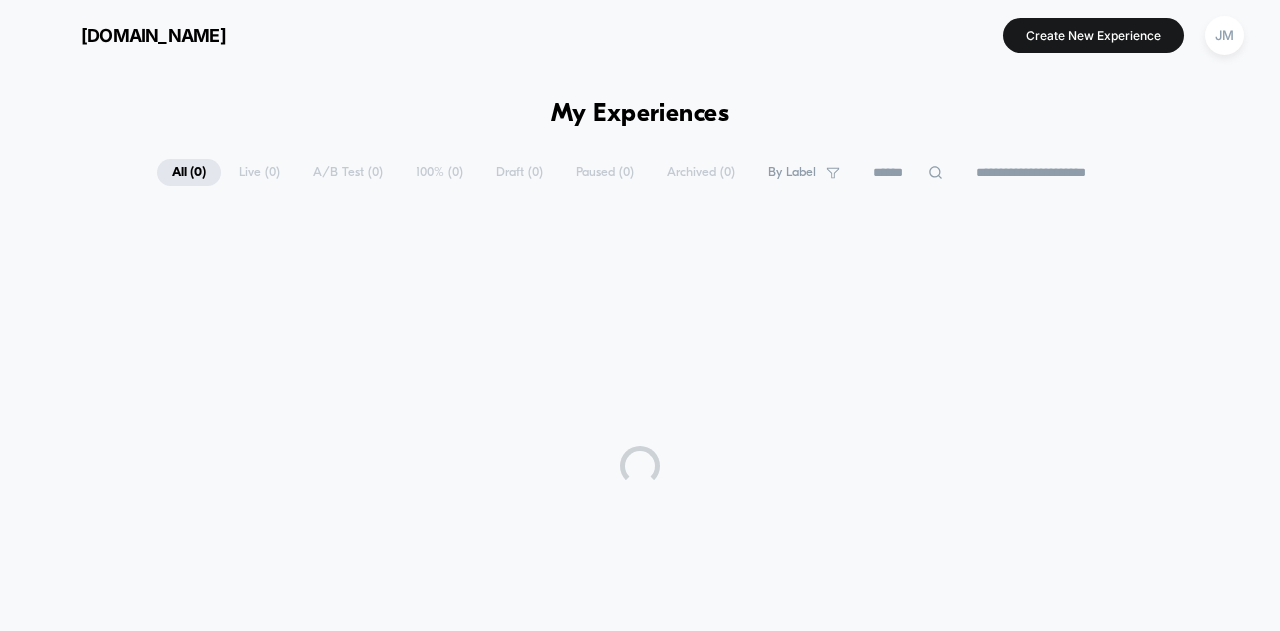 scroll, scrollTop: 0, scrollLeft: 0, axis: both 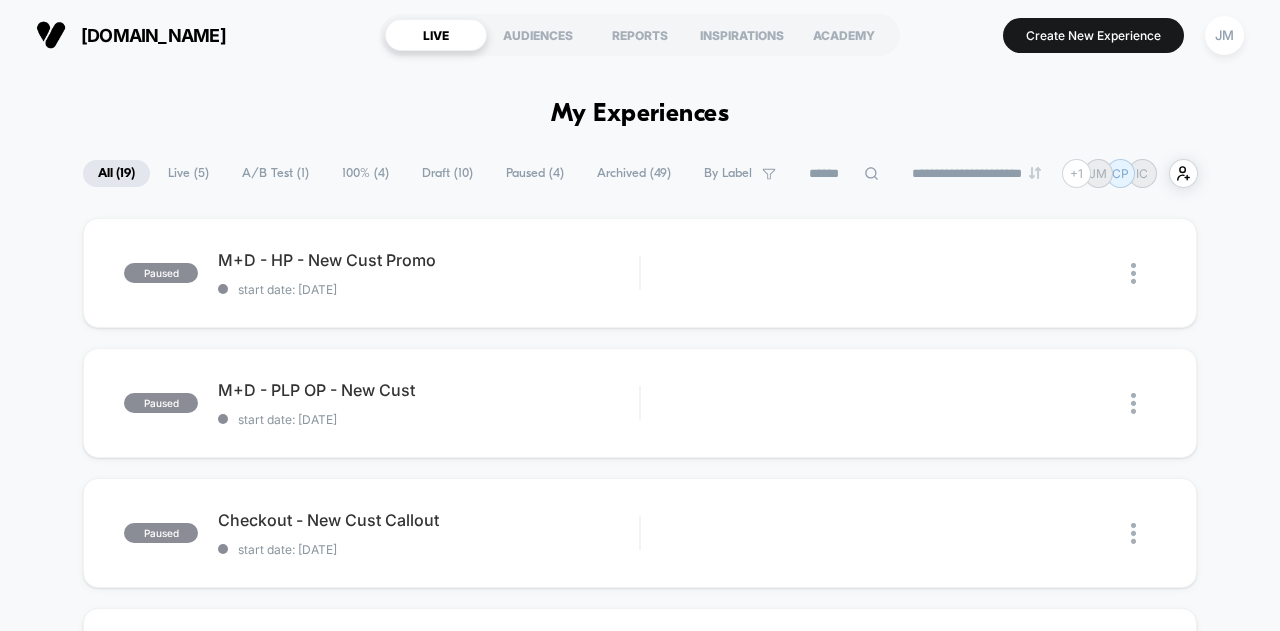 click on "Draft ( 10 )" at bounding box center [447, 173] 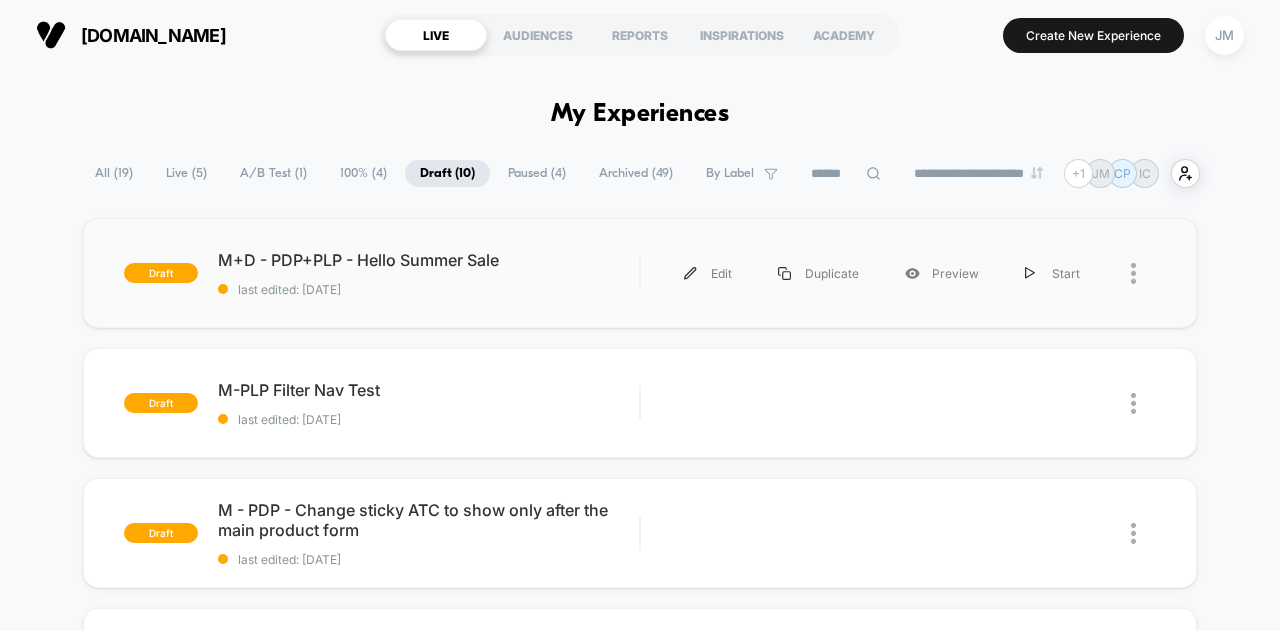 click on "Edit Duplicate Preview Start" at bounding box center [898, 273] 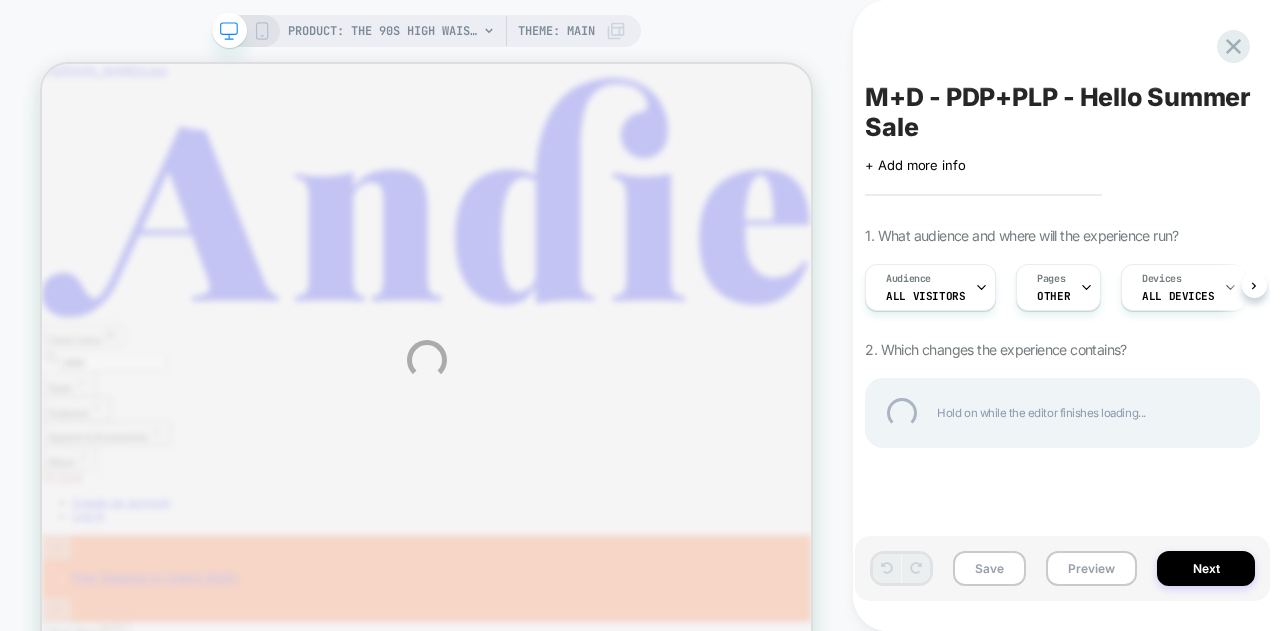 scroll, scrollTop: 0, scrollLeft: 0, axis: both 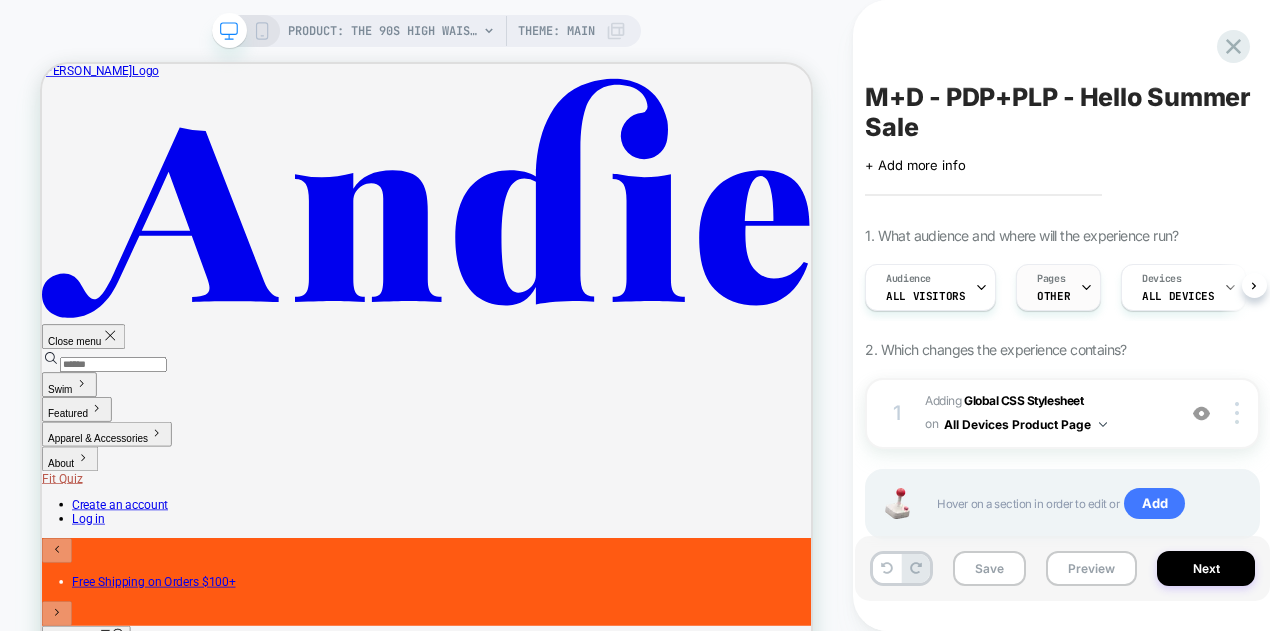 click 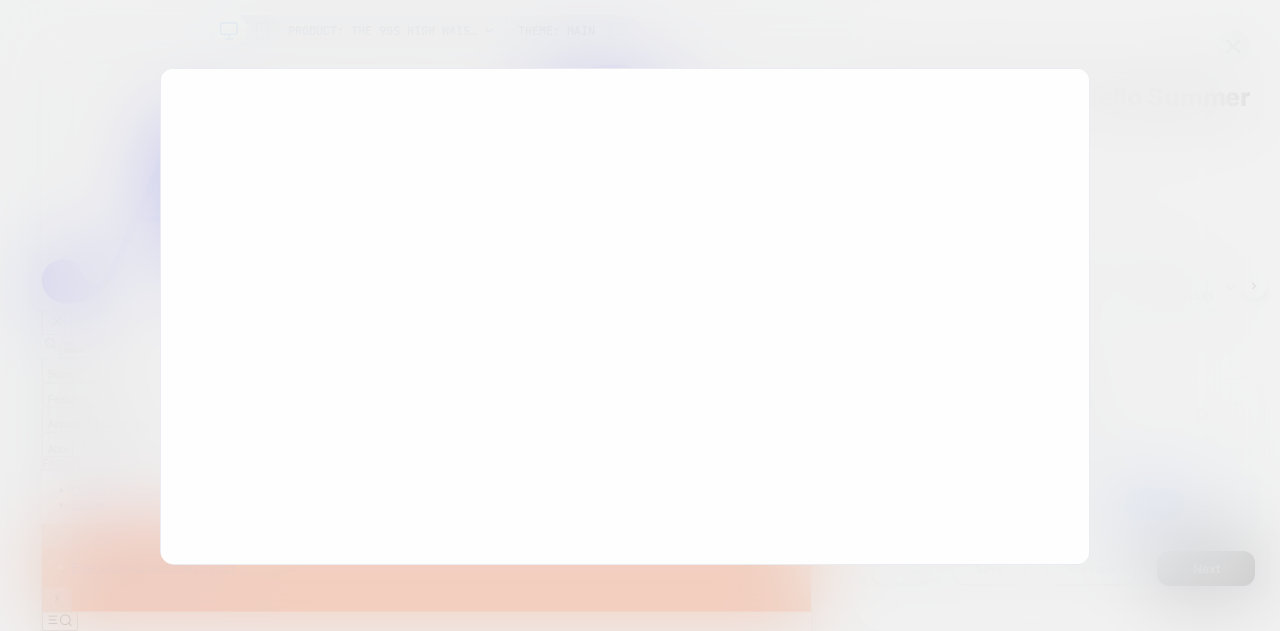 scroll, scrollTop: 0, scrollLeft: 1, axis: horizontal 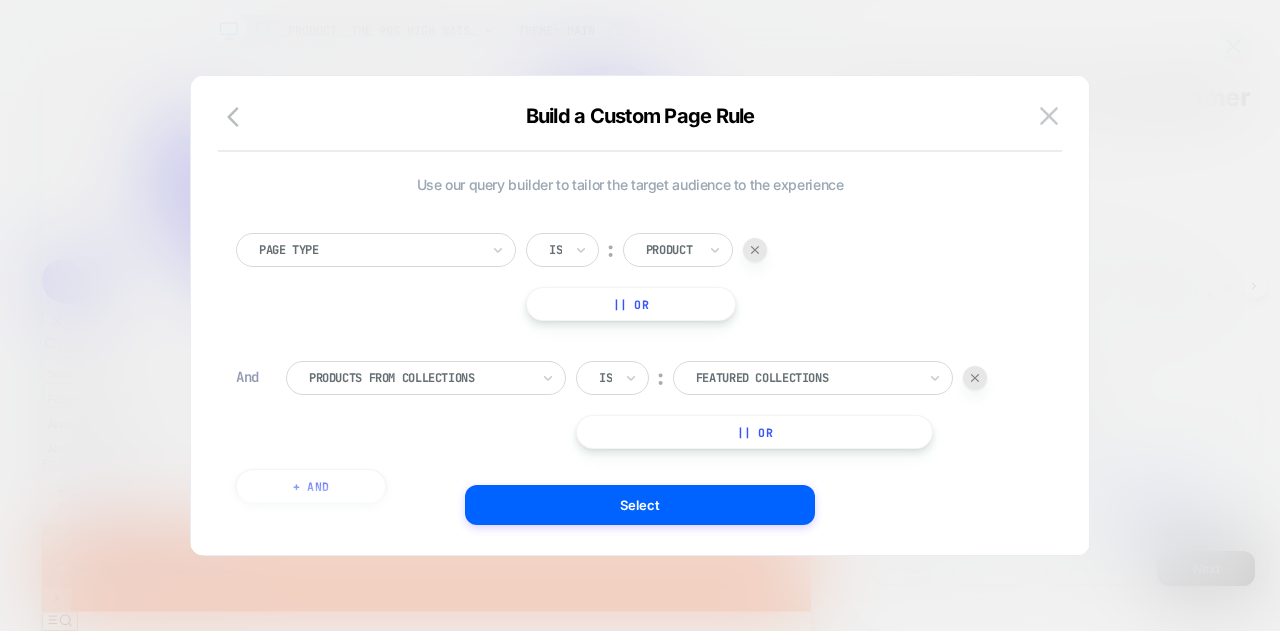 click at bounding box center [975, 378] 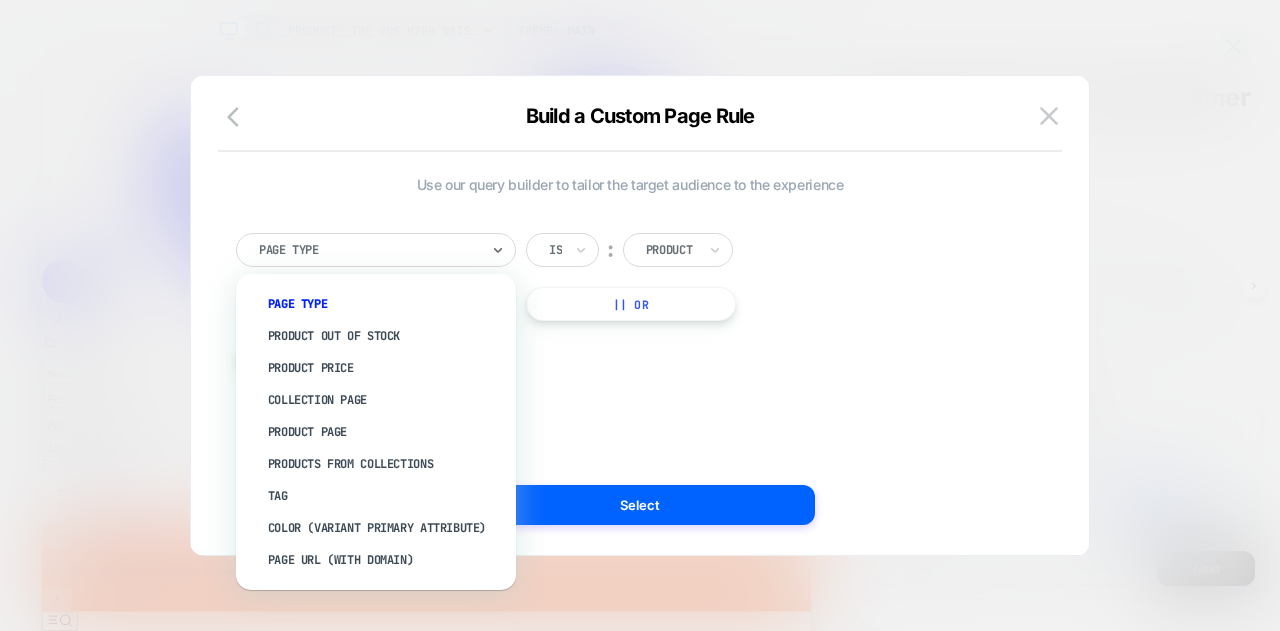 click on "Page Type" at bounding box center (376, 250) 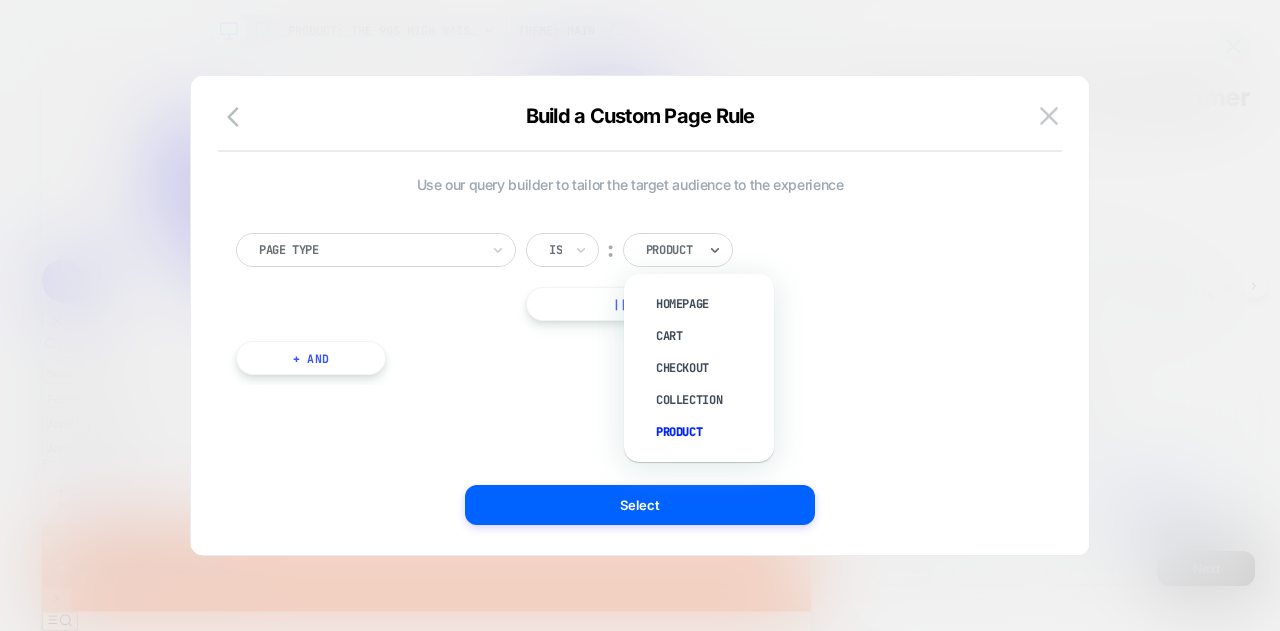 click at bounding box center [671, 250] 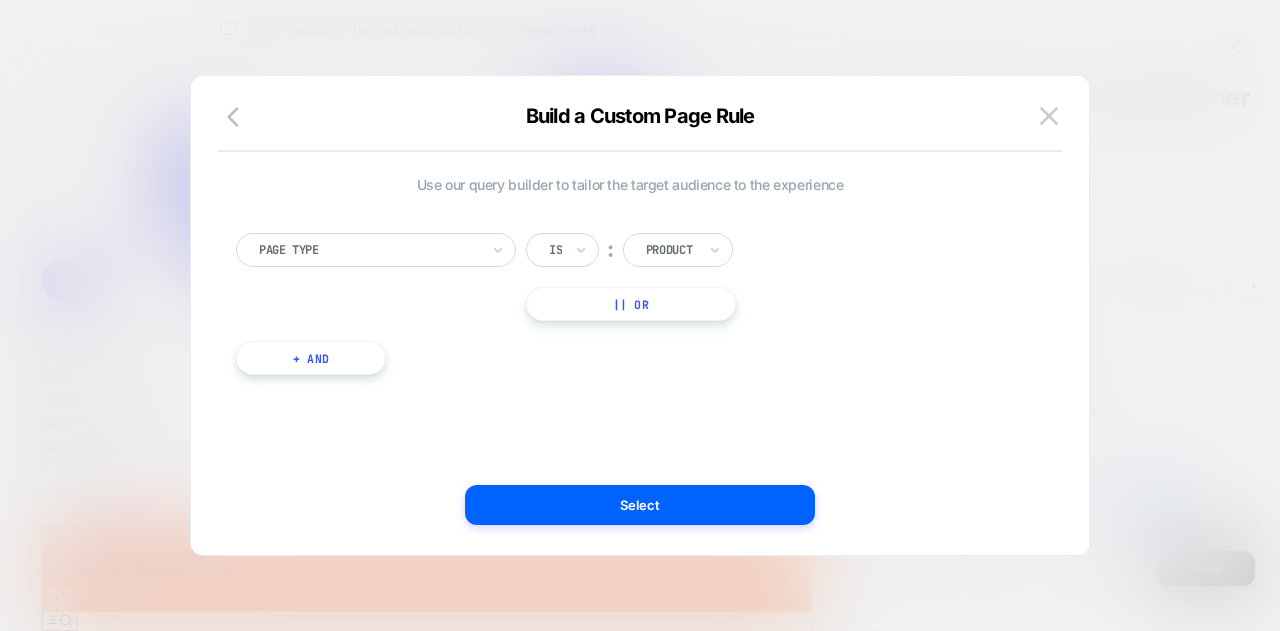 click on "Page Type Is ︰ Product || Or + And" at bounding box center [630, 294] 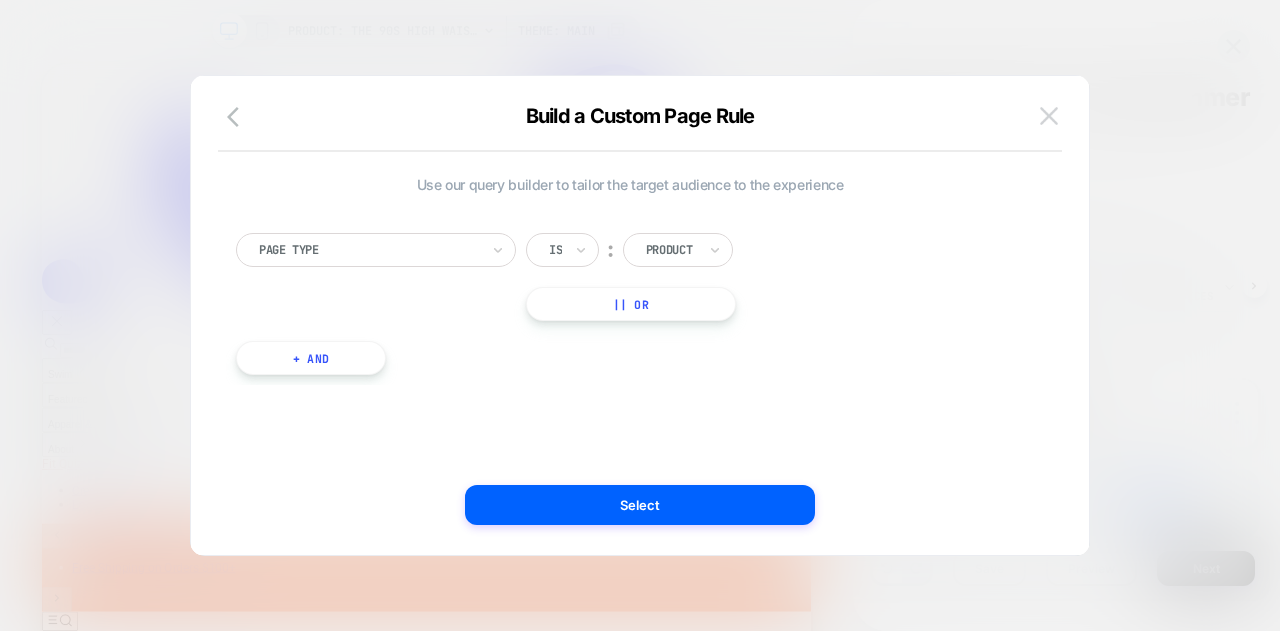 click at bounding box center (1049, 116) 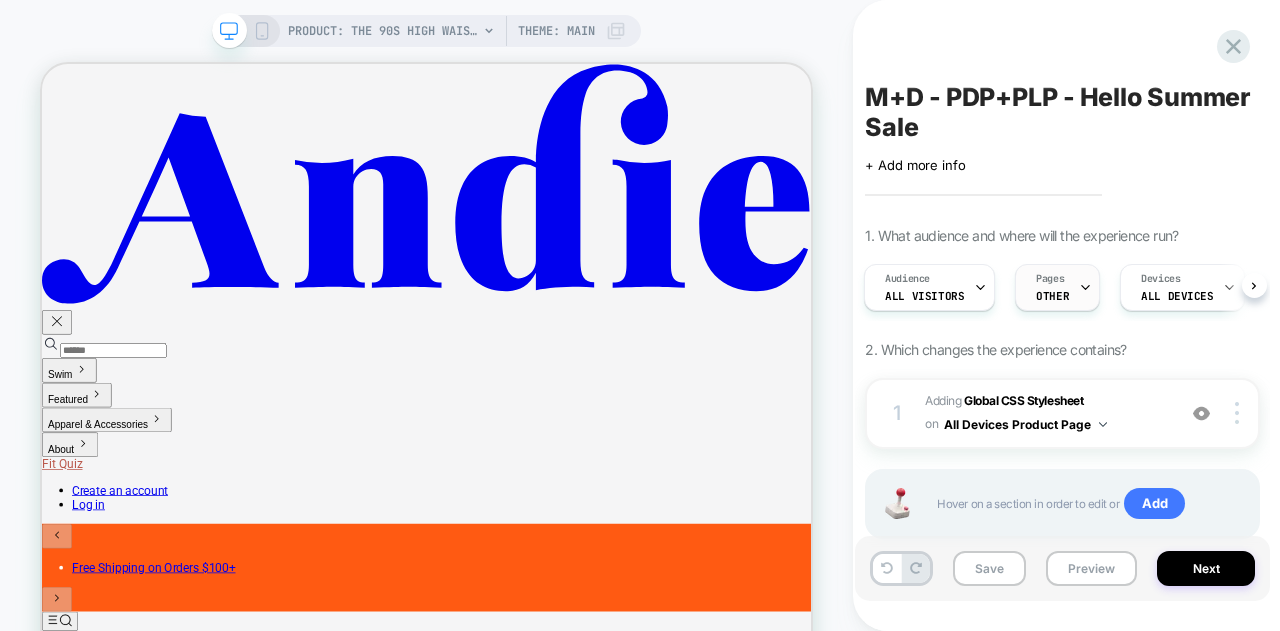 click at bounding box center [1085, 287] 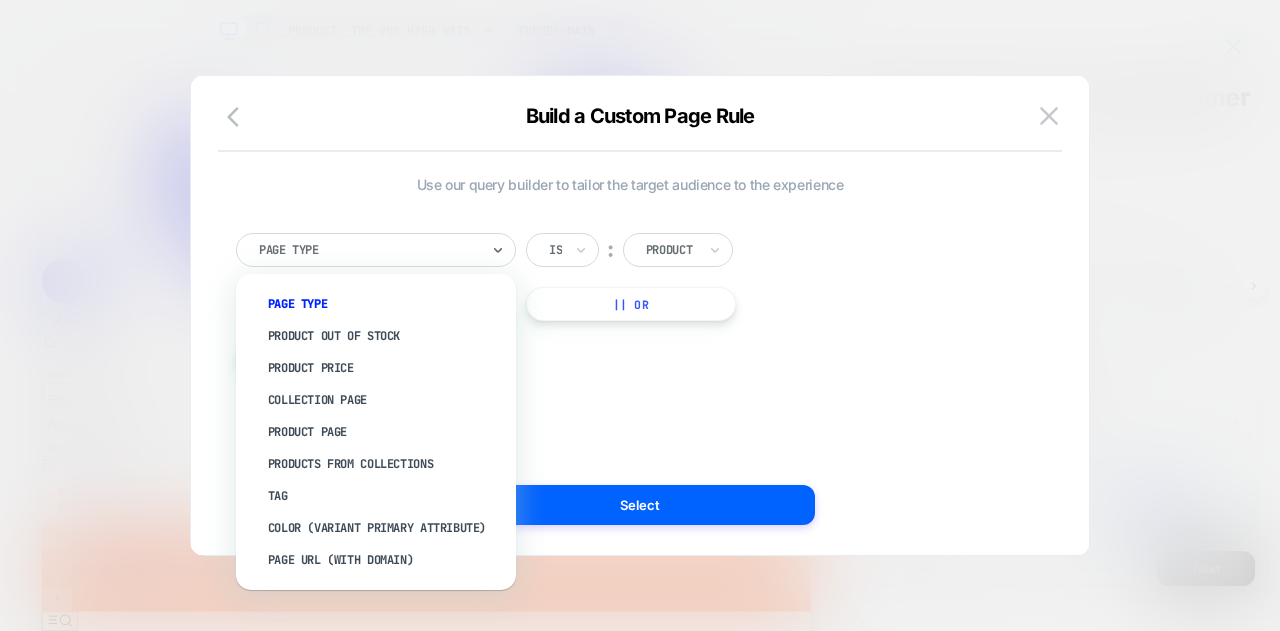 click at bounding box center [369, 250] 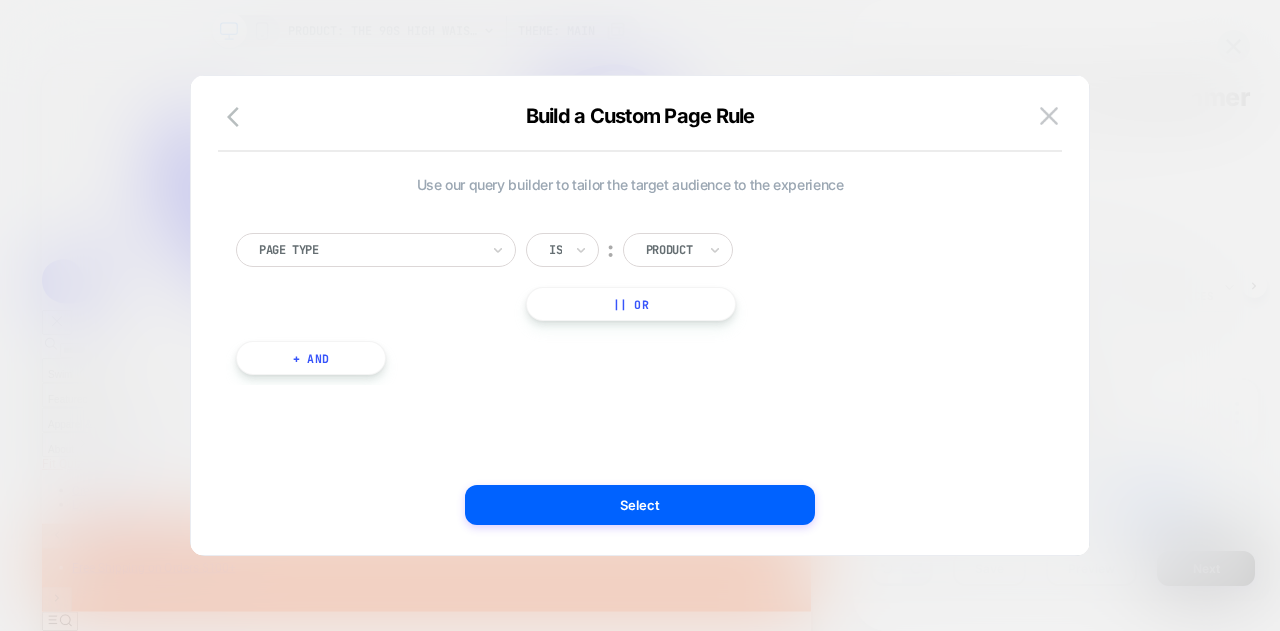 click on "Build a Custom Page Rule Use our query builder to tailor the target audience to the experience Page Type Is ︰ Product || Or + And Select" at bounding box center (640, 315) 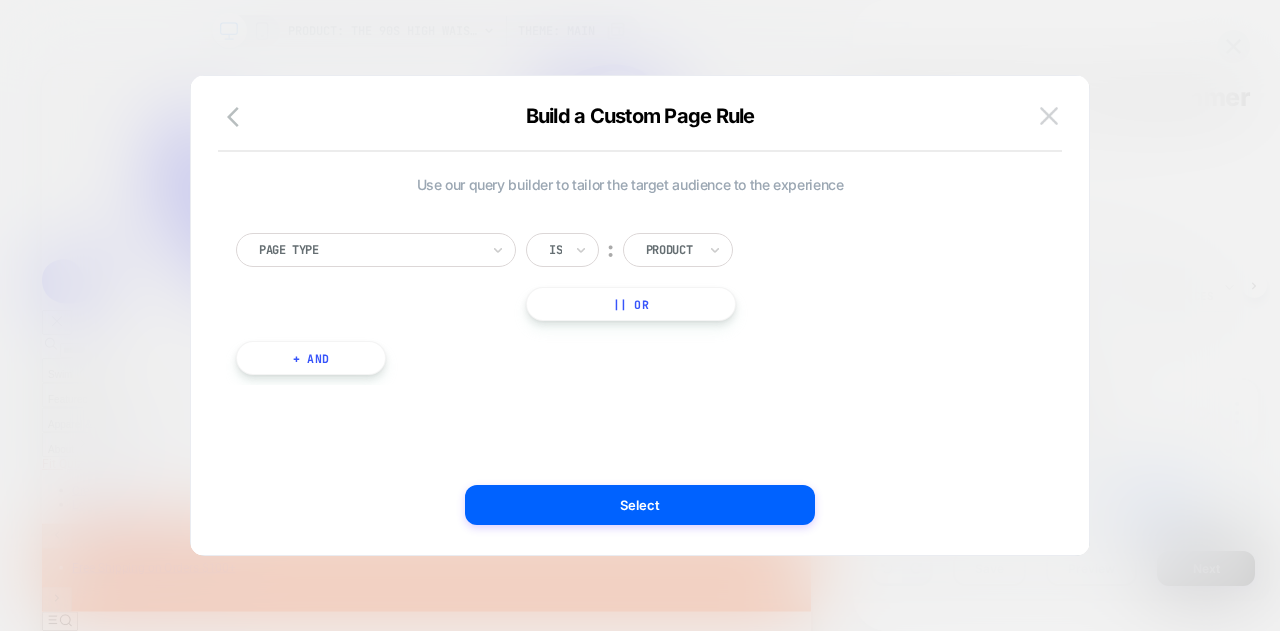 click at bounding box center [1049, 115] 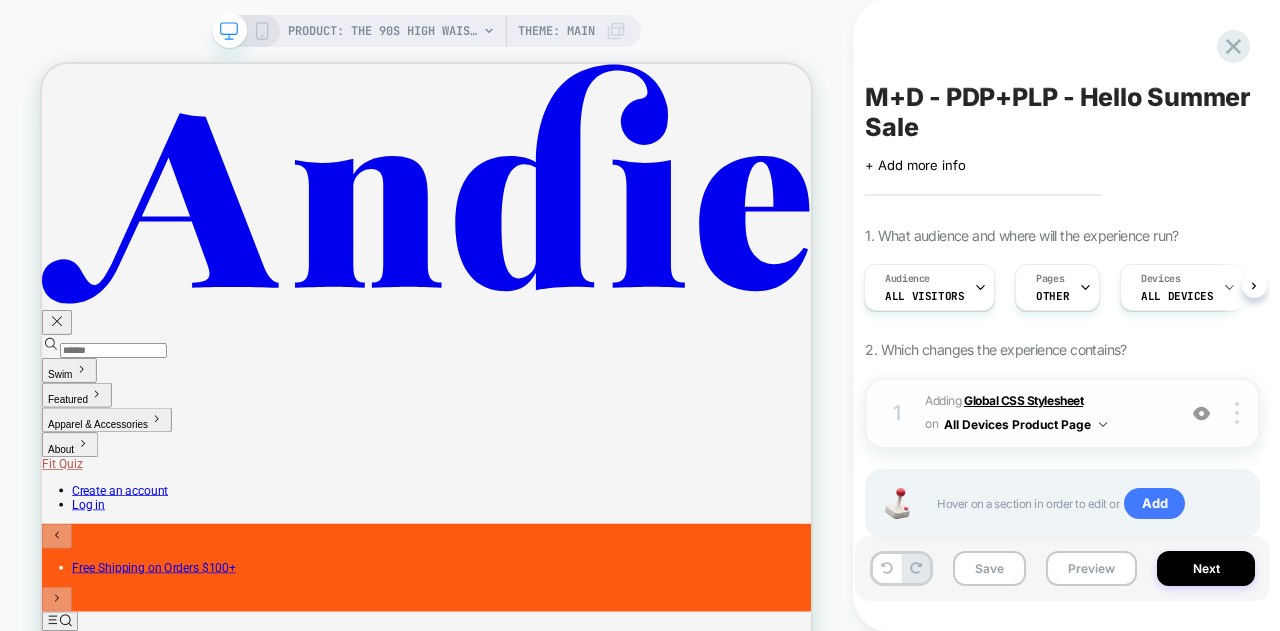 click on "Global CSS Stylesheet" at bounding box center [1023, 400] 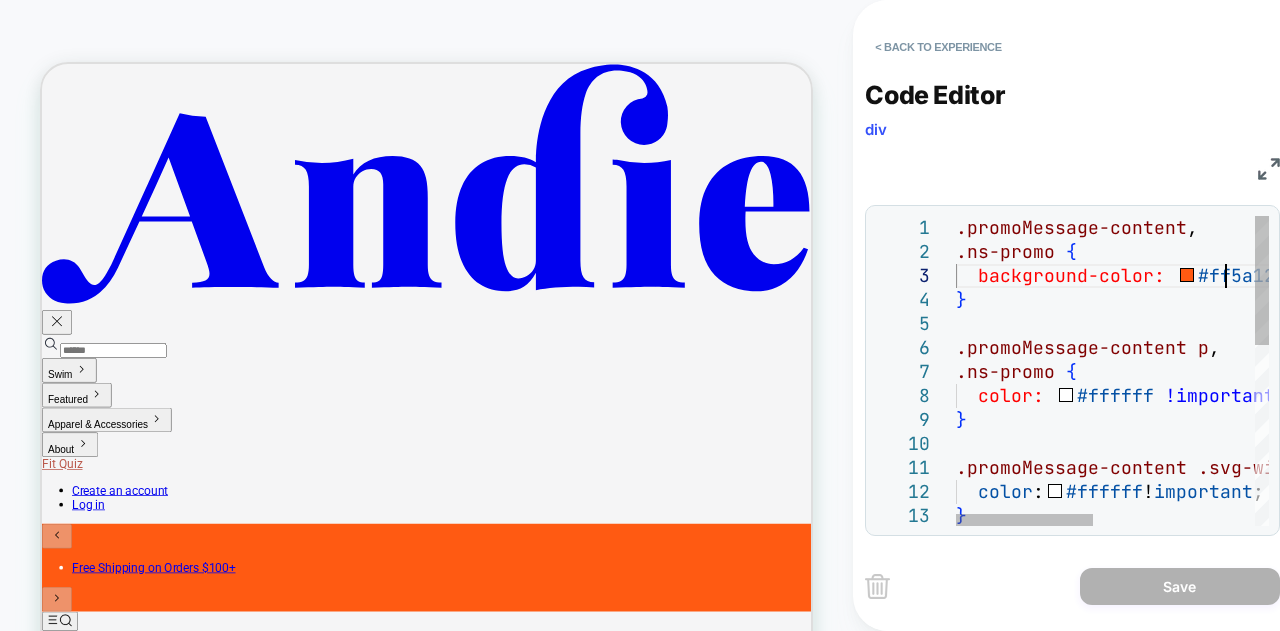 click on ".promoMessage-content , .ns-promo   {    background-color:     #ff5a12   !important ; } .promoMessage-content   p , .ns-promo   {    color:     #ffffff   !important ; } .promoMessage-content   .svg-width-full.w-4.mr- \ [ 2px \ ]   svg   {    color :    #ffffff  ! important ; }" at bounding box center [1297, 587] 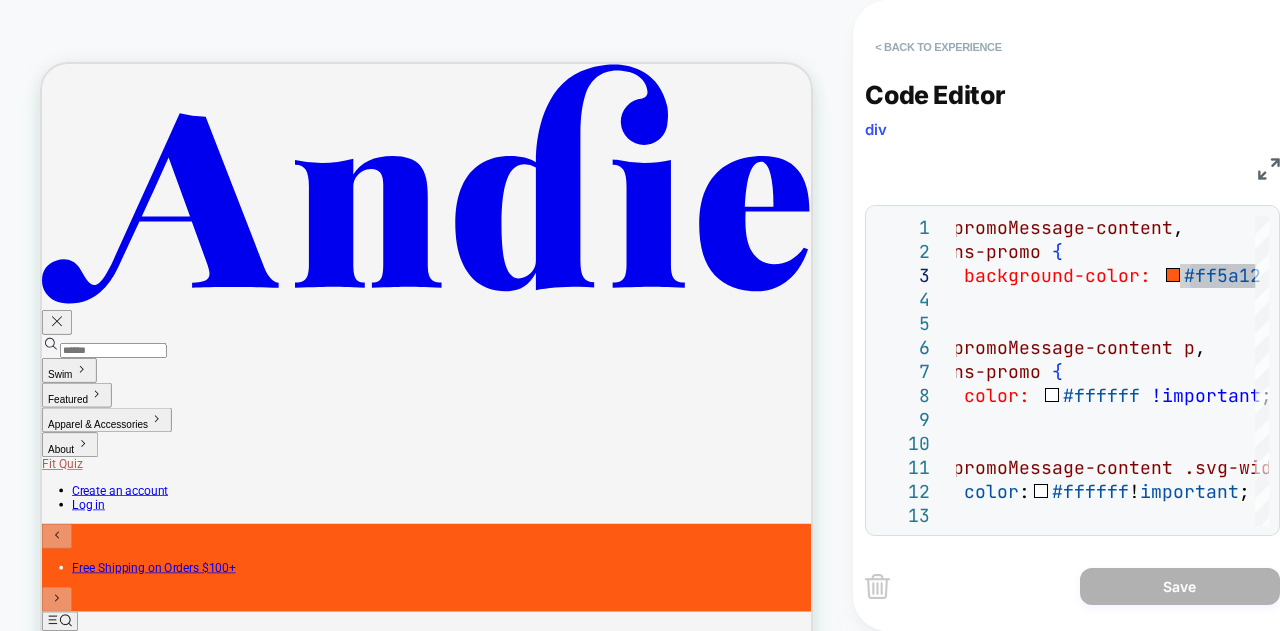 click on "< Back to experience" at bounding box center (938, 47) 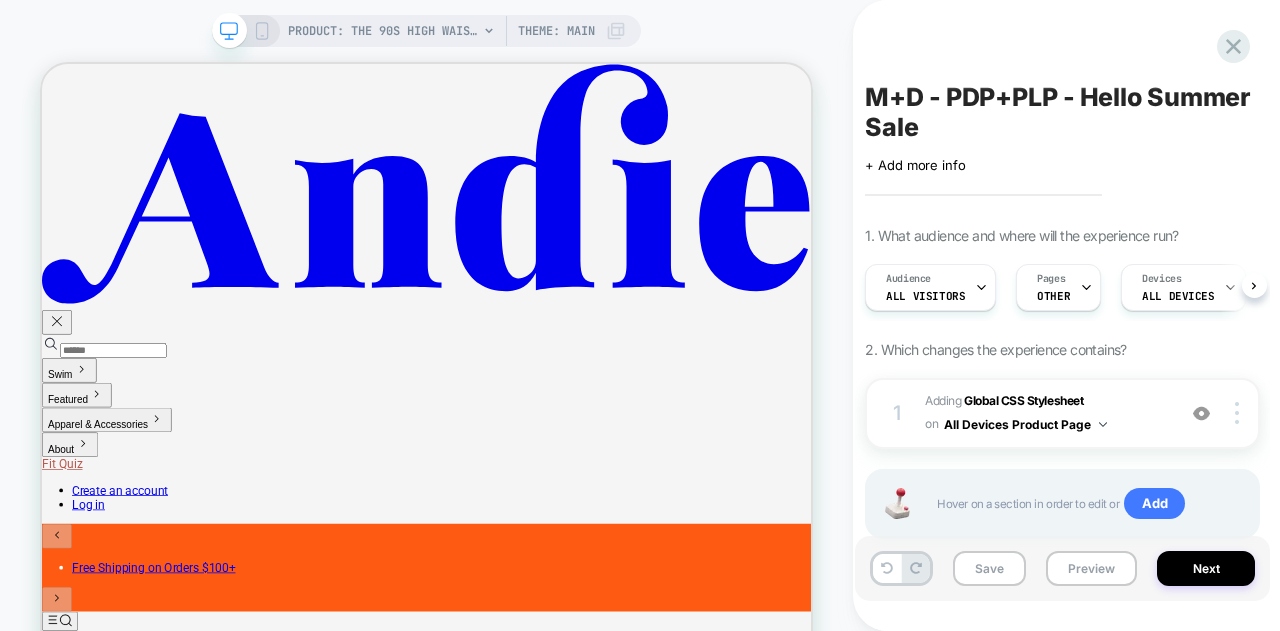 scroll, scrollTop: 0, scrollLeft: 1, axis: horizontal 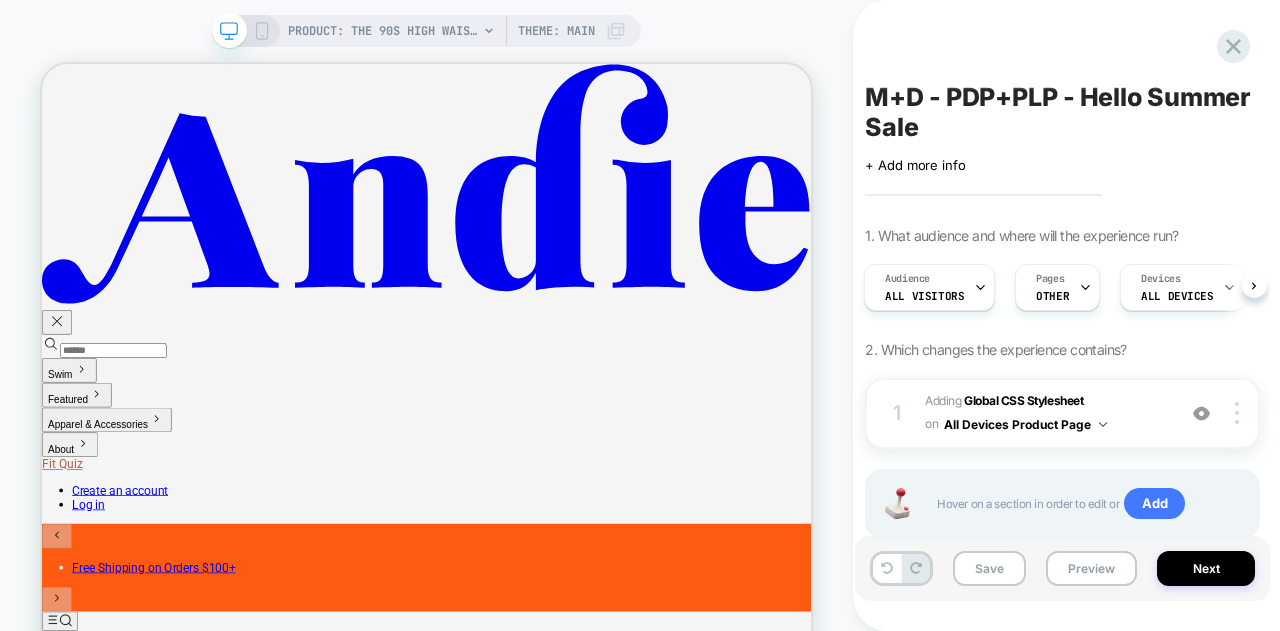 click on "M+D - PDP+PLP - Hello Summer Sale Click to edit experience details + Add more info 1. What audience and where will the experience run? Audience All Visitors Pages OTHER Devices ALL DEVICES Trigger Page Load 2. Which changes the experience contains? 1 Adding   Global CSS Stylesheet   on All Devices Product Page Add Before Add After Target   Desktop Delete Hover on a section in order to edit or  Add" at bounding box center (1062, 315) 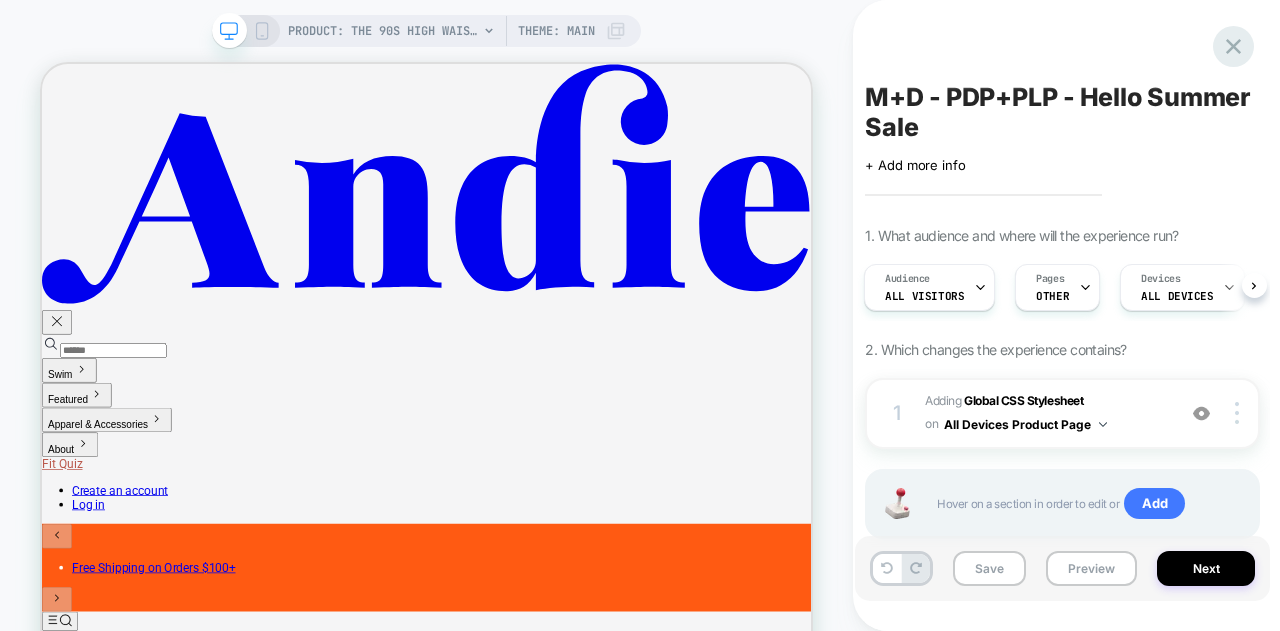 click 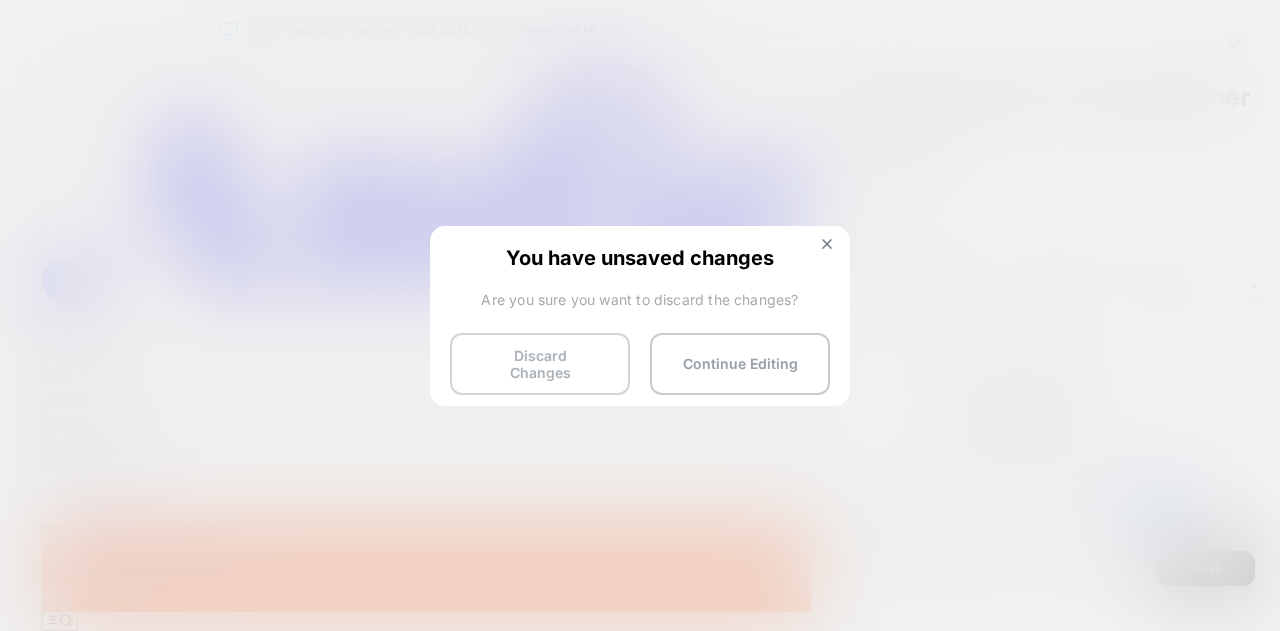 click on "Discard Changes" at bounding box center (540, 364) 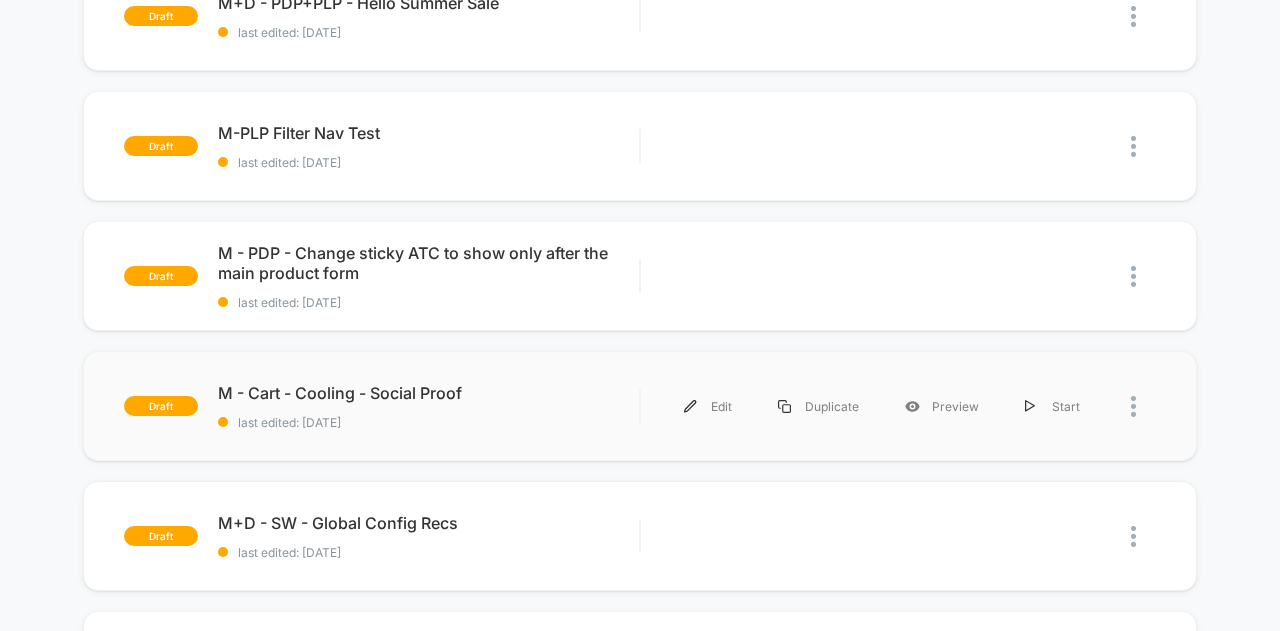 scroll, scrollTop: 0, scrollLeft: 0, axis: both 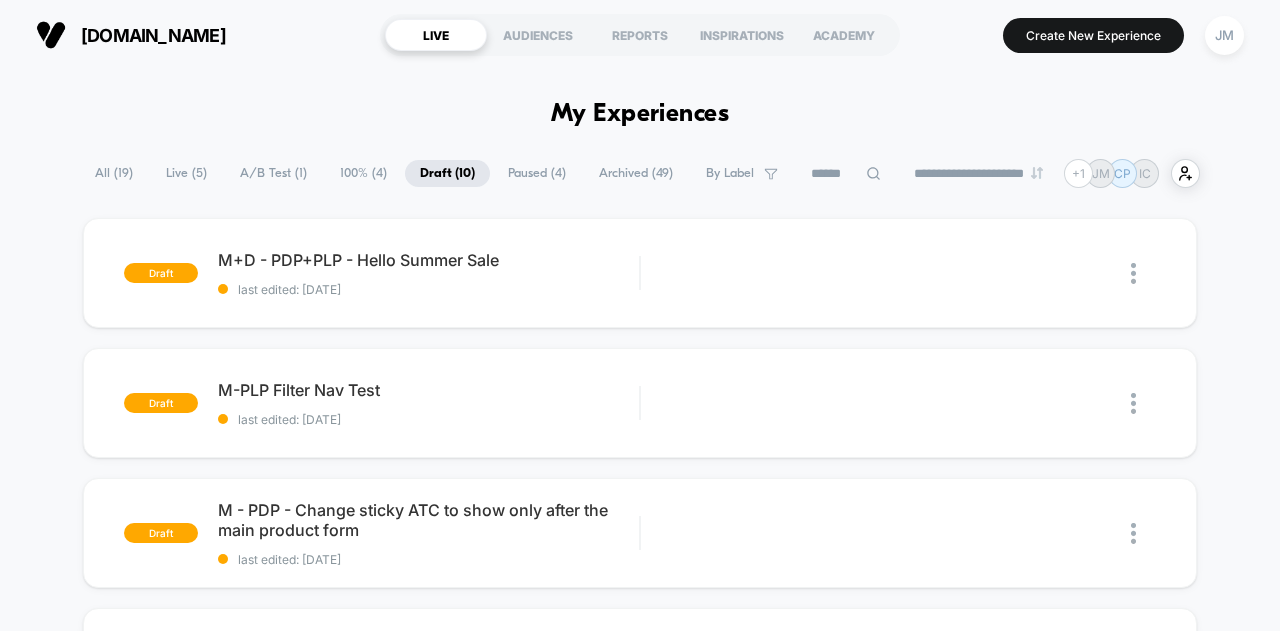 click on "Archived ( 49 )" at bounding box center [636, 173] 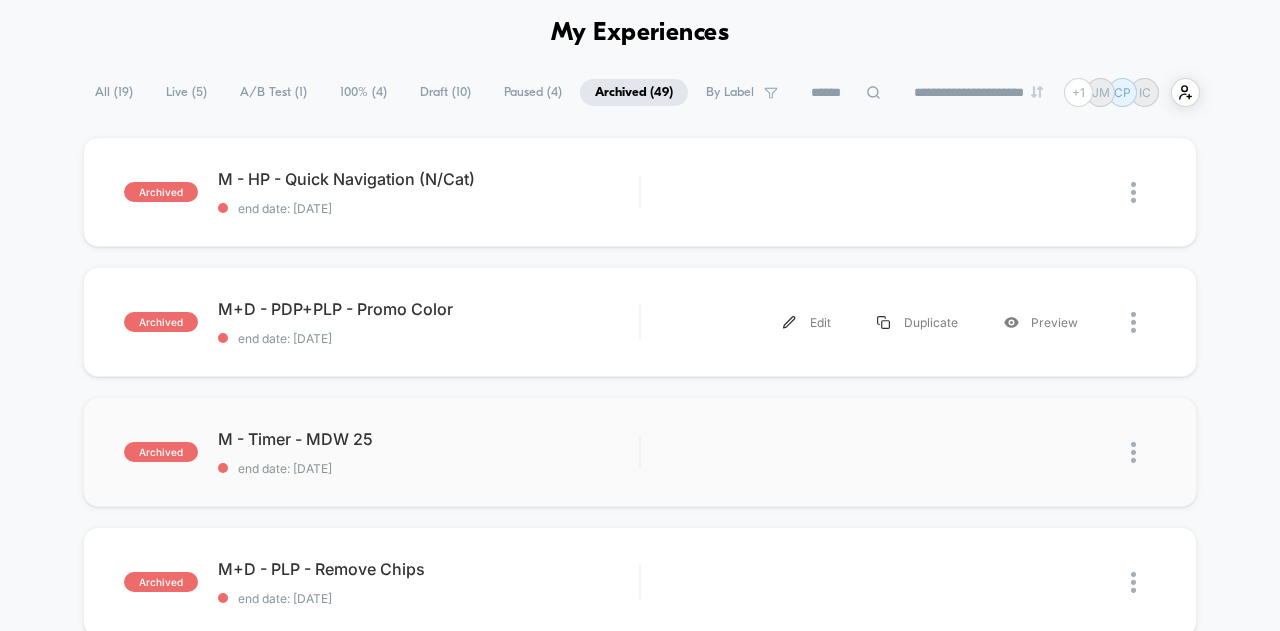 scroll, scrollTop: 100, scrollLeft: 0, axis: vertical 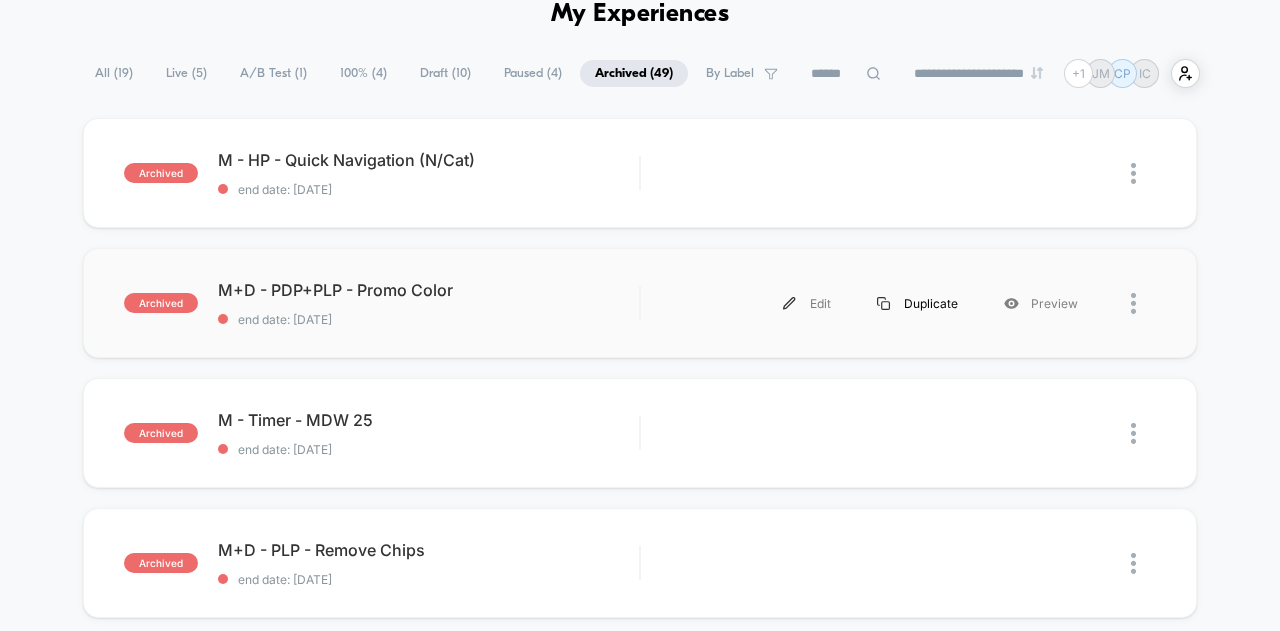 click on "Duplicate" at bounding box center (917, 303) 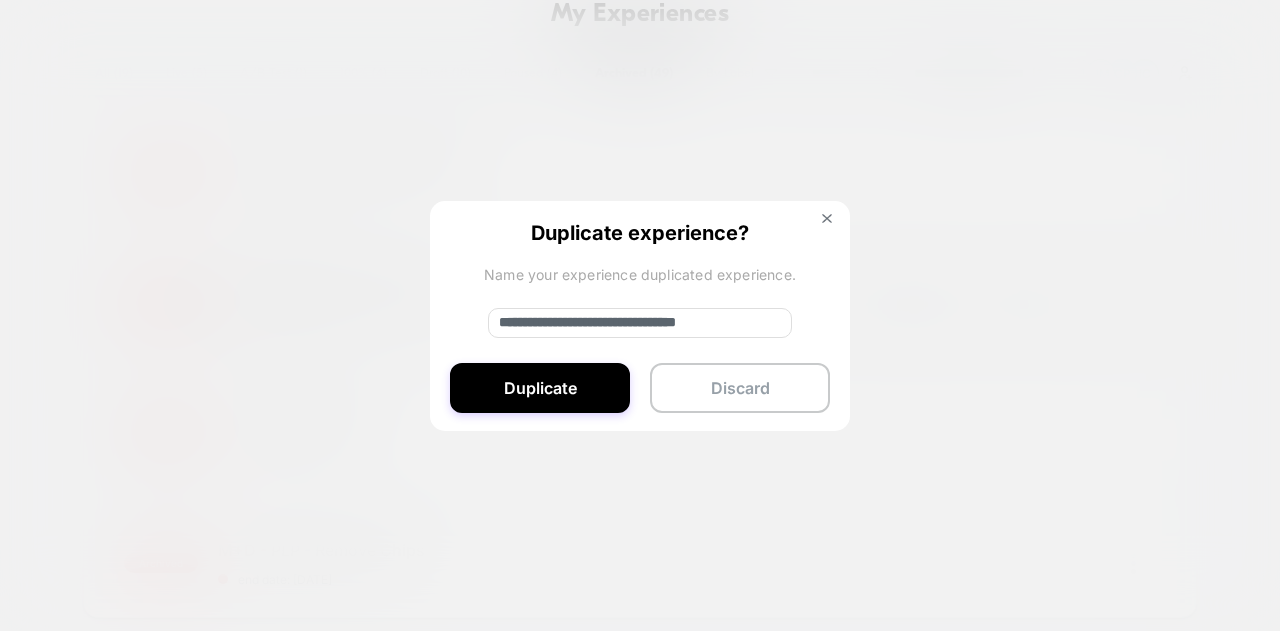 drag, startPoint x: 560, startPoint y: 323, endPoint x: 447, endPoint y: 321, distance: 113.0177 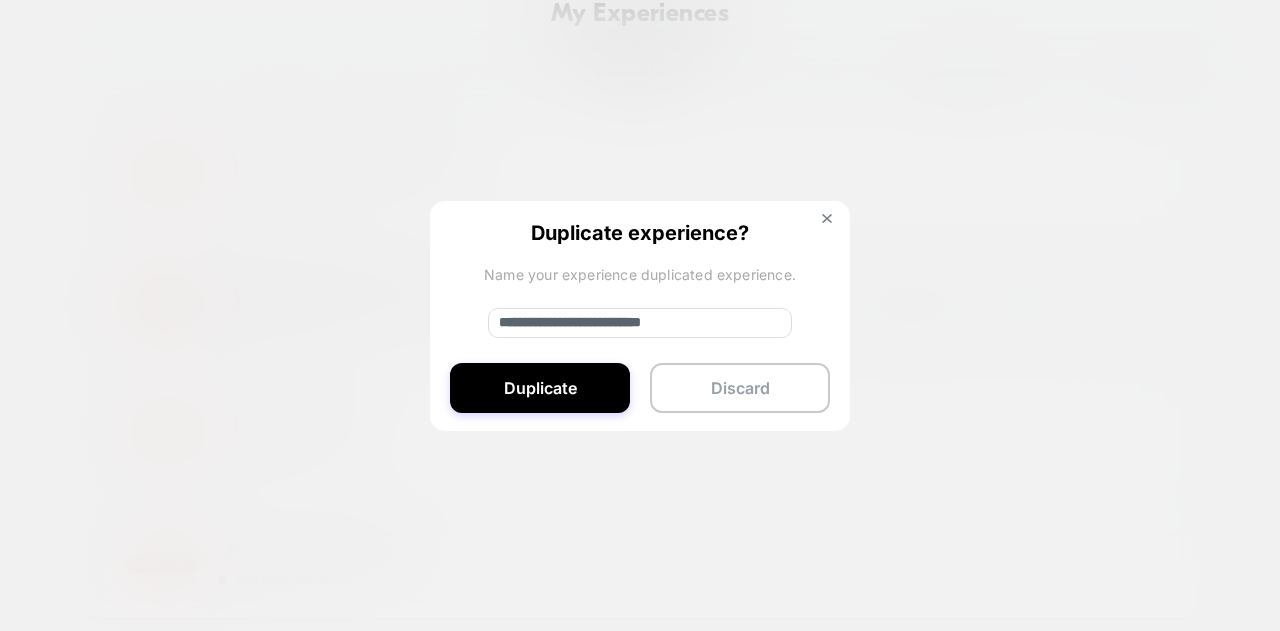 click on "**********" at bounding box center [640, 323] 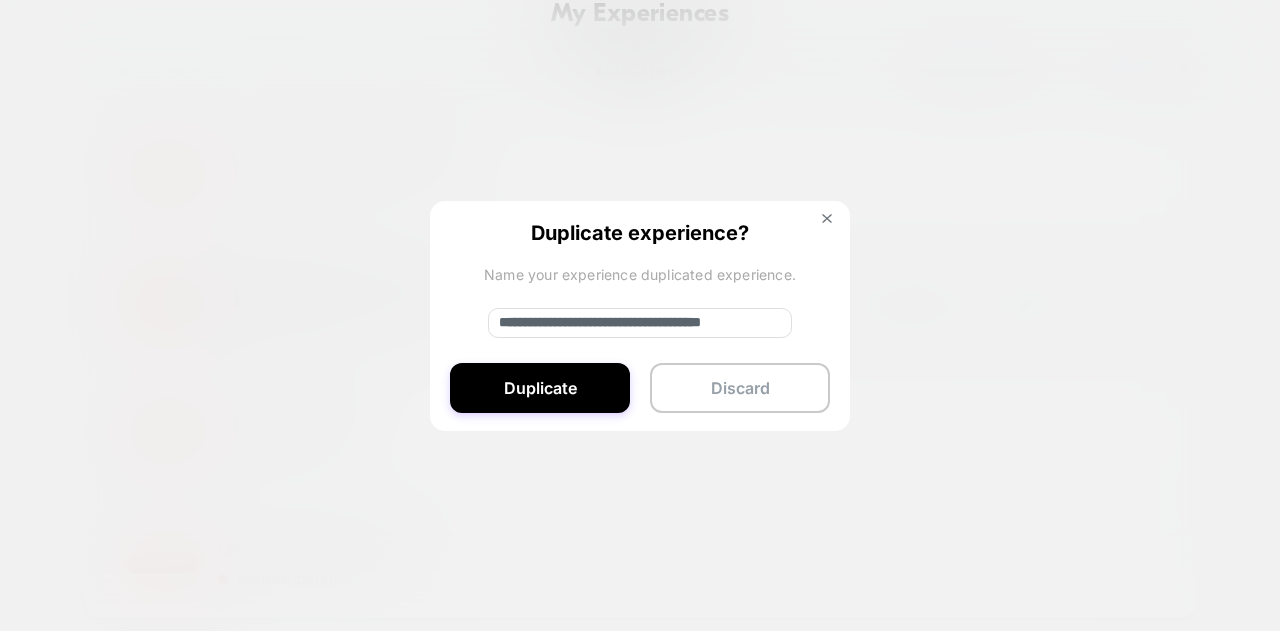 scroll, scrollTop: 0, scrollLeft: 54, axis: horizontal 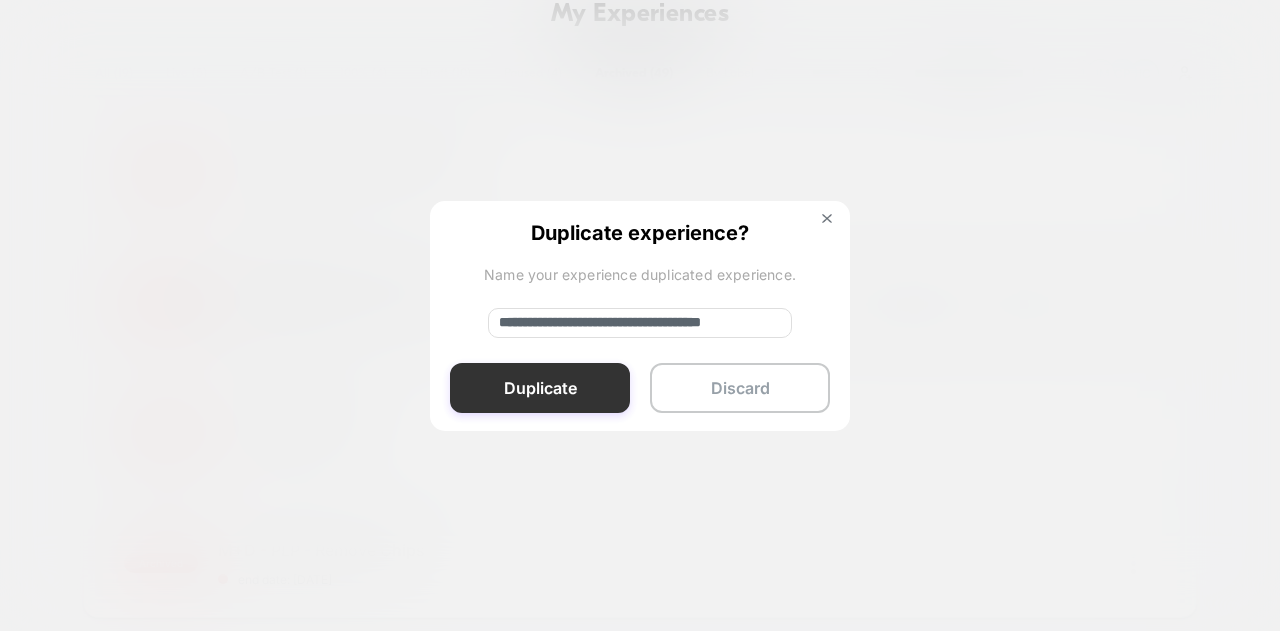 type on "**********" 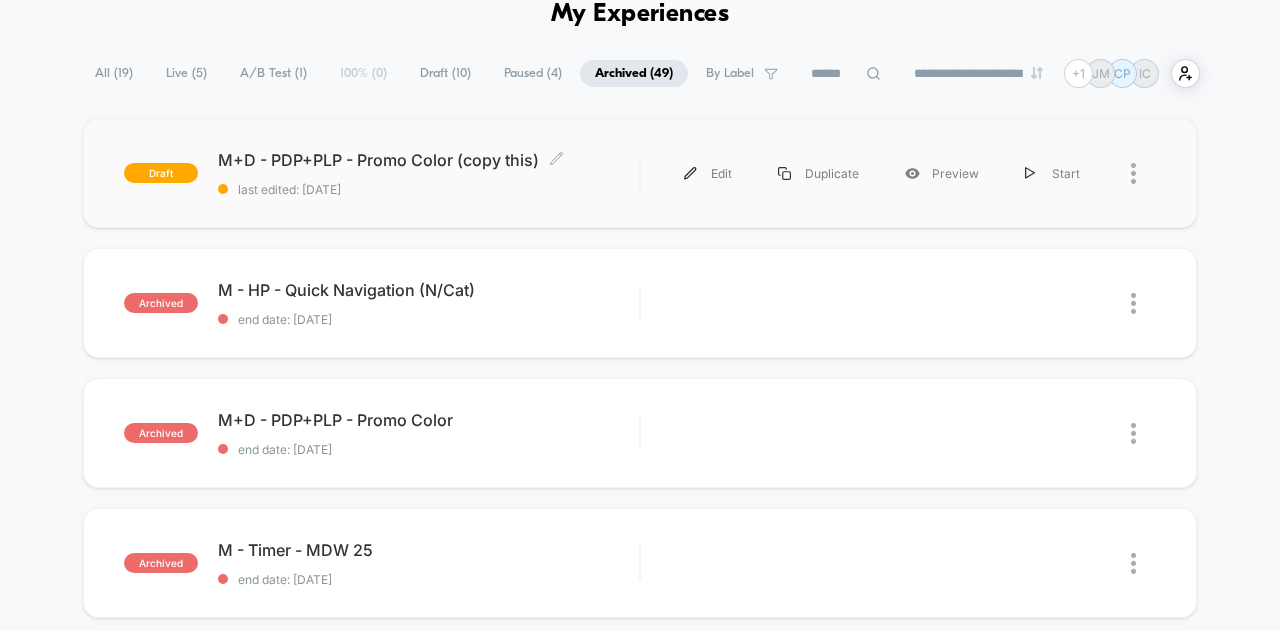 click on "last edited: [DATE]" at bounding box center (428, 189) 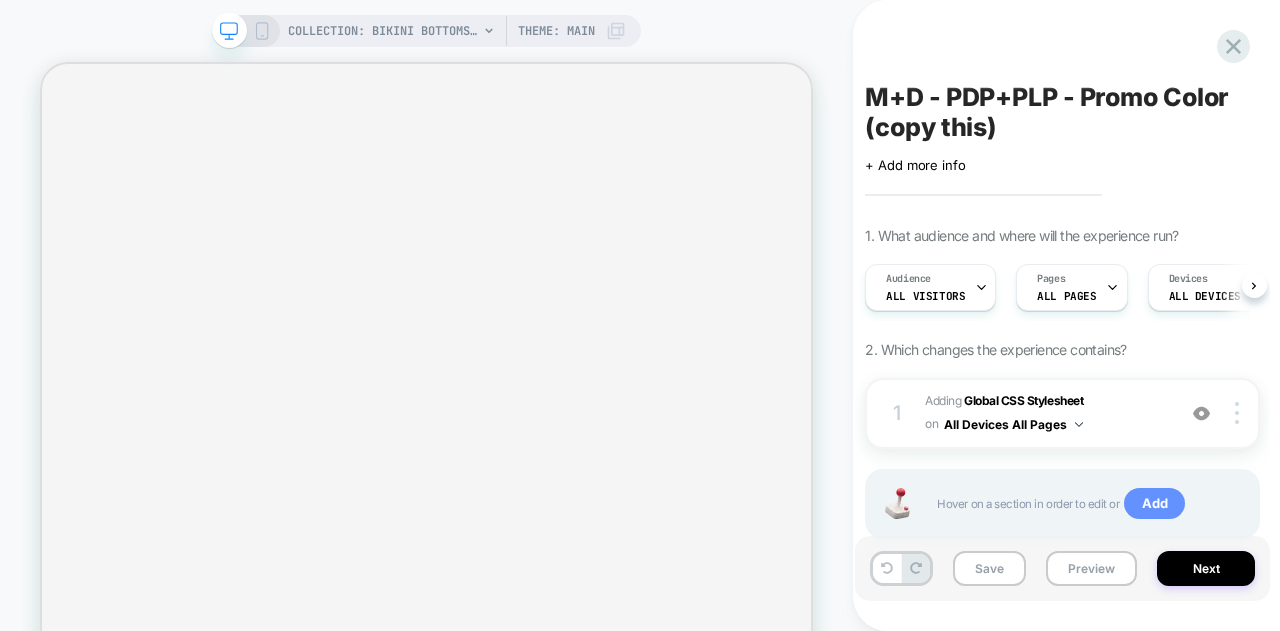scroll, scrollTop: 0, scrollLeft: 1, axis: horizontal 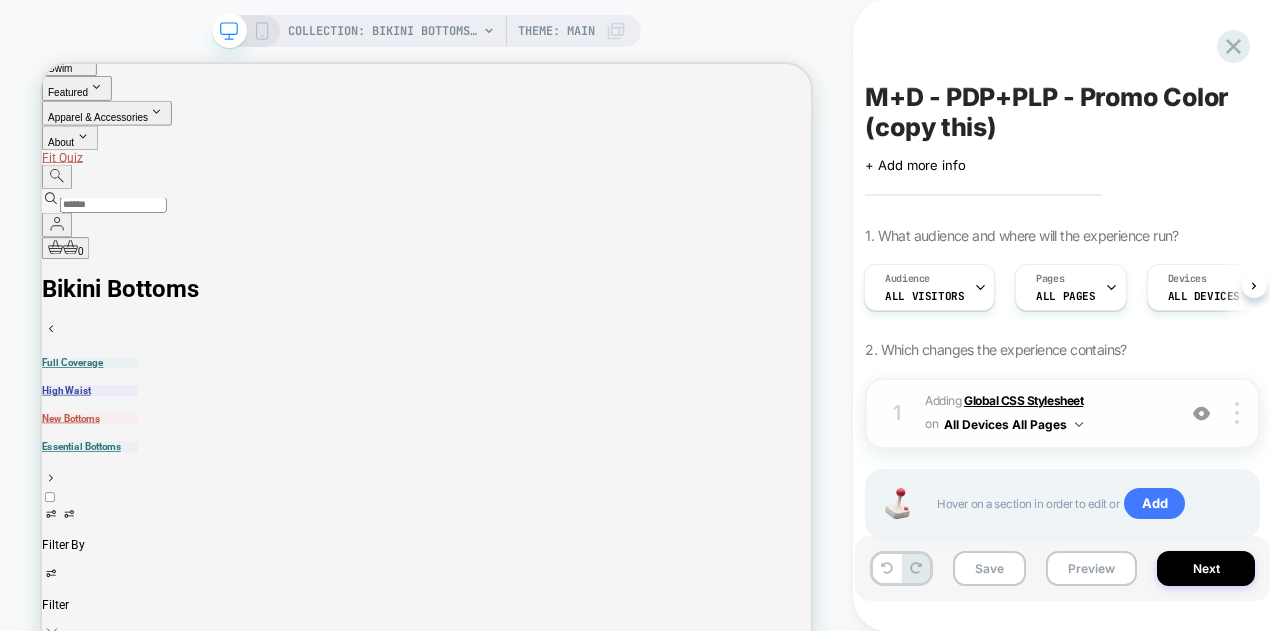 click on "Global CSS Stylesheet" at bounding box center [1023, 400] 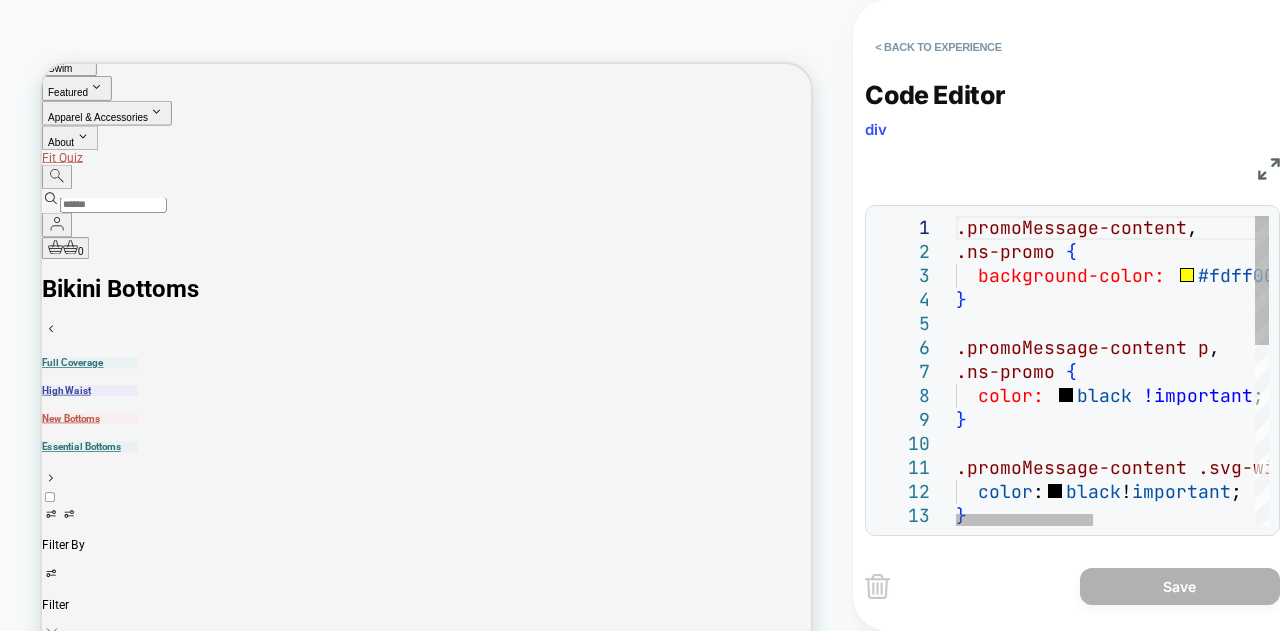 click on ".promoMessage-content , .ns-promo   {    background-color:     #fdff00   !important ; } .promoMessage-content   p , .ns-promo   {    color:     black   !important ; } .promoMessage-content   .svg-width-full.w-4.mr- \ [ 2px \ ]   svg   {    color :    black  ! important ; }" at bounding box center (1297, 587) 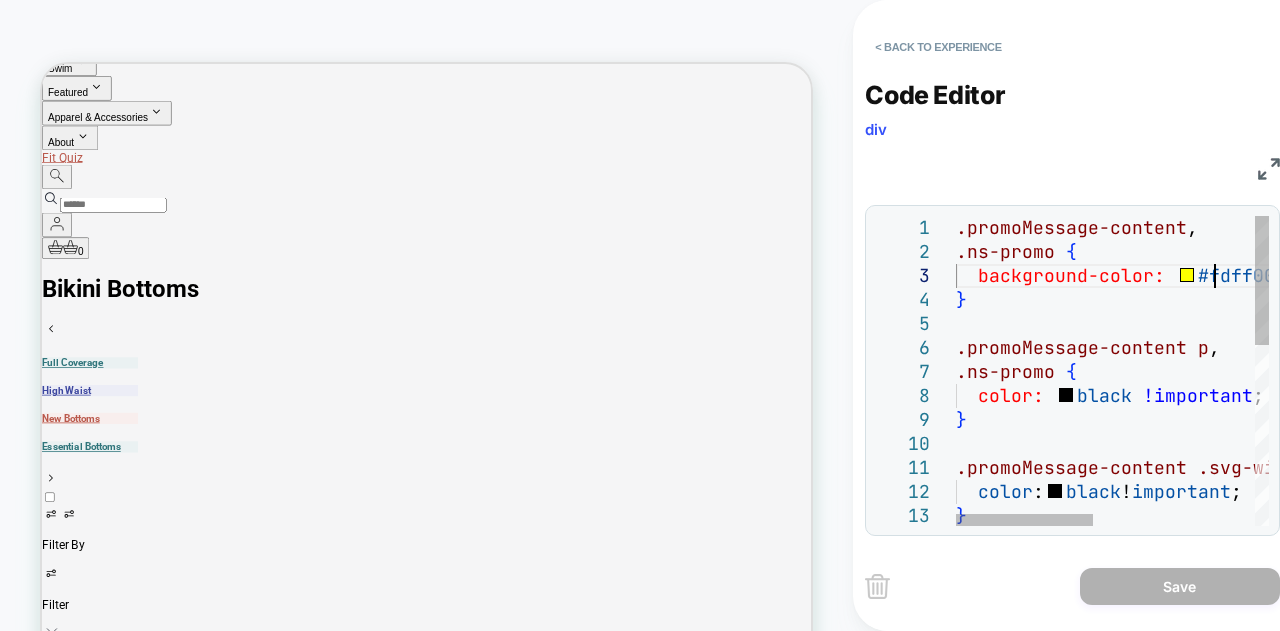 click on ".promoMessage-content , .ns-promo   {    background-color:     #fdff00   !important ; } .promoMessage-content   p , .ns-promo   {    color:     black   !important ; } .promoMessage-content   .svg-width-full.w-4.mr- \ [ 2px \ ]   svg   {    color :    black  ! important ; }" at bounding box center [1297, 587] 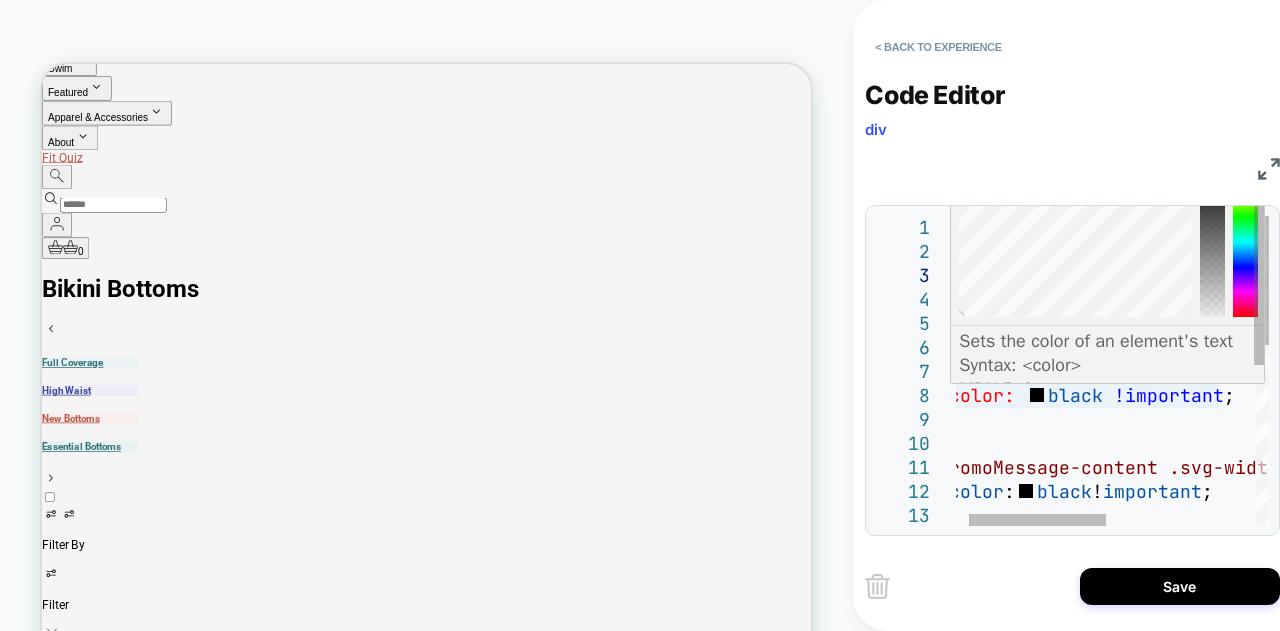 click on ".promoMessage-content , .ns-promo   {    background-color:     #ff5a12   !important ; } .promoMessage-content   p , .ns-promo   {    color:     black   !important ; } .promoMessage-content   .svg-width-full.w-4.mr- \ [ 2px \ ]   svg   {    color :    black  ! important ; }" at bounding box center (1268, 587) 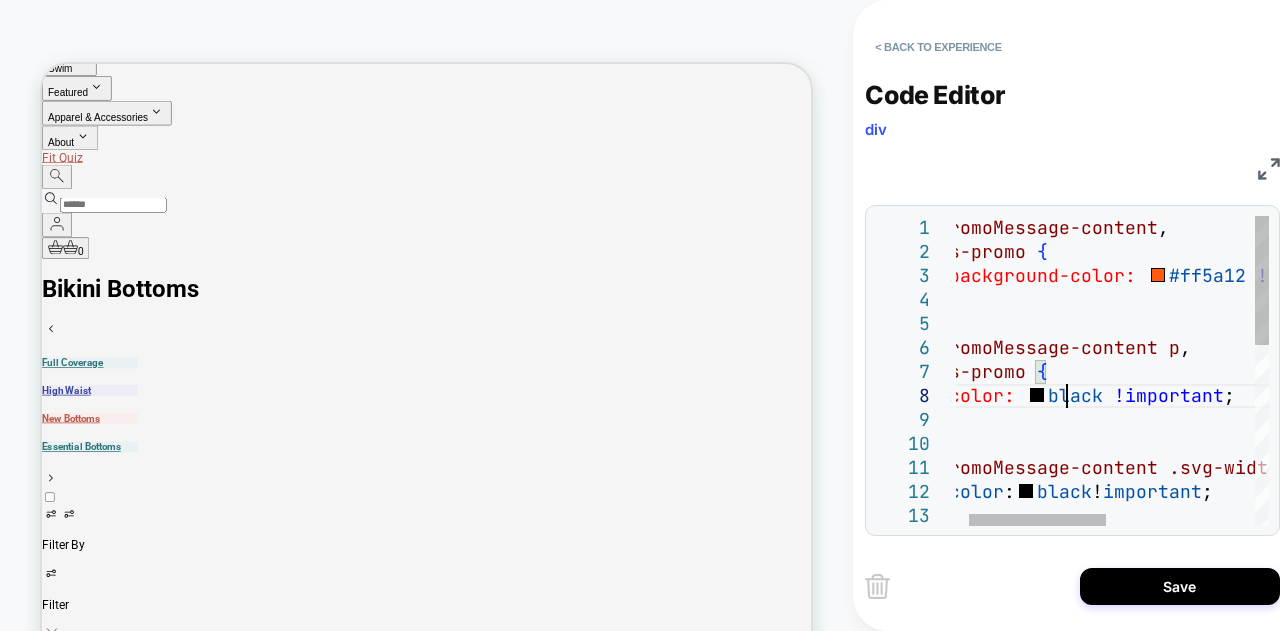 click on ".promoMessage-content , .ns-promo   {    background-color:     #ff5a12   !important ; } .promoMessage-content   p , .ns-promo   {    color:     black   !important ; } .promoMessage-content   .svg-width-full.w-4.mr- \ [ 2px \ ]   svg   {    color :    black  ! important ; }" at bounding box center [1268, 587] 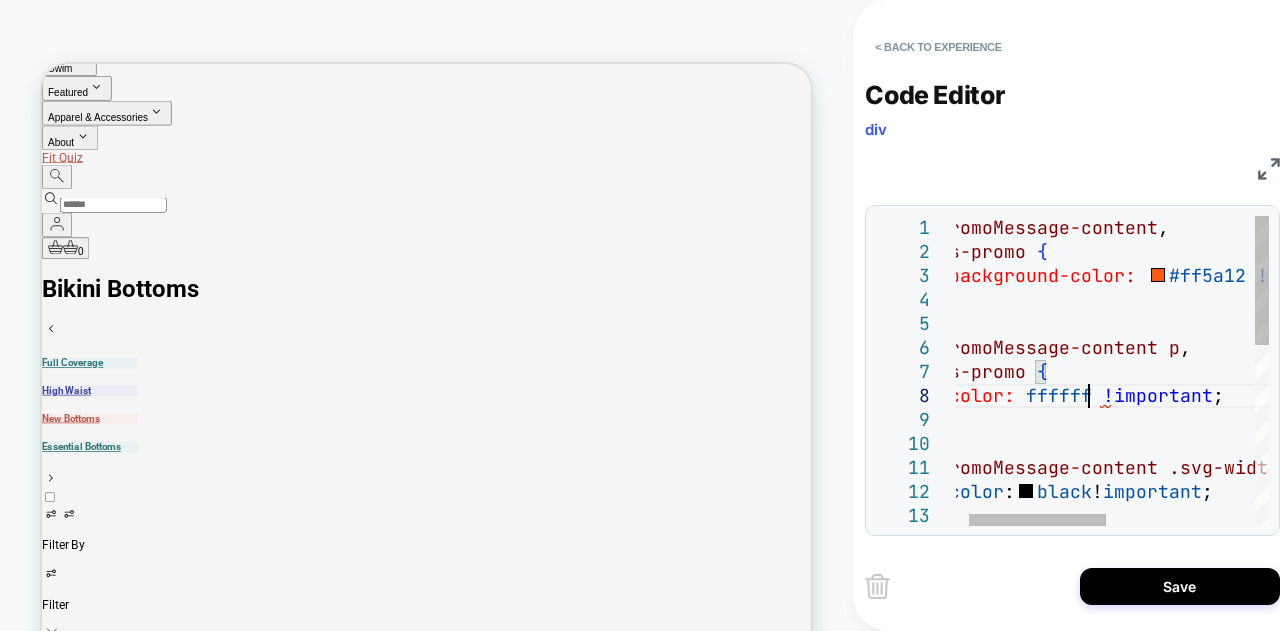 scroll, scrollTop: 168, scrollLeft: 161, axis: both 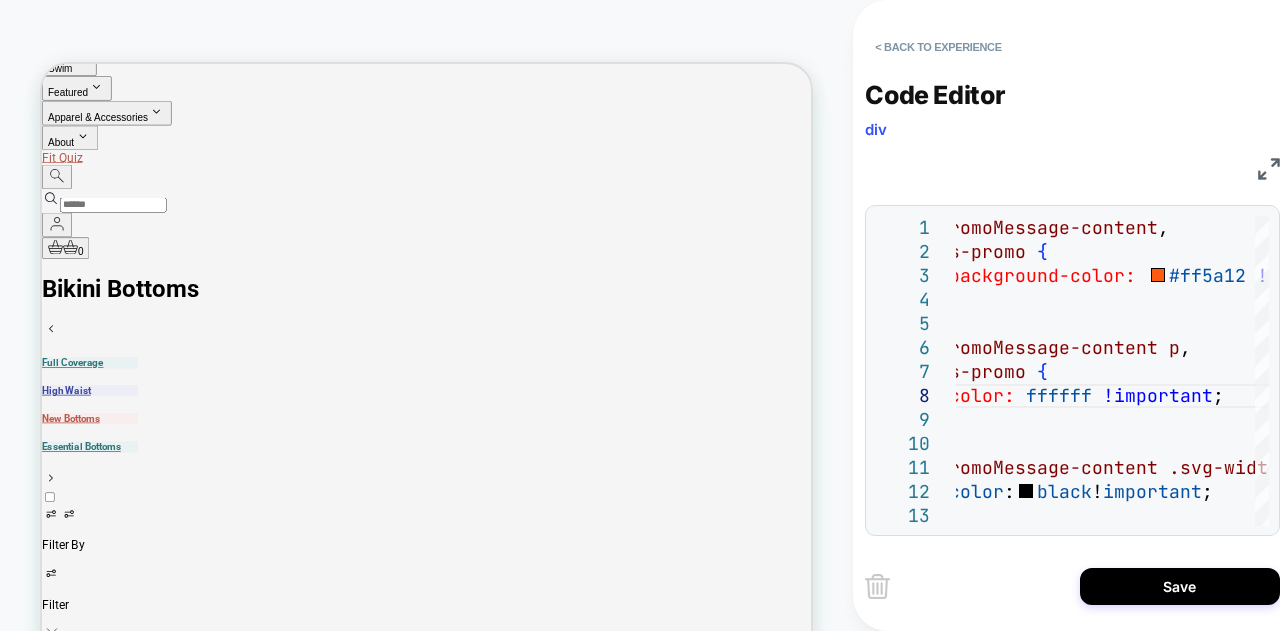 drag, startPoint x: 1048, startPoint y: 527, endPoint x: 994, endPoint y: 527, distance: 54 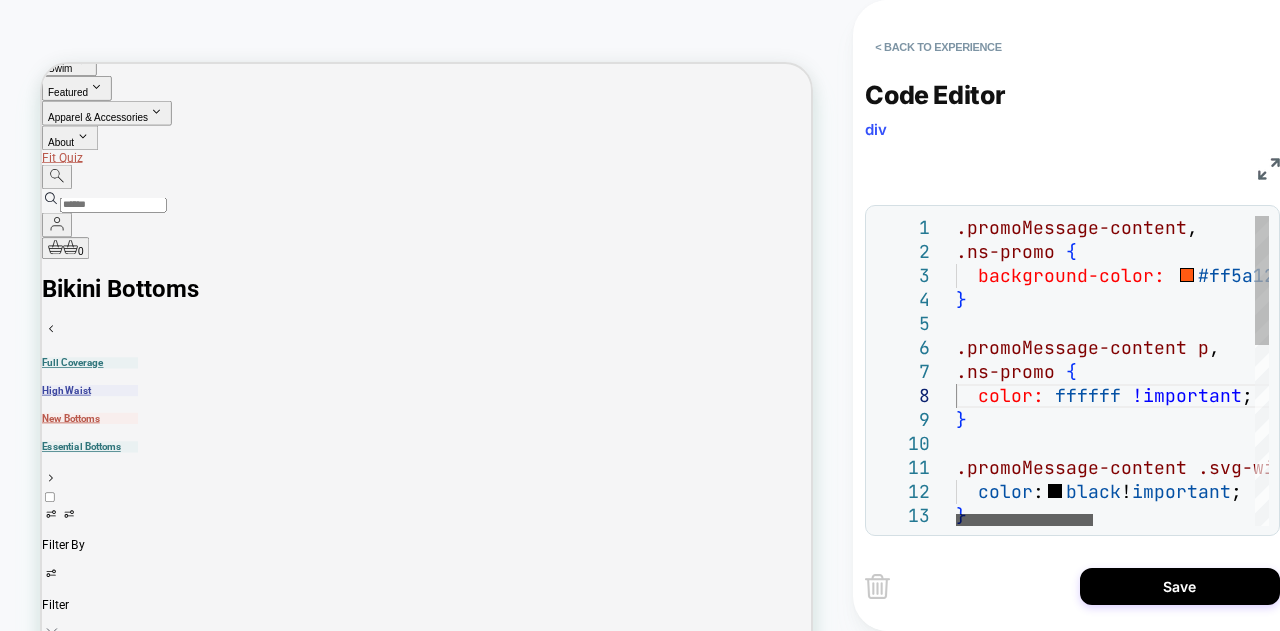 click at bounding box center (1024, 520) 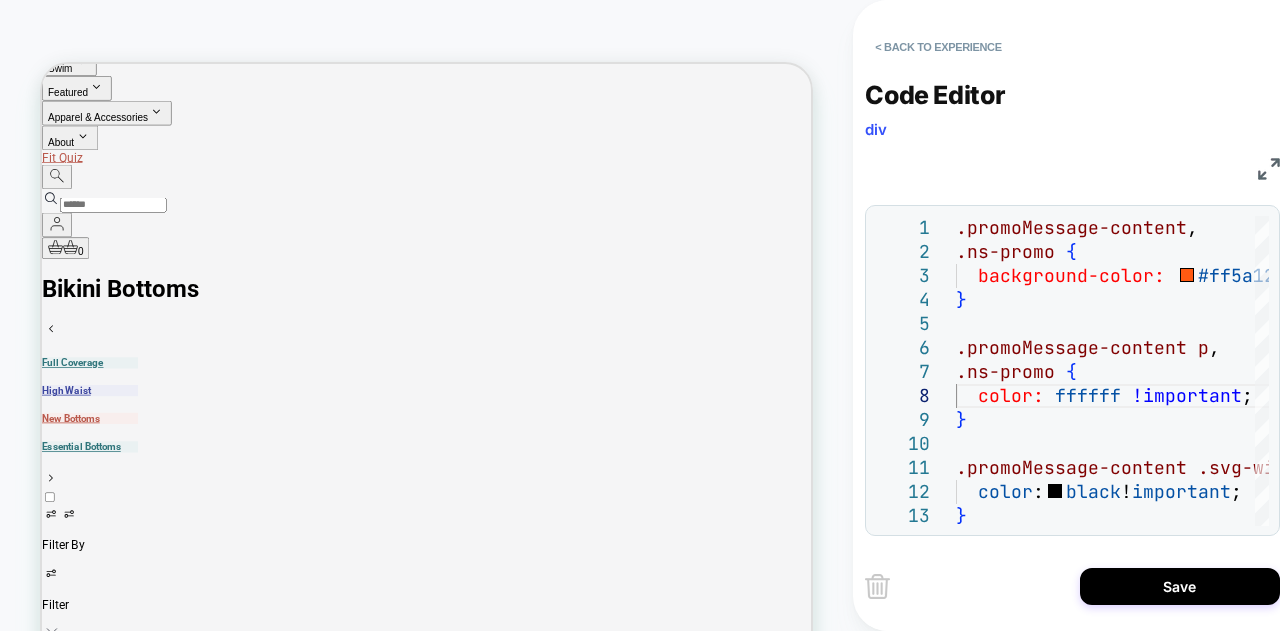 click on "Code Editor div" at bounding box center (1072, 114) 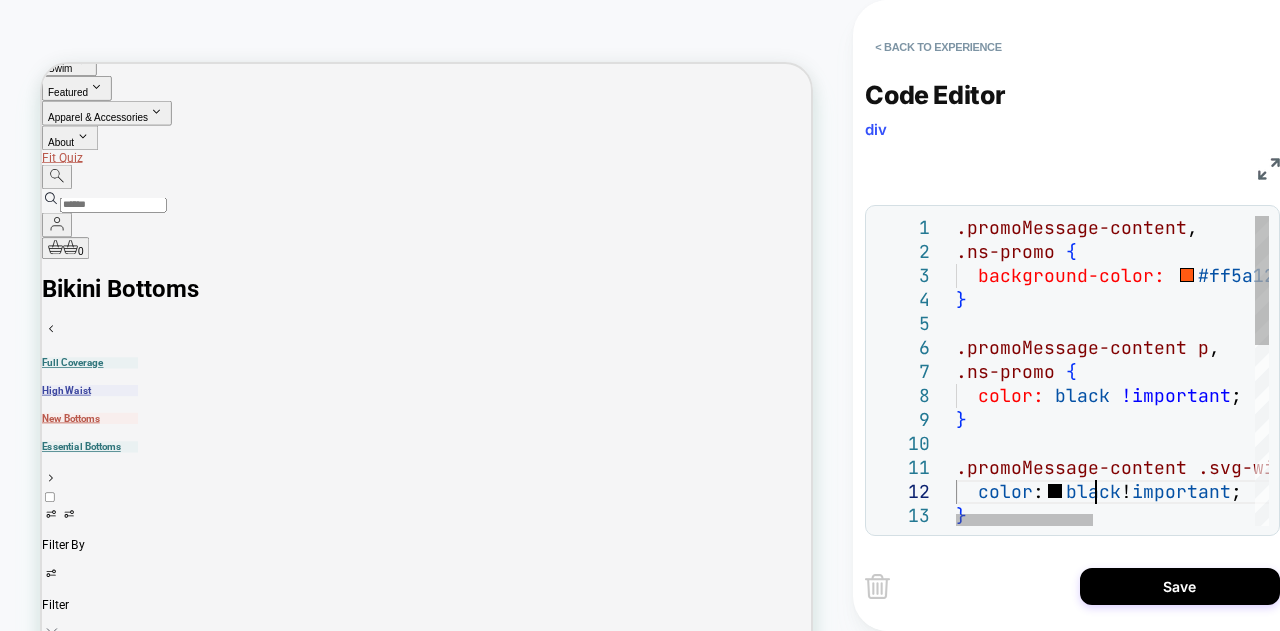 click on ".promoMessage-content , .ns-promo   {    background-color:     #ff5a12   !important ; } .promoMessage-content   p , .ns-promo   {    color:   black   !important ; } .promoMessage-content   .svg-width-full.w-4.mr- \ [ 2px \ ]   svg   {    color :    black  ! important ; }" at bounding box center (1297, 587) 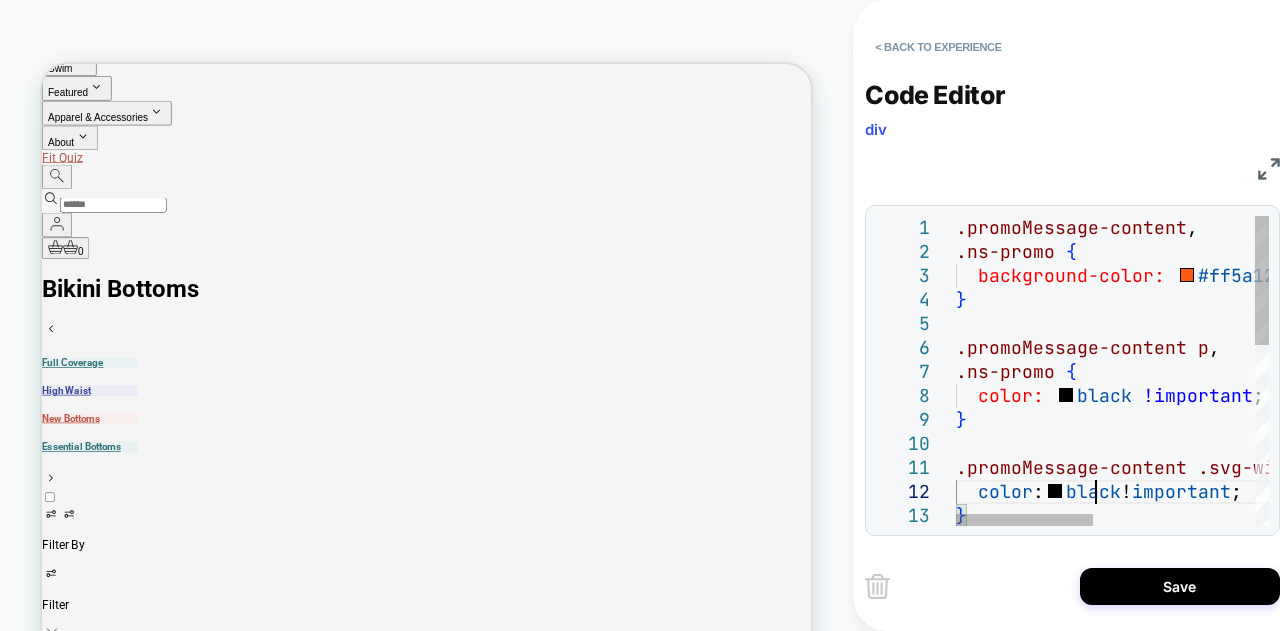 click on ".promoMessage-content , .ns-promo   {    background-color:     #ff5a12   !important ; } .promoMessage-content   p , .ns-promo   {    color:     black   !important ; } .promoMessage-content   .svg-width-full.w-4.mr- \ [ 2px \ ]   svg   {    color :    black  ! important ; }" at bounding box center [1297, 587] 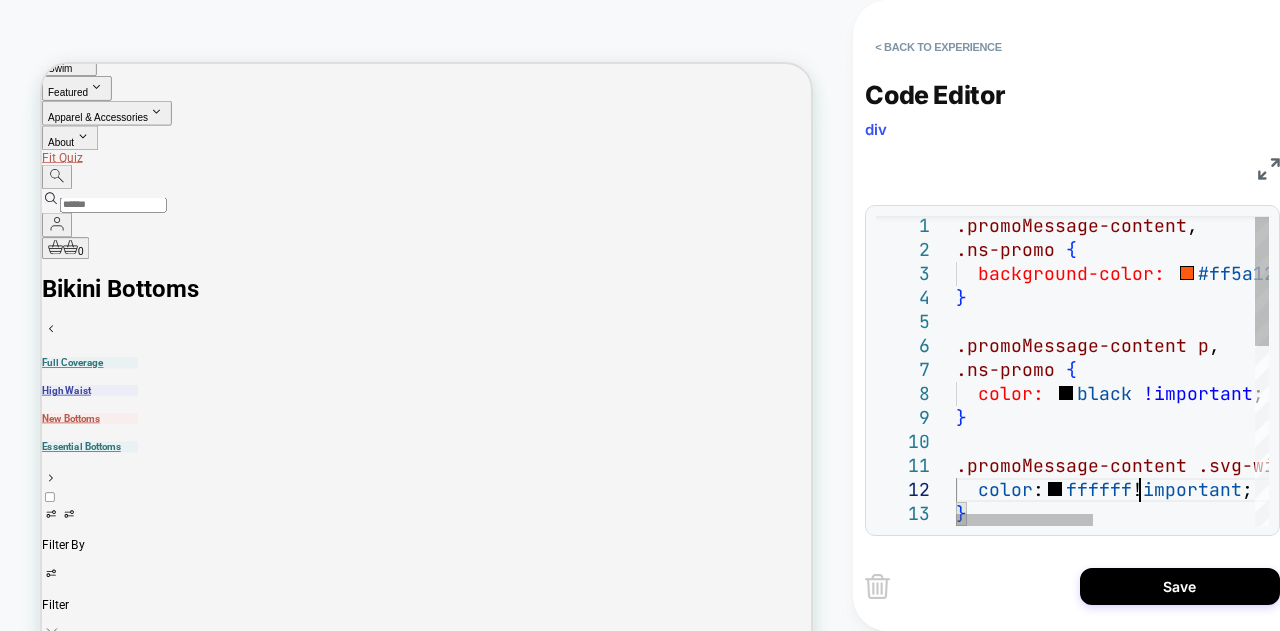 scroll, scrollTop: 47, scrollLeft: 161, axis: both 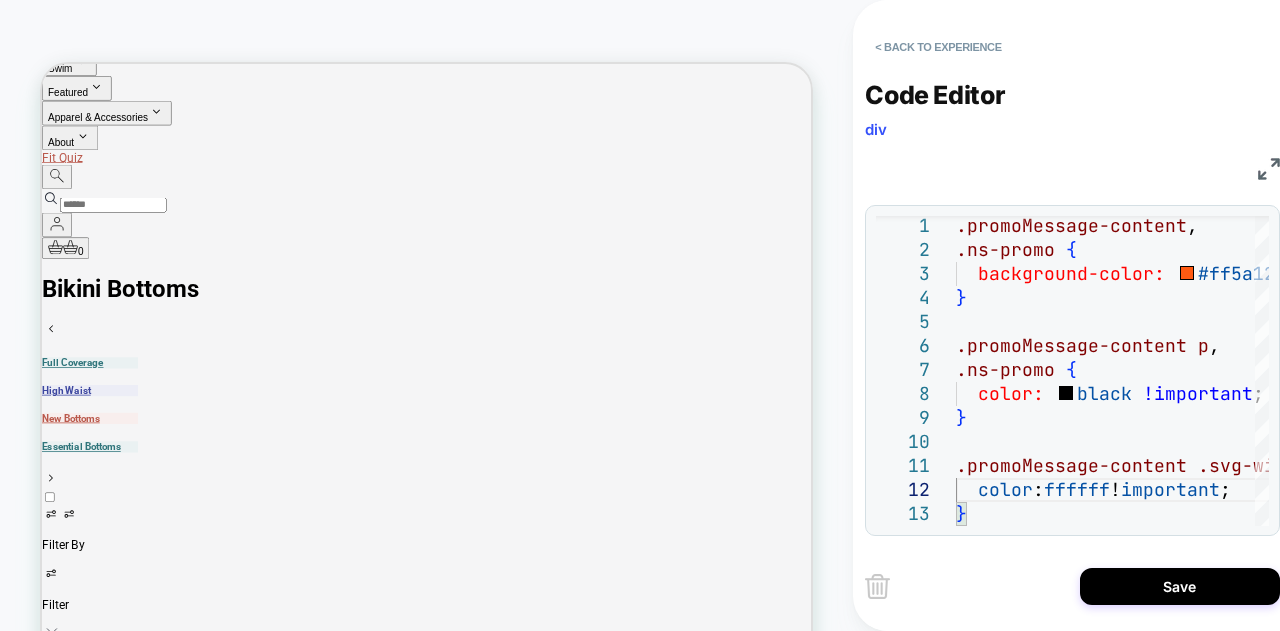 click on "**********" at bounding box center [1072, 295] 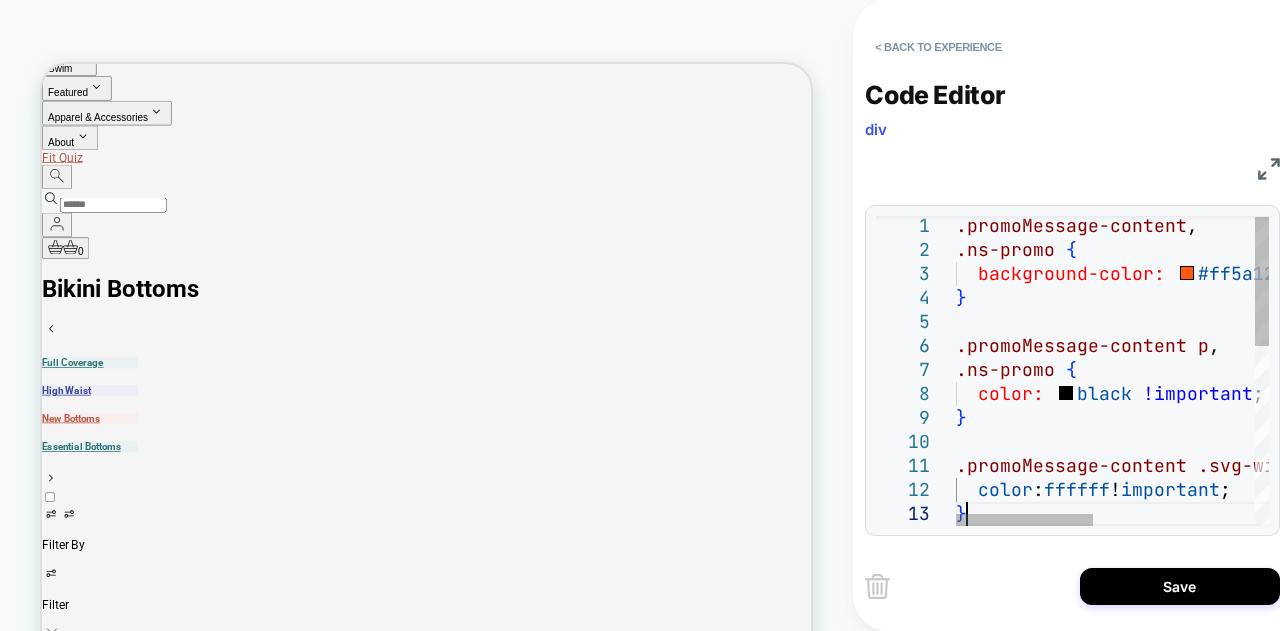 click on ".promoMessage-content , .ns-promo   {    background-color:     #ff5a12   !important ; } .promoMessage-content   p , .ns-promo   {    color:     black   !important ; } .promoMessage-content   .svg-width-full.w-4.mr- \ [ 2px \ ]   svg   {    color :  ffffff  ! important ; }" at bounding box center (1297, 585) 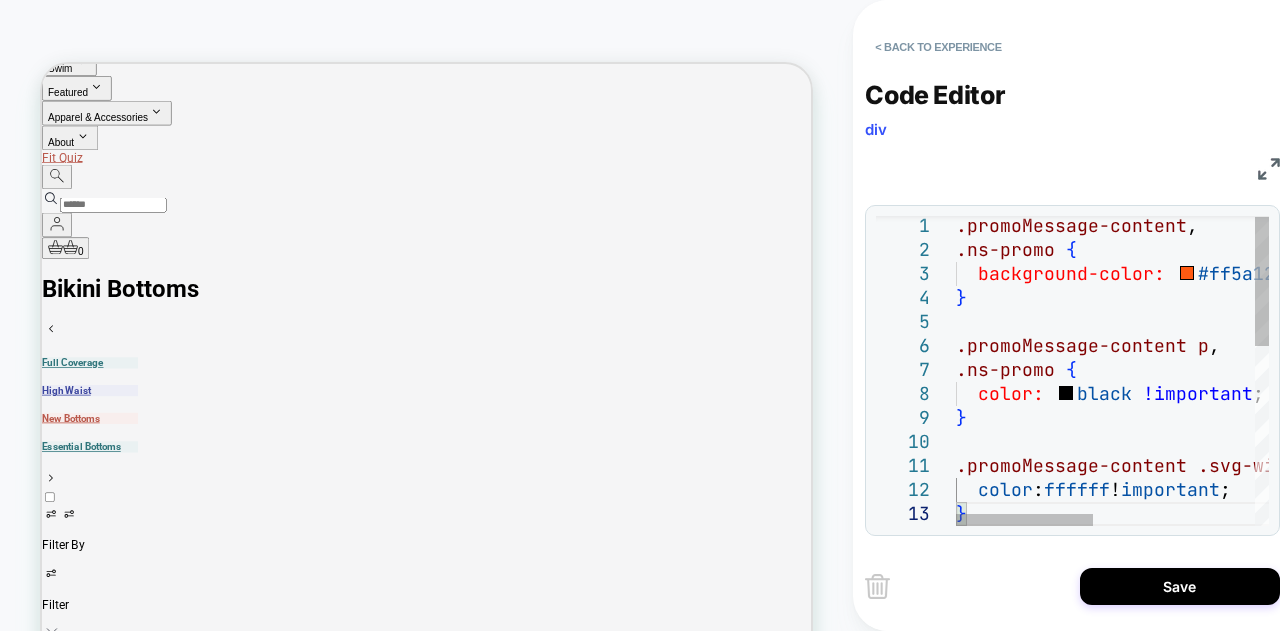 click on ".promoMessage-content , .ns-promo   {    background-color:     #ff5a12   !important ; } .promoMessage-content   p , .ns-promo   {    color:     black   !important ; } .promoMessage-content   .svg-width-full.w-4.mr- \ [ 2px \ ]   svg   {    color :  ffffff  ! important ; }" at bounding box center (1297, 585) 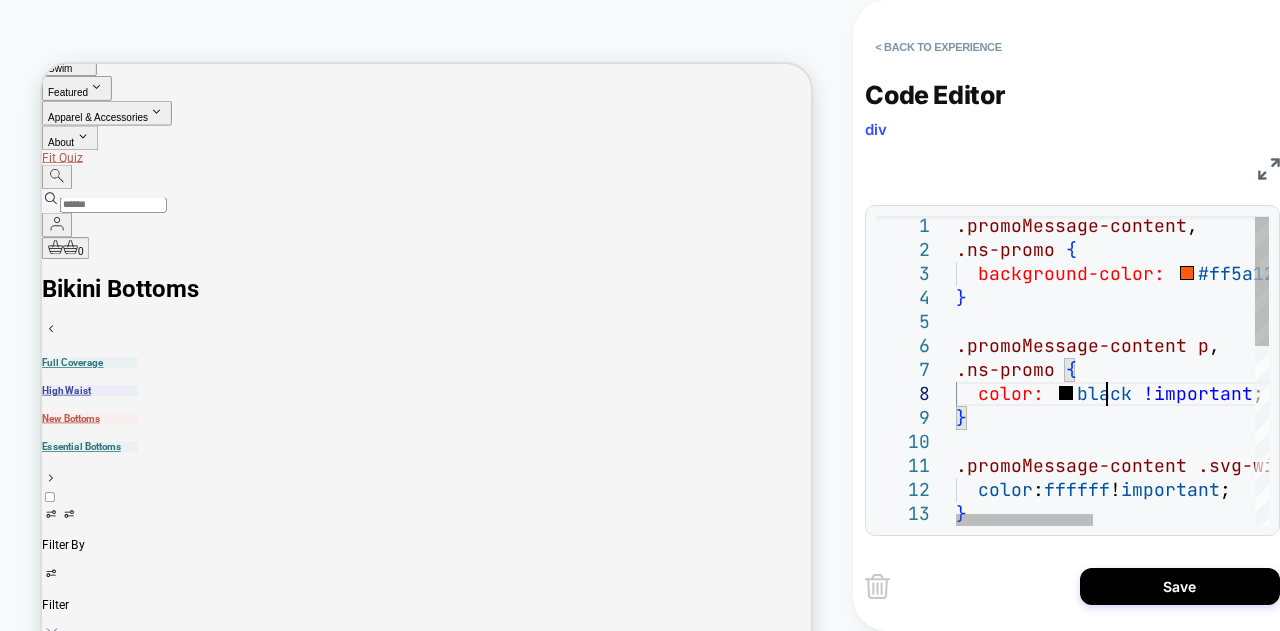 click on ".promoMessage-content , .ns-promo   {    background-color:     #ff5a12   !important ; } .promoMessage-content   p , .ns-promo   {    color:     black   !important ; } .promoMessage-content   .svg-width-full.w-4.mr- \ [ 2px \ ]   svg   {    color :  ffffff  ! important ; }" at bounding box center (1297, 585) 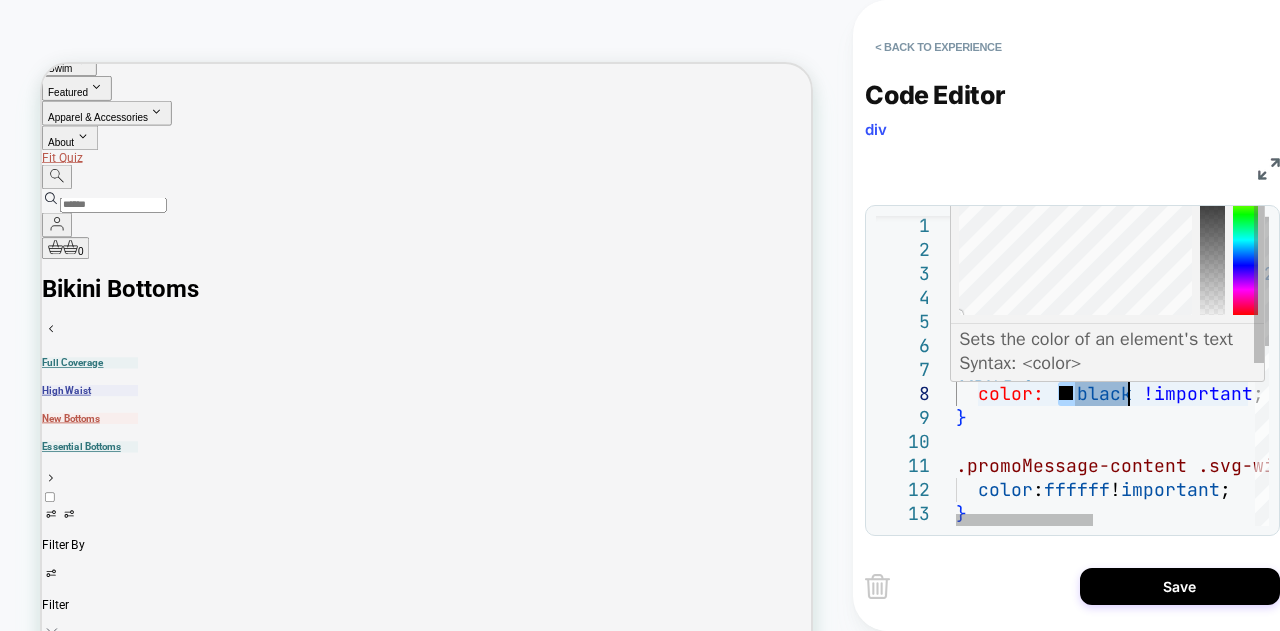 click on ".promoMessage-content , .ns-promo   {    background-color:     #ff5a12   !important ; } .promoMessage-content   p , .ns-promo   {    color:     black   !important ; } .promoMessage-content   .svg-width-full.w-4.mr- \ [ 2px \ ]   svg   {    color :  ffffff  ! important ; }" at bounding box center [1297, 585] 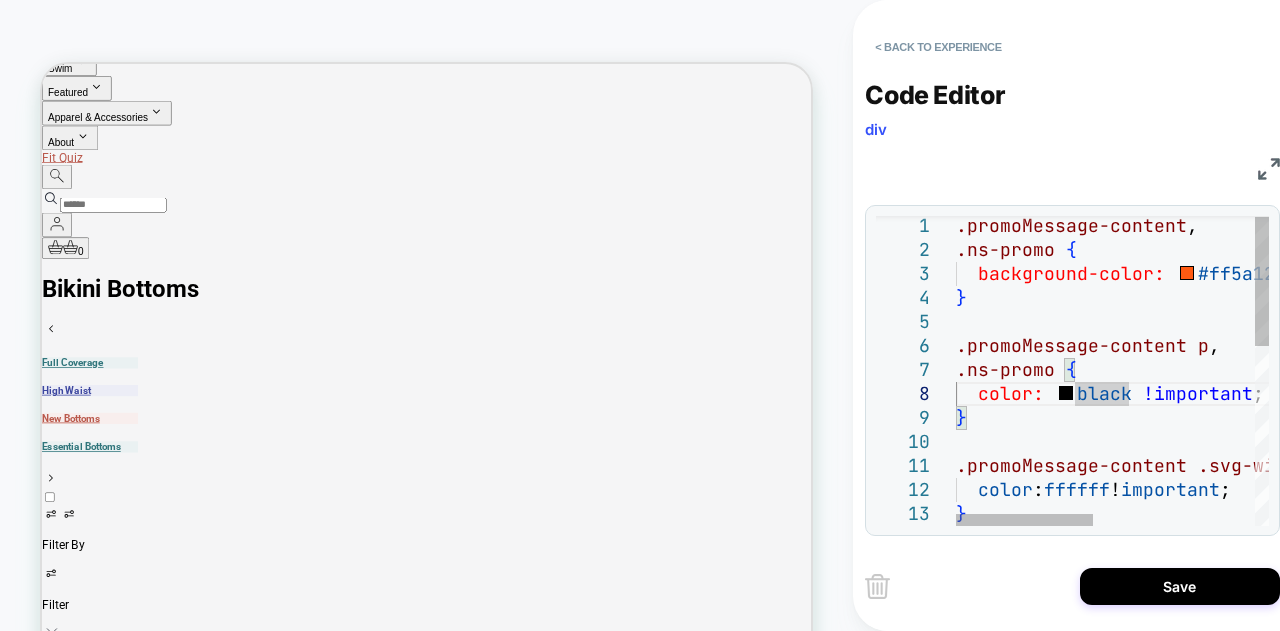 click on ".promoMessage-content , .ns-promo   {    background-color:     #ff5a12   !important ; } .promoMessage-content   p , .ns-promo   {    color:     black   !important ; } .promoMessage-content   .svg-width-full.w-4.mr- \ [ 2px \ ]   svg   {    color :  ffffff  ! important ; }" at bounding box center (1297, 585) 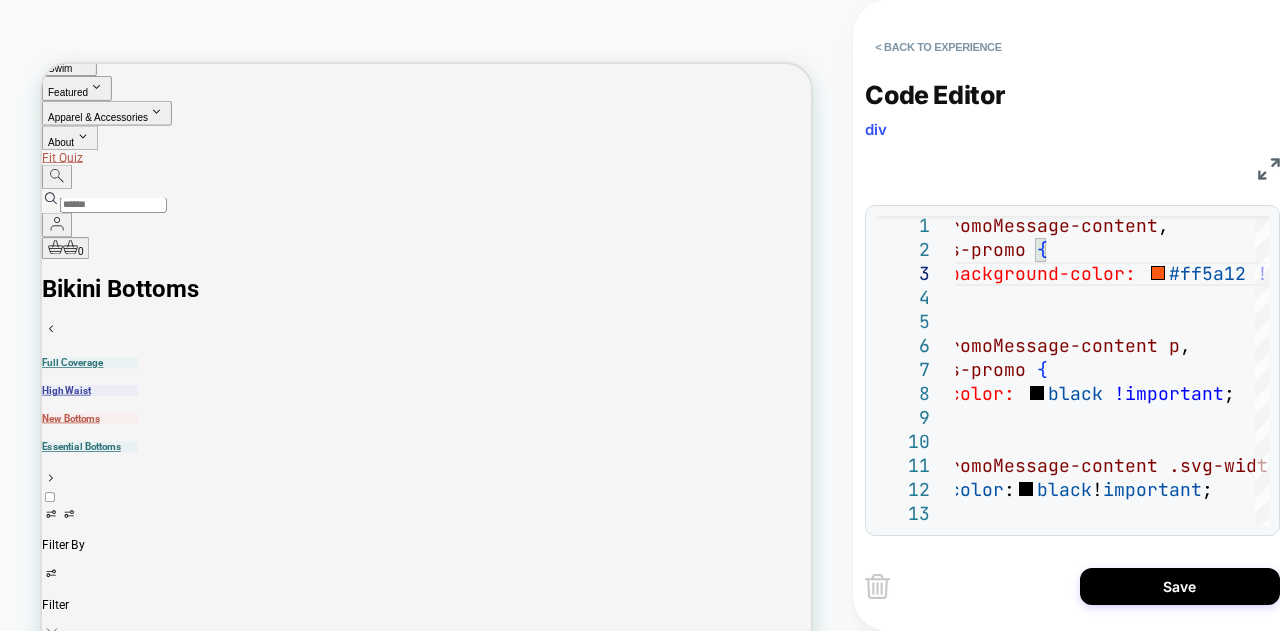 click on "Code Editor div" at bounding box center [1072, 114] 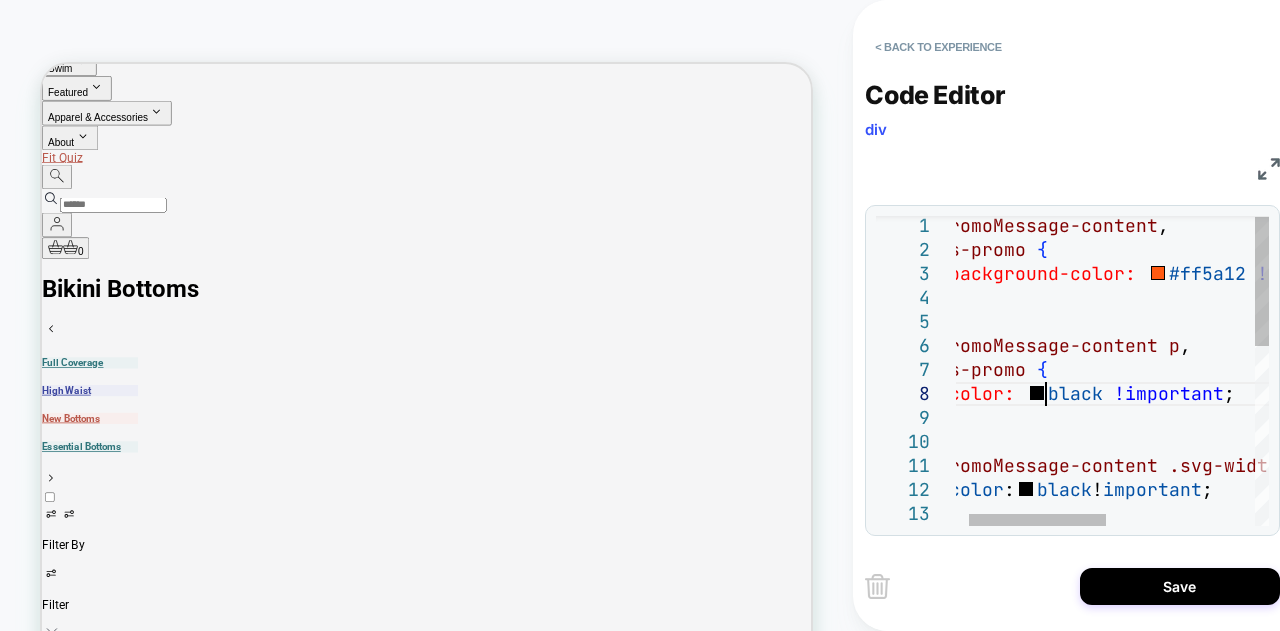 scroll, scrollTop: 47, scrollLeft: 291, axis: both 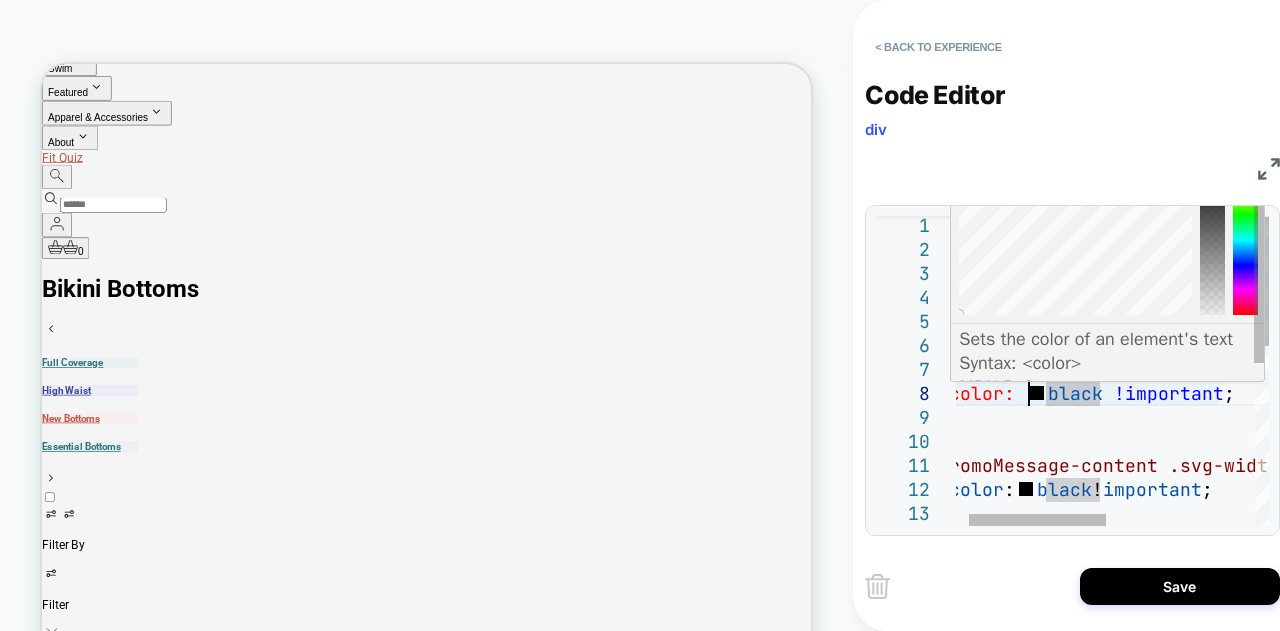 click on ".promoMessage-content , .ns-promo   {    background-color:     #ff5a12   !important ; } .promoMessage-content   p , .ns-promo   {    color:     black   !important ; } .promoMessage-content   .svg-width-full.w-4.mr- \ [ 2px \ ]   svg   {    color :    black  ! important ; }" at bounding box center (1268, 585) 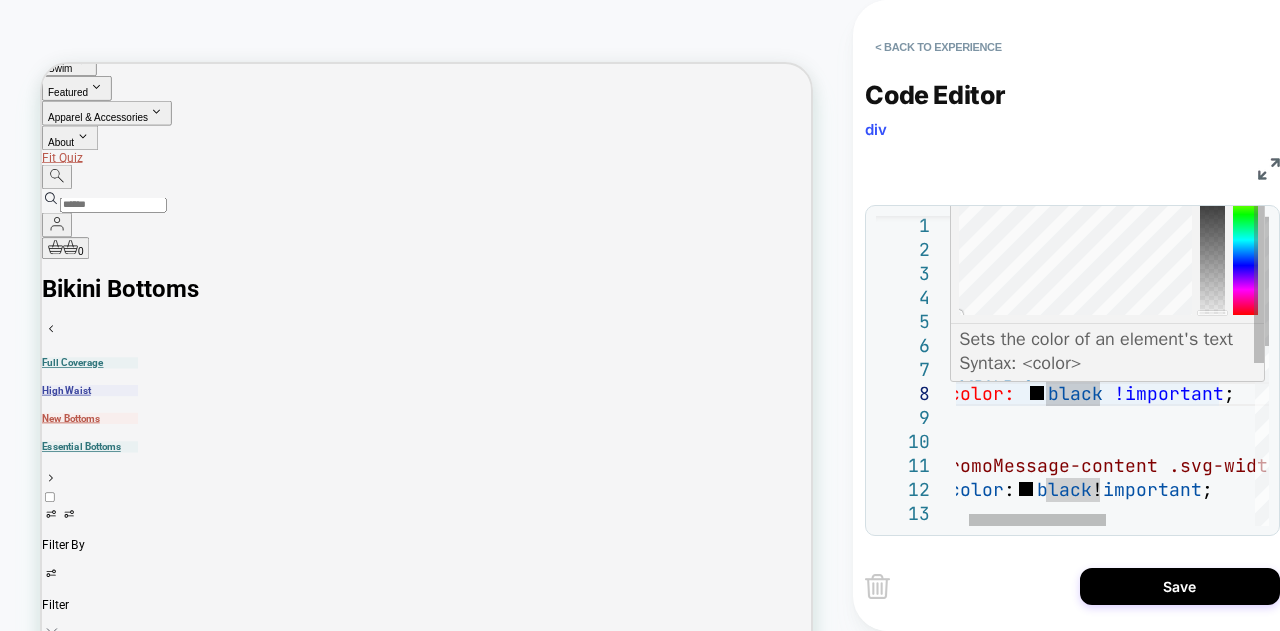 drag, startPoint x: 1213, startPoint y: 313, endPoint x: 1213, endPoint y: 337, distance: 24 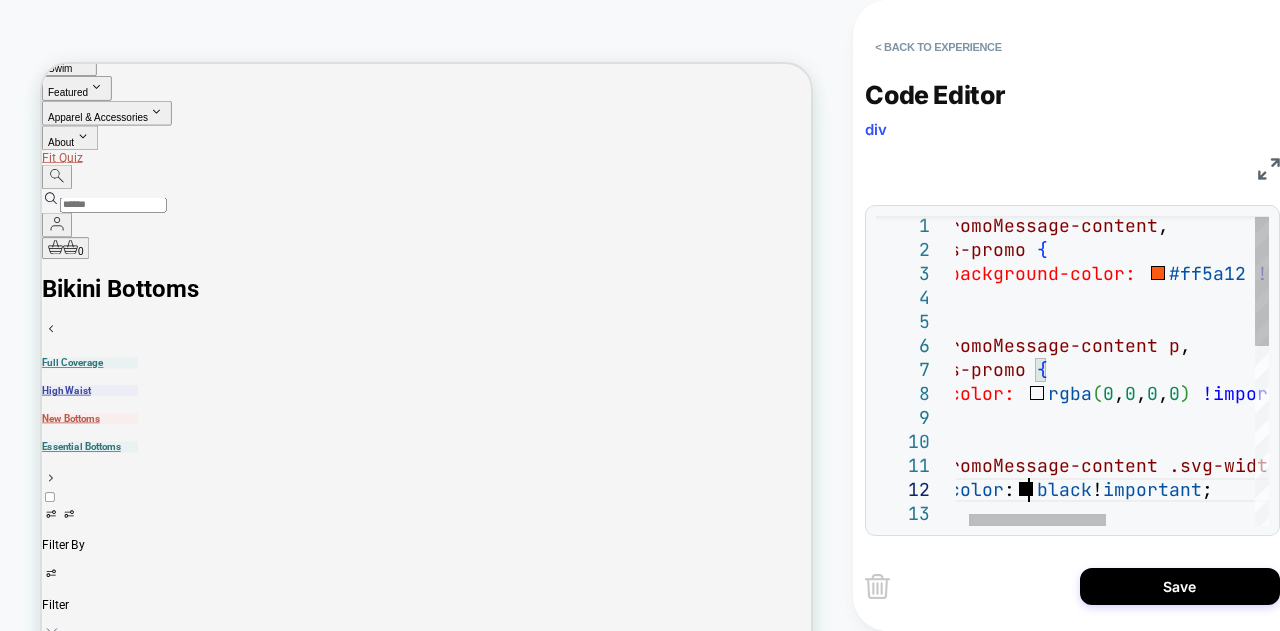 click on ".promoMessage-content , .ns-promo   {    background-color:     #ff5a12   !important ; } .promoMessage-content   p , .ns-promo   {    color:     rgba ( 0 ,  0 ,  0 ,  0 )   !important ; } .promoMessage-content   .svg-width-full.w-4.mr- \ [ 2px \ ]   svg   {    color :    black  ! important ; }" at bounding box center [1268, 585] 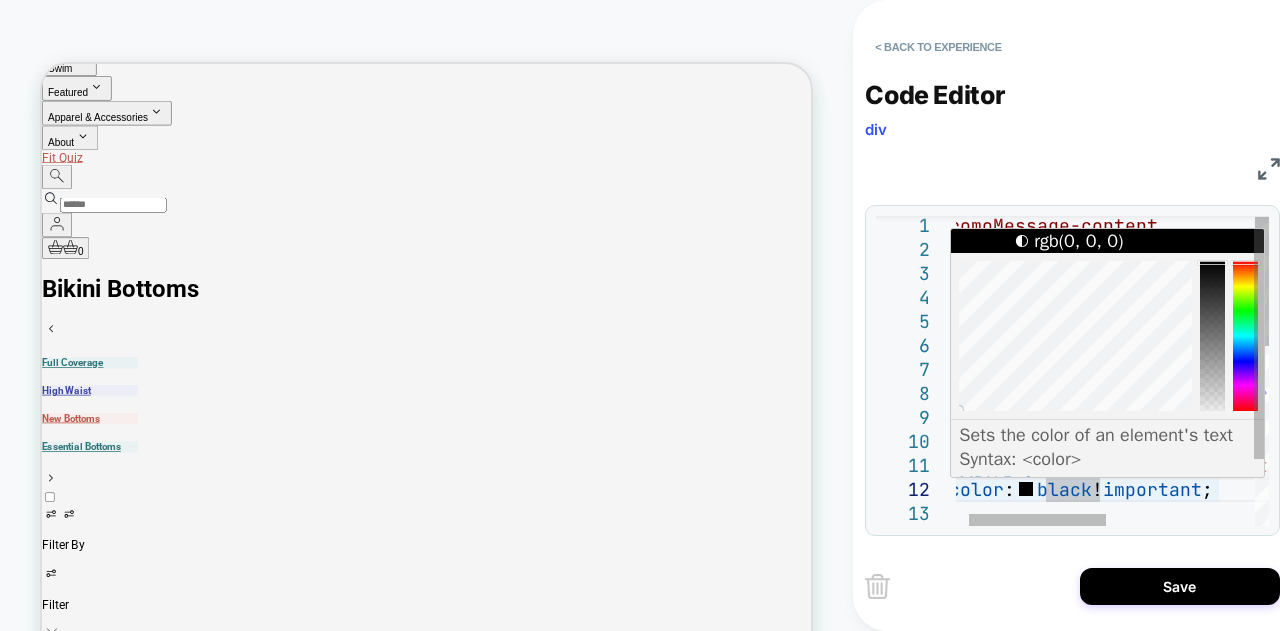 click on ".promoMessage-content , .ns-promo   {    background-color:     #ff5a12   !important ; } .promoMessage-content   p , .ns-promo   {    color:     rgba ( 0 ,  0 ,  0 ,  0 )   !important ; } .promoMessage-content   .svg-width-full.w-4.mr- \ [ 2px \ ]   svg   {    color :    black  ! important ; }" at bounding box center [1268, 585] 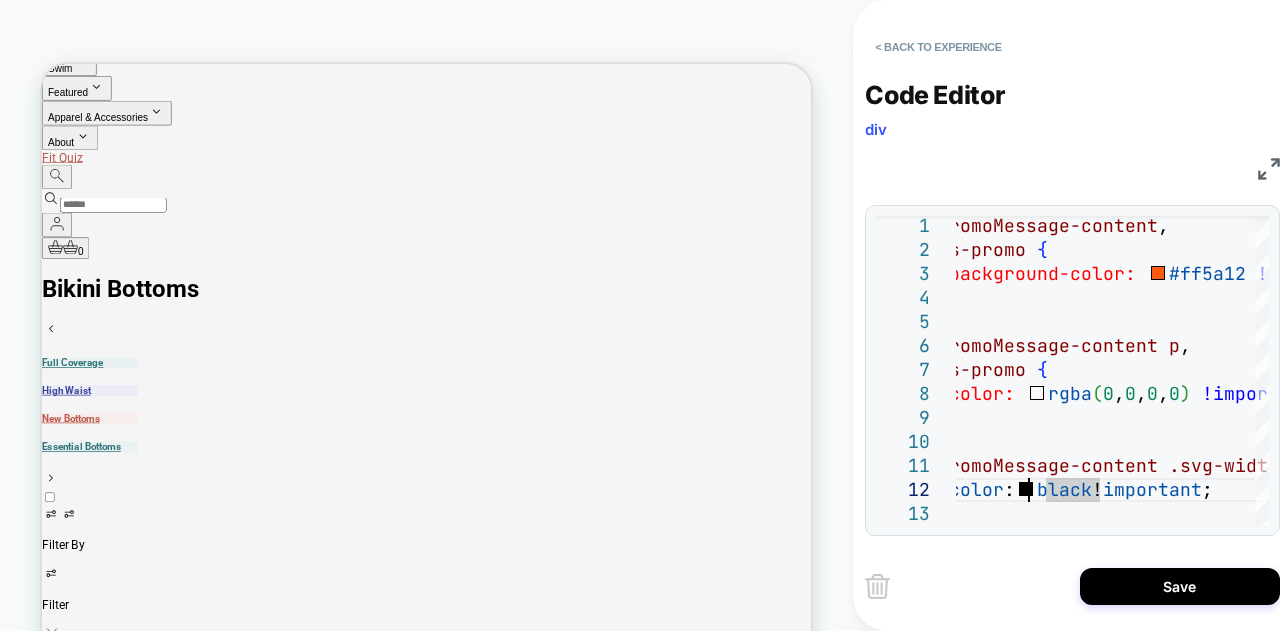 click on "**********" at bounding box center (1072, 295) 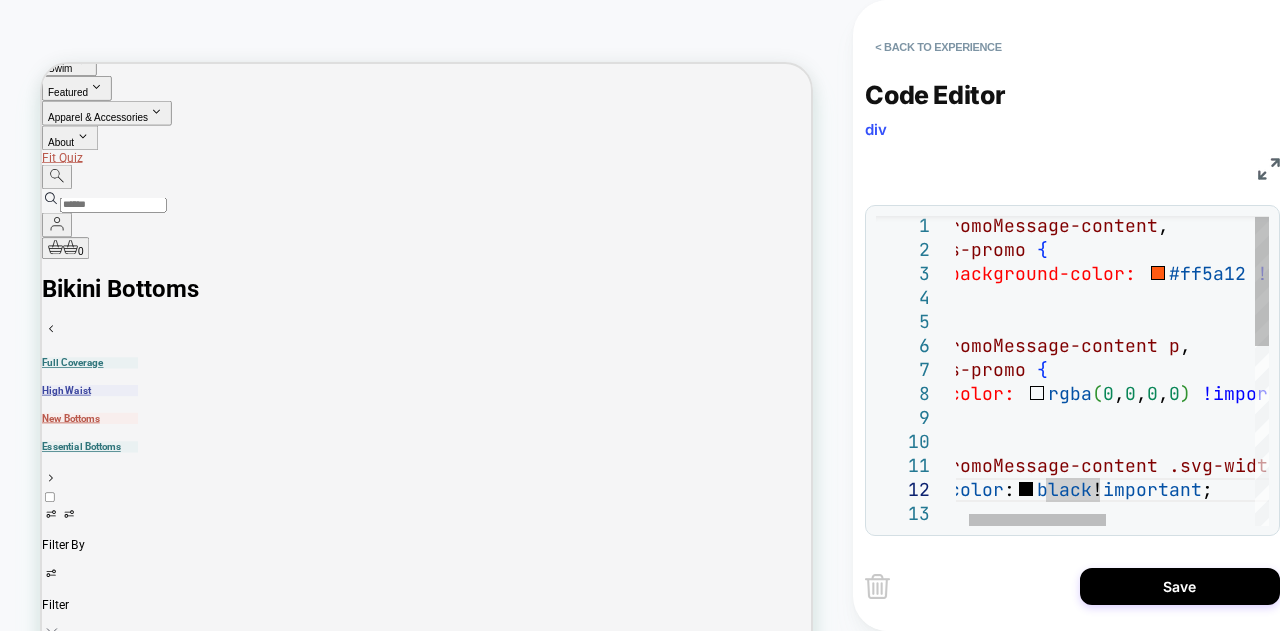 click on ".promoMessage-content , .ns-promo   {    background-color:     #ff5a12   !important ; } .promoMessage-content   p , .ns-promo   {    color:     rgba ( 0 ,  0 ,  0 ,  0 )   !important ; } .promoMessage-content   .svg-width-full.w-4.mr- \ [ 2px \ ]   svg   {    color :    black  ! important ; }" at bounding box center (1268, 585) 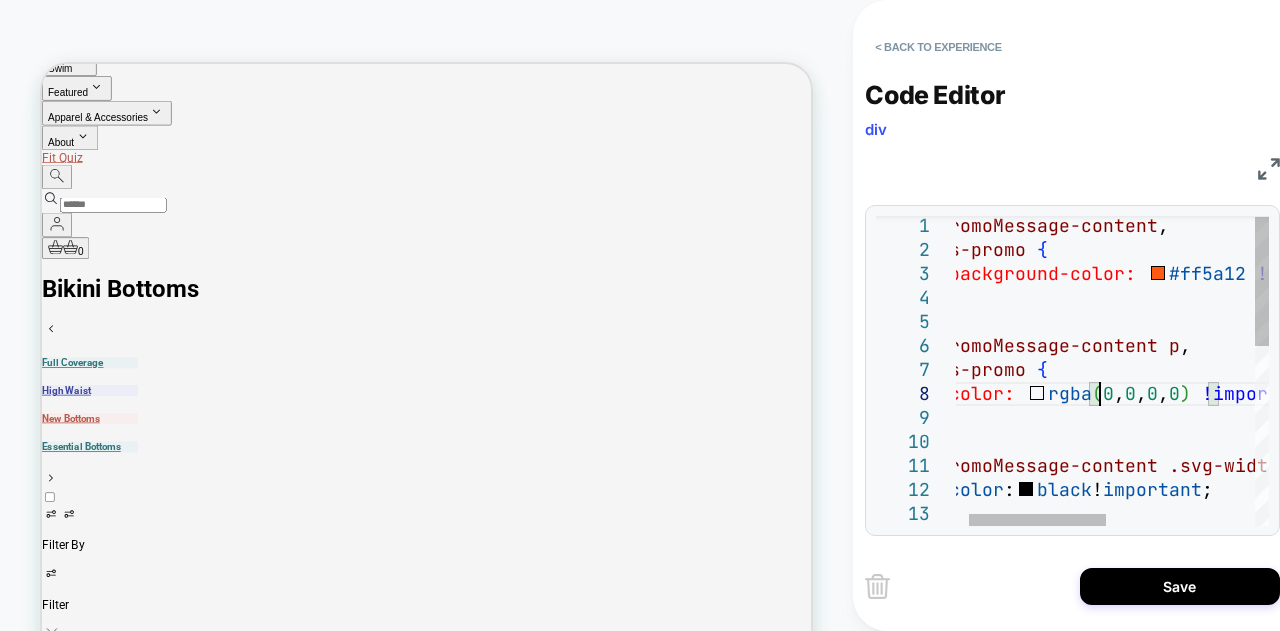 scroll, scrollTop: 47, scrollLeft: 96, axis: both 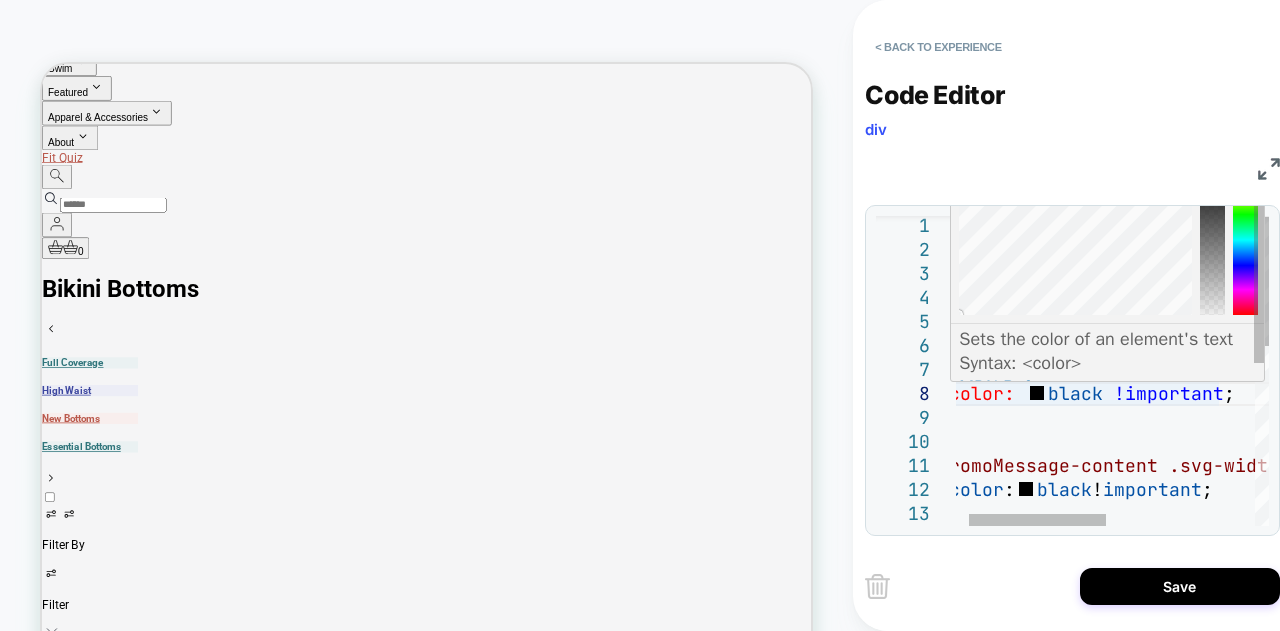 click on ".promoMessage-content , .ns-promo   {    background-color:     #ff5a12   !important ; } .promoMessage-content   p , .ns-promo   {    color:     black   !important ; } .promoMessage-content   .svg-width-full.w-4.mr- \ [ 2px \ ]   svg   {    color :    black  ! important ; }" at bounding box center (1268, 585) 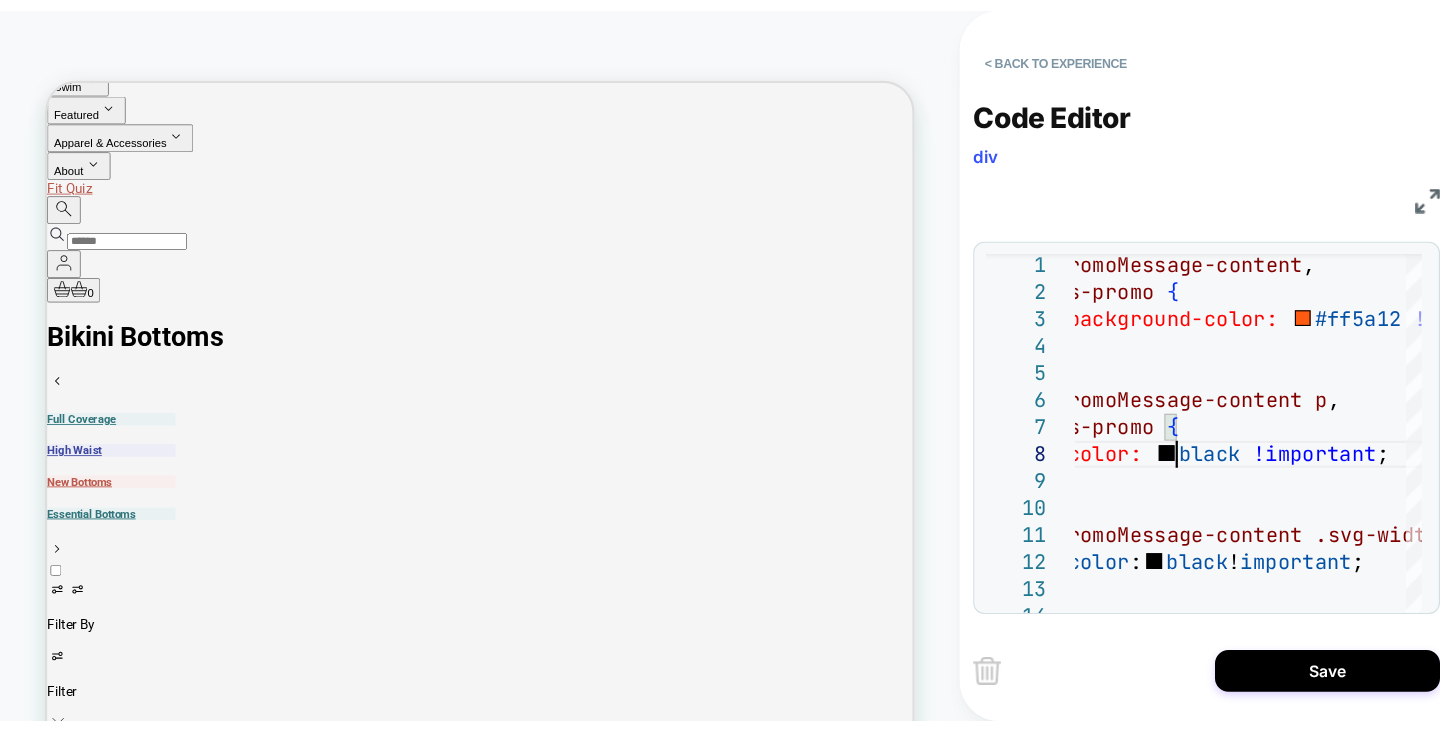 scroll, scrollTop: 47, scrollLeft: 97, axis: both 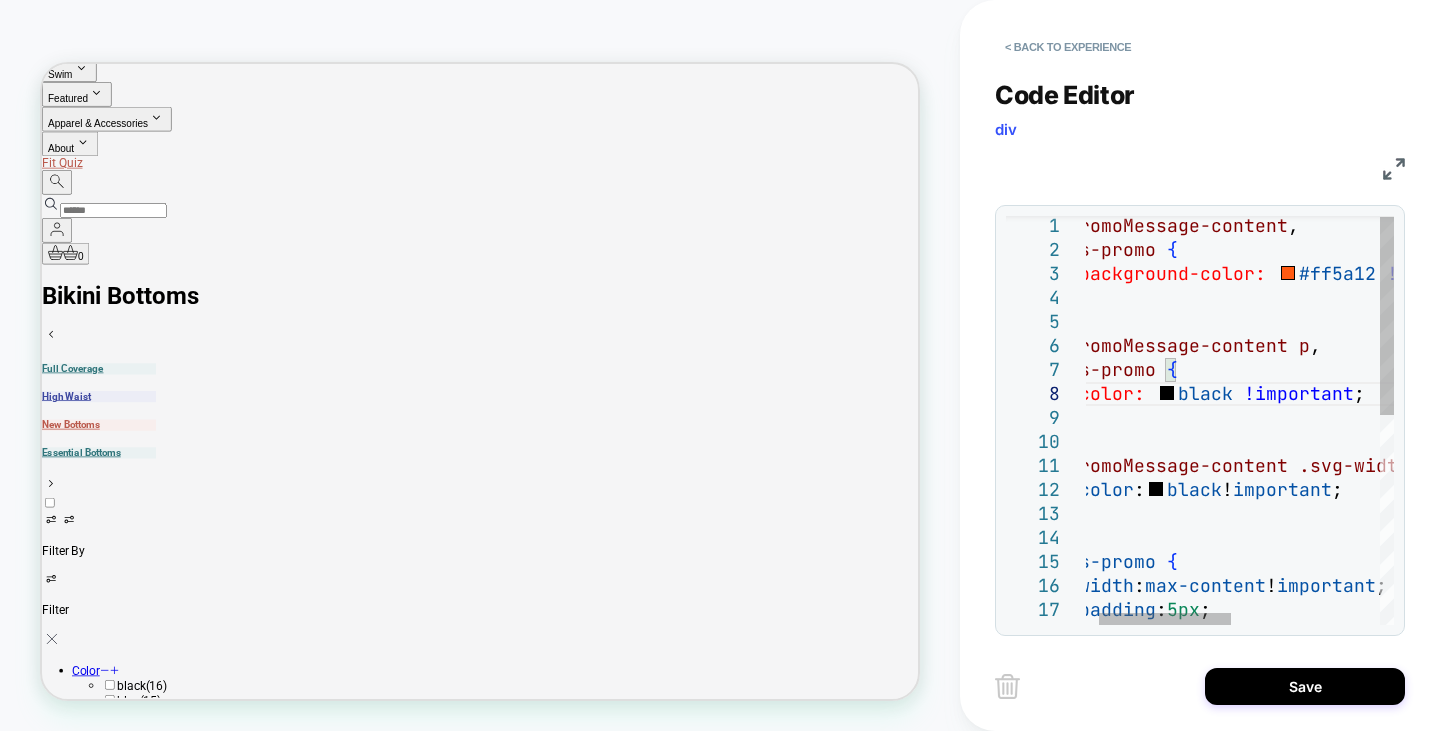 click on ".promoMessage-content , .ns-promo   {    background-color:     #ff5a12   !important ; } .promoMessage-content   p , .ns-promo   {    color:     black   !important ; } .promoMessage-content   .svg-width-full.w-4.mr- \ [ 2px \ ]   svg   {    color :    black  ! important ; } . ns-promo   {    width :  max-content  ! important ;    padding :  5px ; }" at bounding box center [1398, 634] 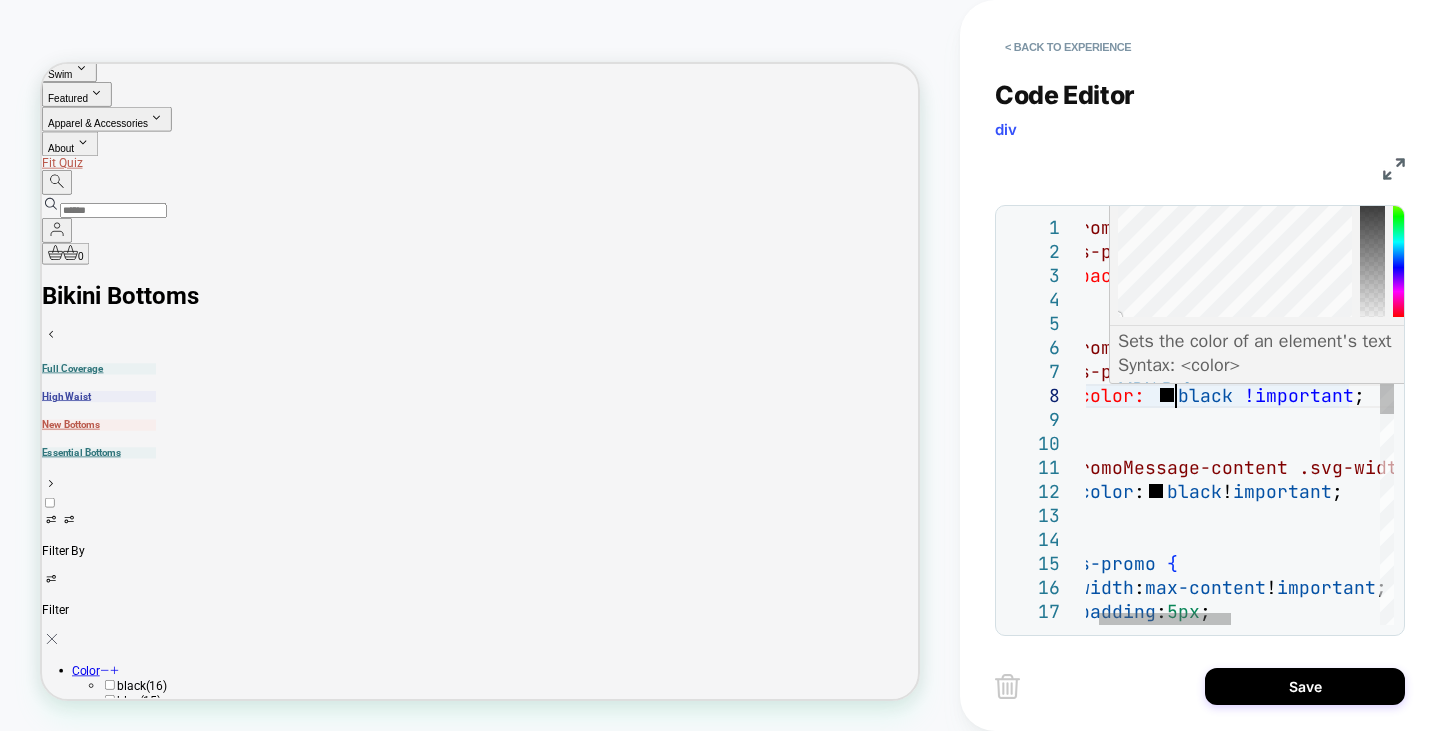 click on ".promoMessage-content , .ns-promo   {    background-color:     #ff5a12   !important ; } .promoMessage-content   p , .ns-promo   {    color:     black   !important ; } .promoMessage-content   .svg-width-full.w-4.mr- \ [ 2px \ ]   svg   {    color :    black  ! important ; } . ns-promo   {    width :  max-content  ! important ;    padding :  5px ; }" at bounding box center (1398, 636) 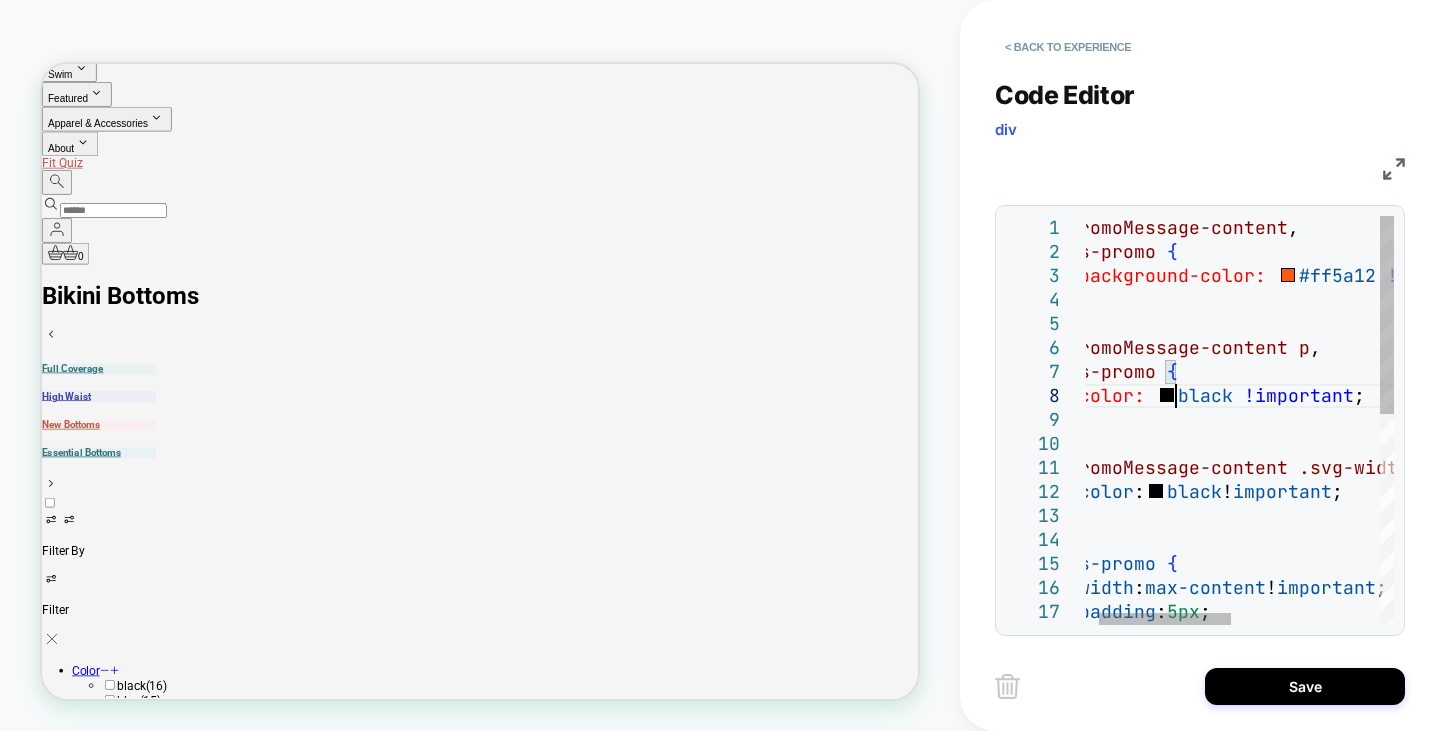 click on ".promoMessage-content , .ns-promo   {    background-color:     #ff5a12   !important ; } .promoMessage-content   p , .ns-promo   {    color:     black   !important ; } .promoMessage-content   .svg-width-full.w-4.mr- \ [ 2px \ ]   svg   {    color :    black  ! important ; } . ns-promo   {    width :  max-content  ! important ;    padding :  5px ; }" at bounding box center [1398, 636] 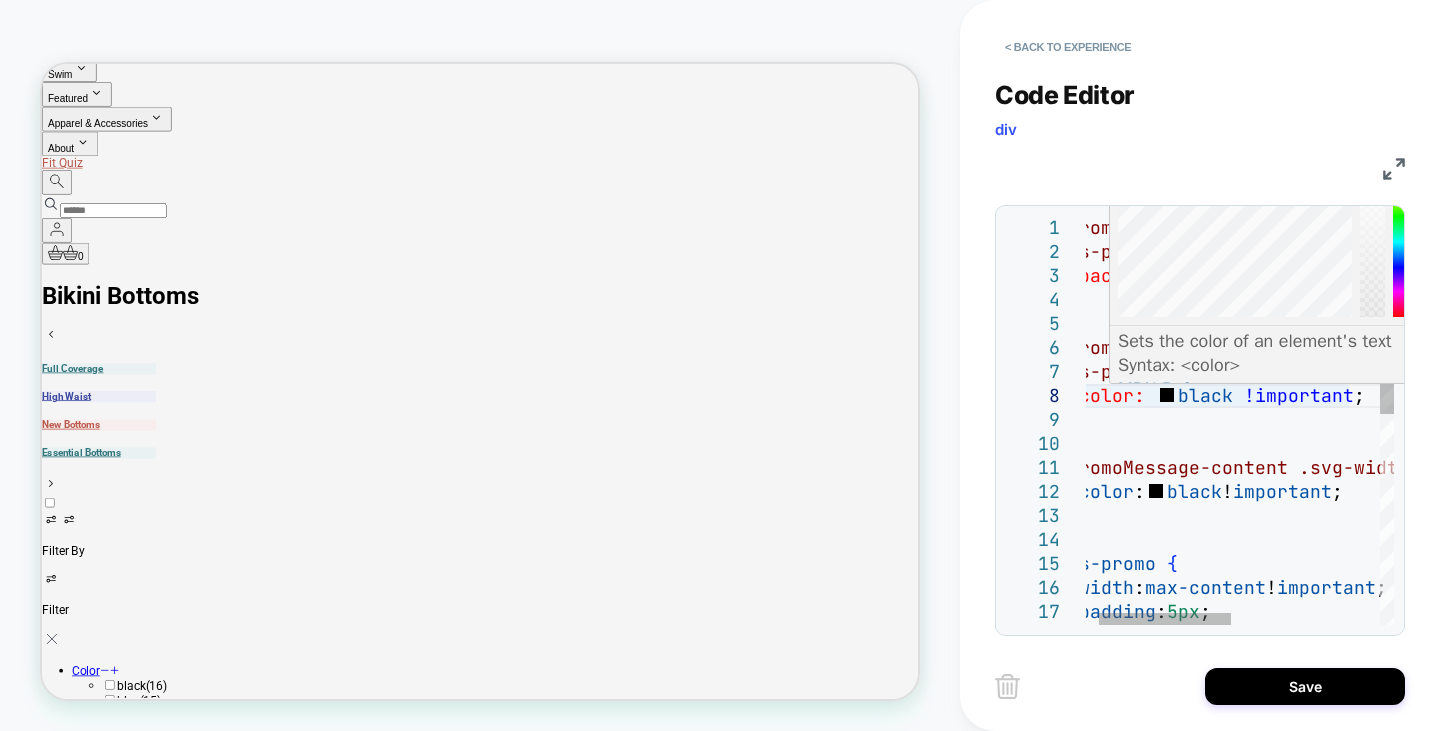 drag, startPoint x: 1120, startPoint y: 316, endPoint x: 1068, endPoint y: 106, distance: 216.34232 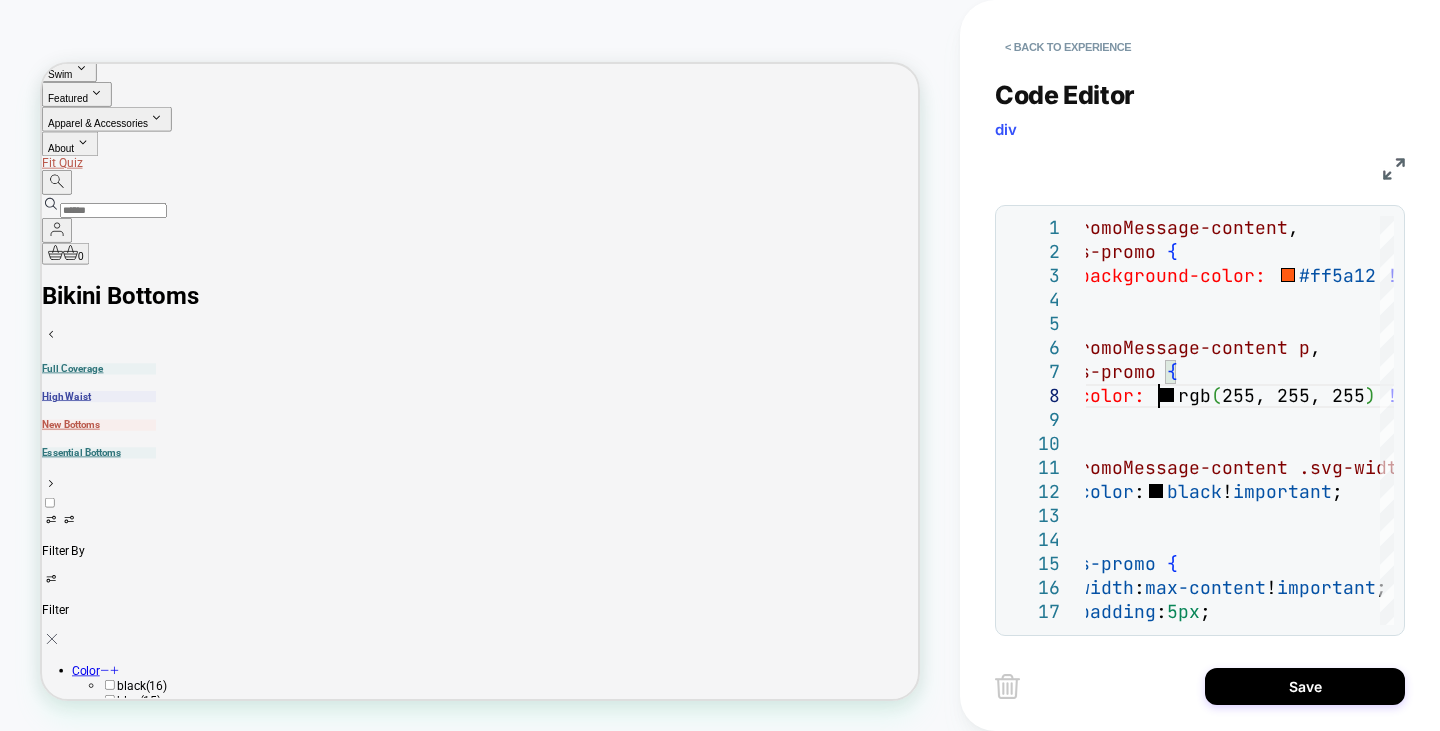 scroll, scrollTop: 47, scrollLeft: 97, axis: both 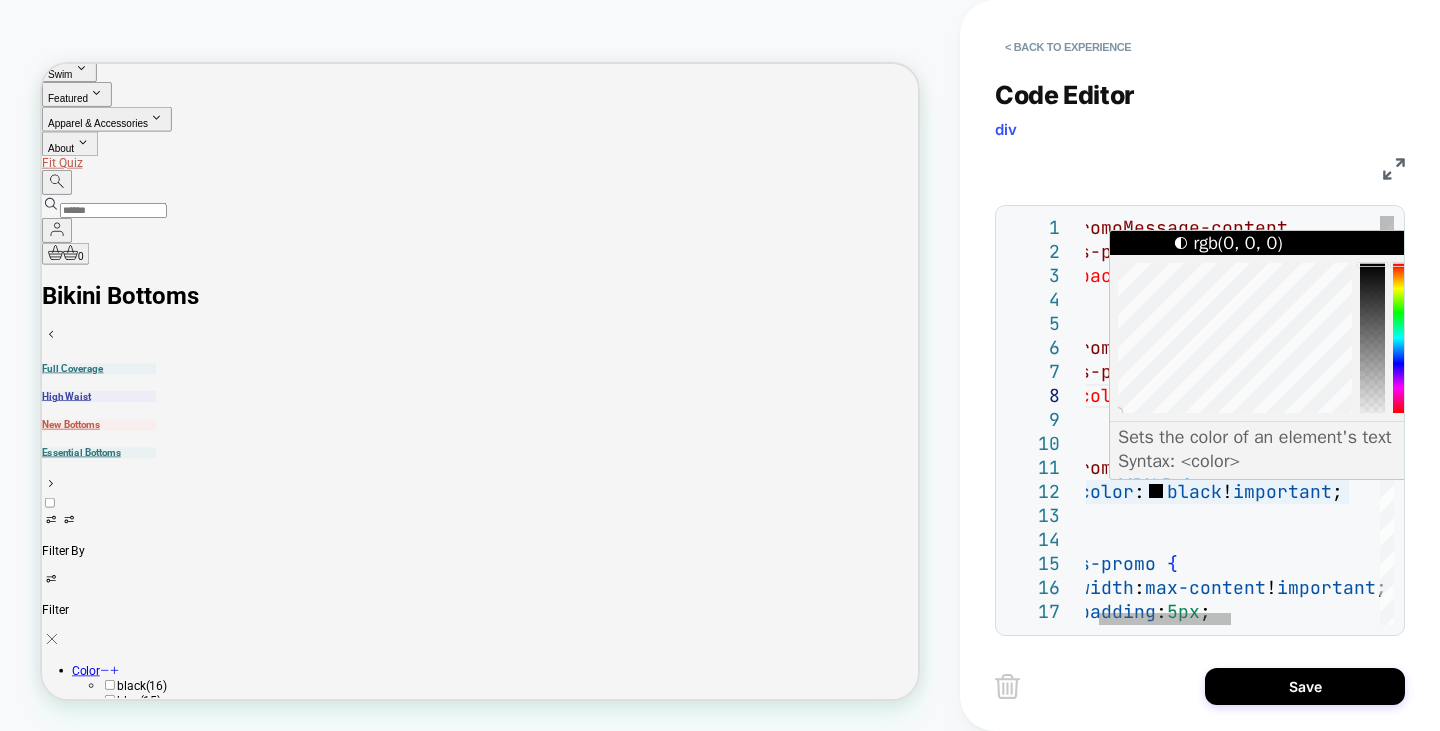 click on ".promoMessage-content , .ns-promo   {    background-color:     #ff5a12   !important ; } .promoMessage-content   p , .ns-promo   {    color:     rgb ( 255 ,  255 ,  255 )   !important ; } .promoMessage-content   .svg-width-full.w-4.mr- \ [ 2px \ ]   svg   {    color :    black  ! important ; } . ns-promo   {    width :  max-content  ! important ;    padding :  5px ; }" at bounding box center [1398, 636] 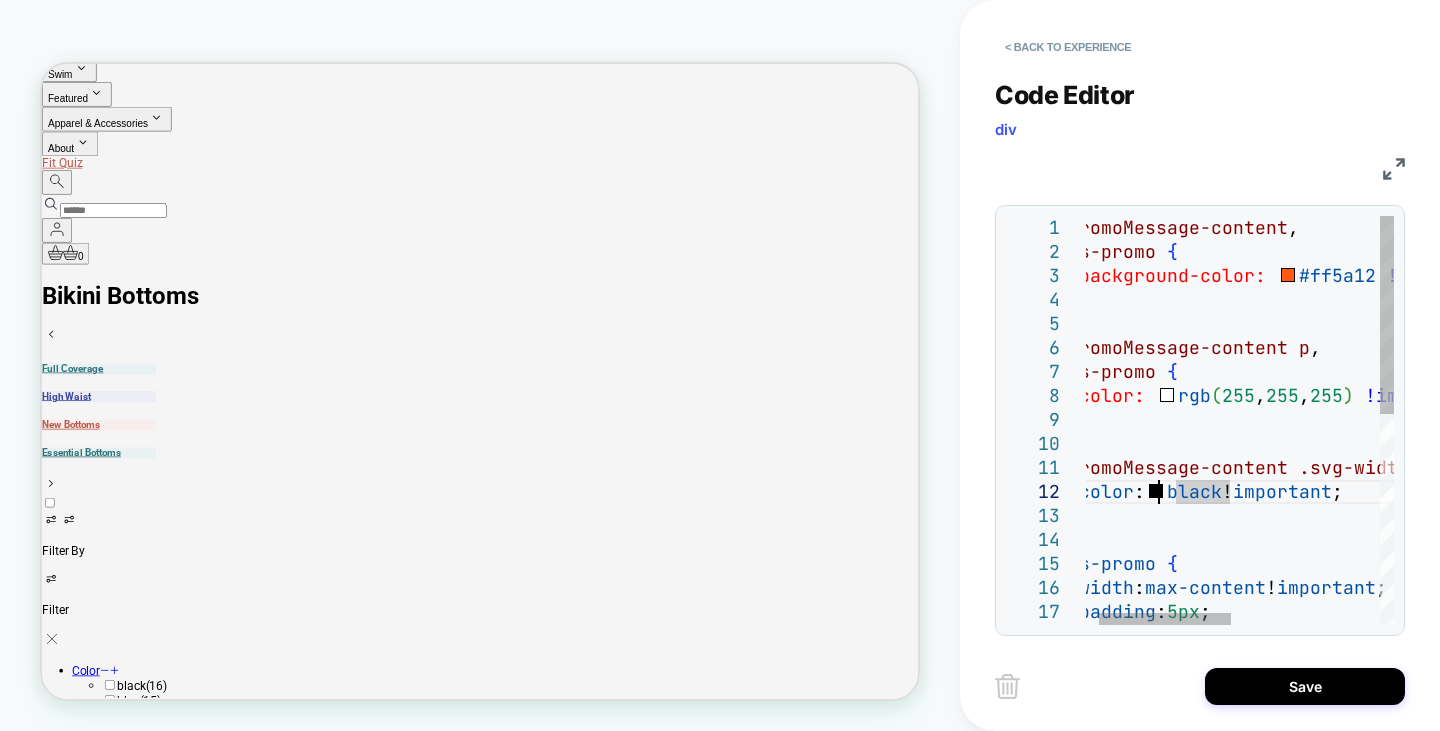 click on ".promoMessage-content , .ns-promo   {    background-color:     #ff5a12   !important ; } .promoMessage-content   p , .ns-promo   {    color:     rgb ( 255 ,  255 ,  255 )   !important ; } .promoMessage-content   .svg-width-full.w-4.mr- \ [ 2px \ ]   svg   {    color :    black  ! important ; } . ns-promo   {    width :  max-content  ! important ;    padding :  5px ; }" at bounding box center (1398, 636) 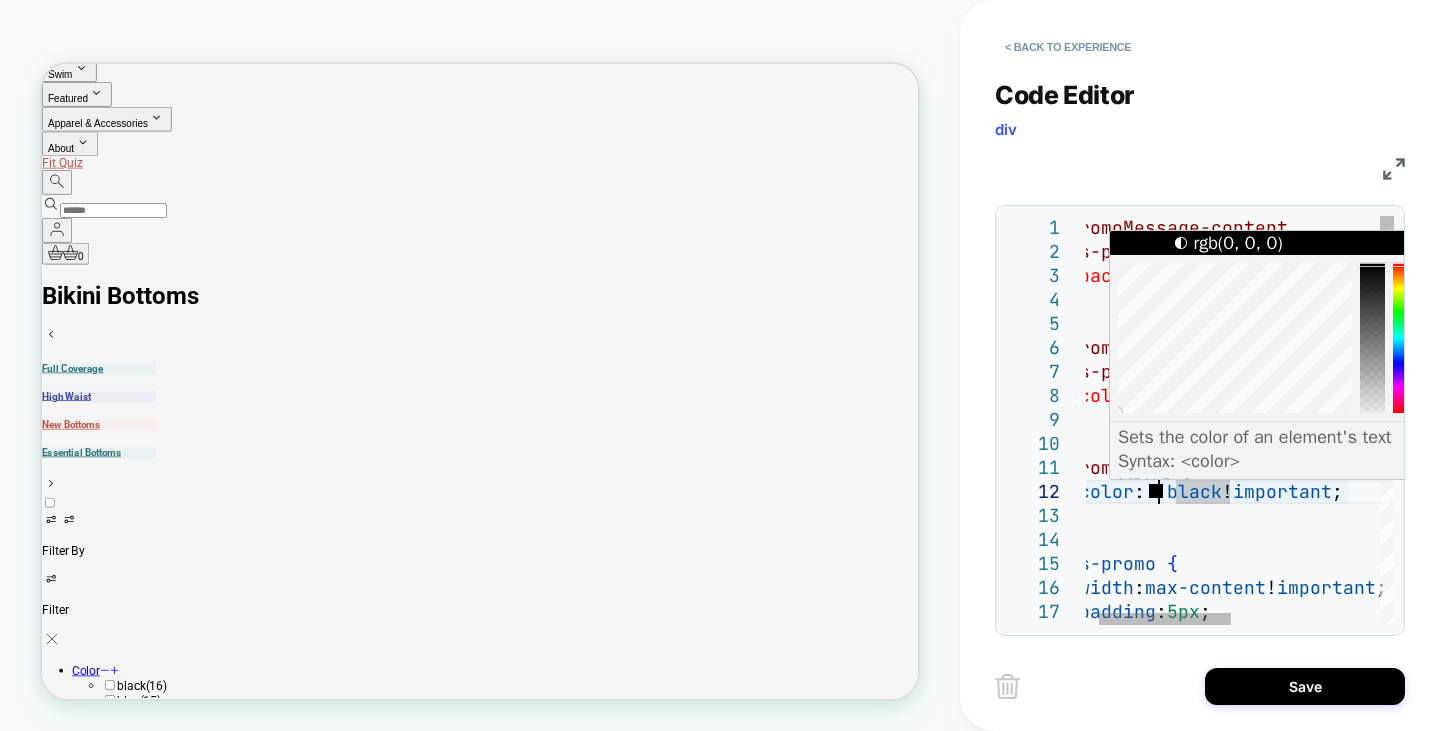 click on ".promoMessage-content , .ns-promo   {    background-color:     #ff5a12   !important ; } .promoMessage-content   p , .ns-promo   {    color:     rgb ( 255 ,  255 ,  255 )   !important ; } .promoMessage-content   .svg-width-full.w-4.mr- \ [ 2px \ ]   svg   {    color :    black  ! important ; } . ns-promo   {    width :  max-content  ! important ;    padding :  5px ; }" at bounding box center (1398, 636) 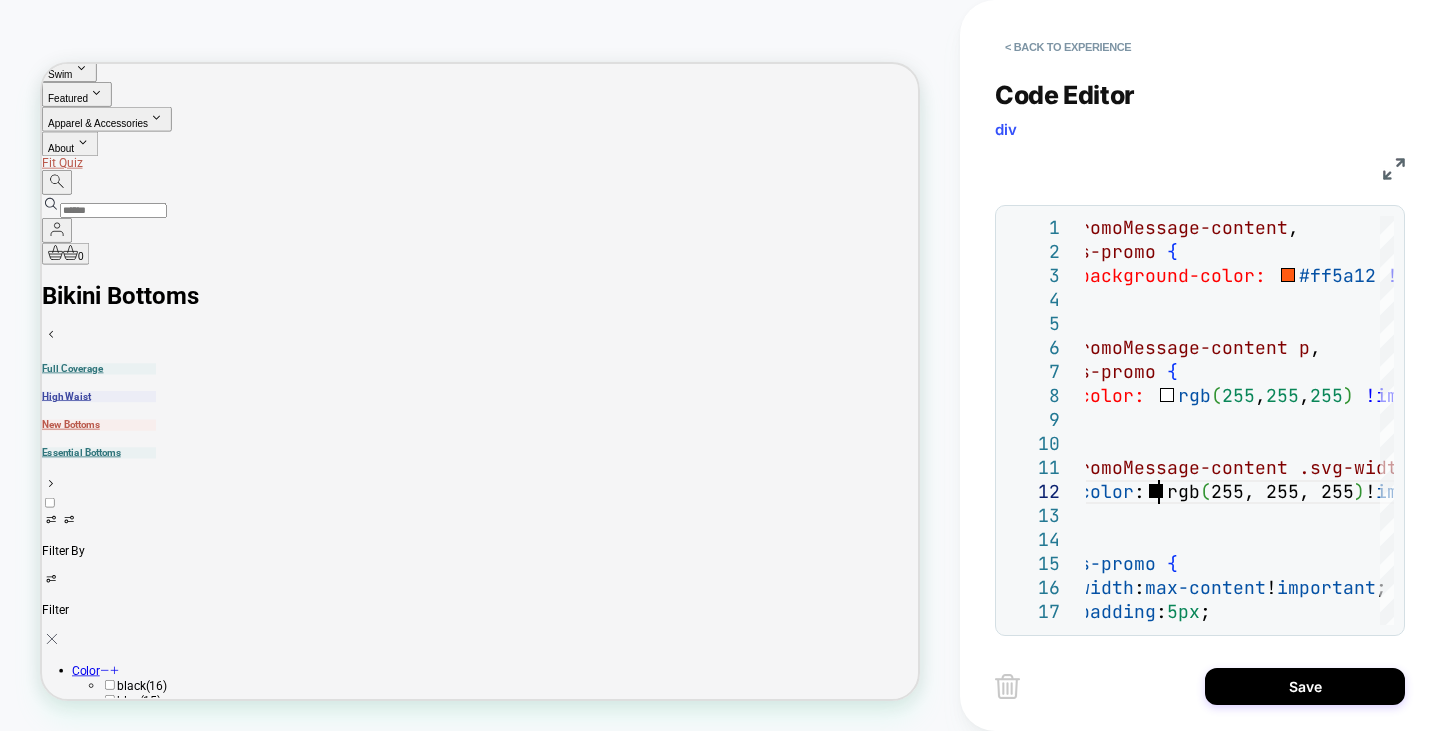 type on "**********" 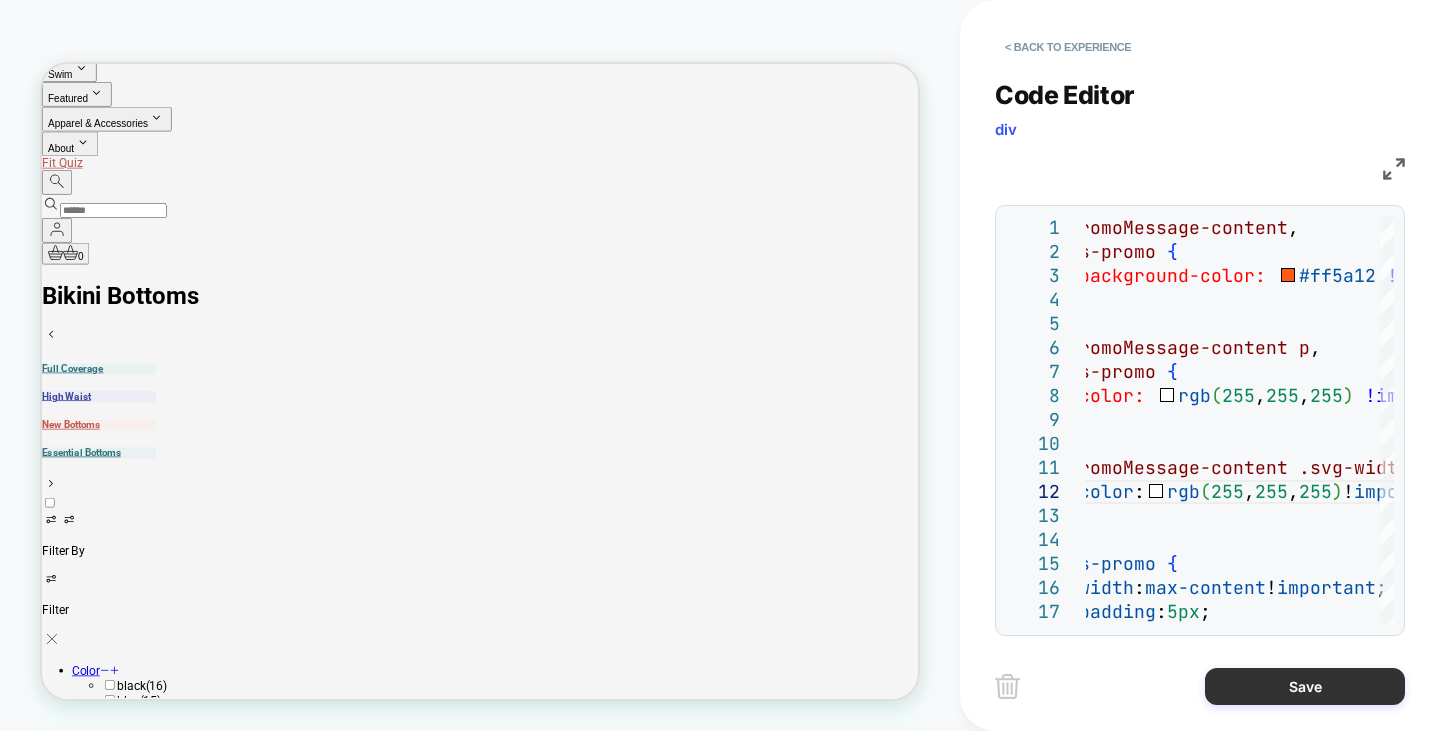 click on "Save" at bounding box center (1305, 686) 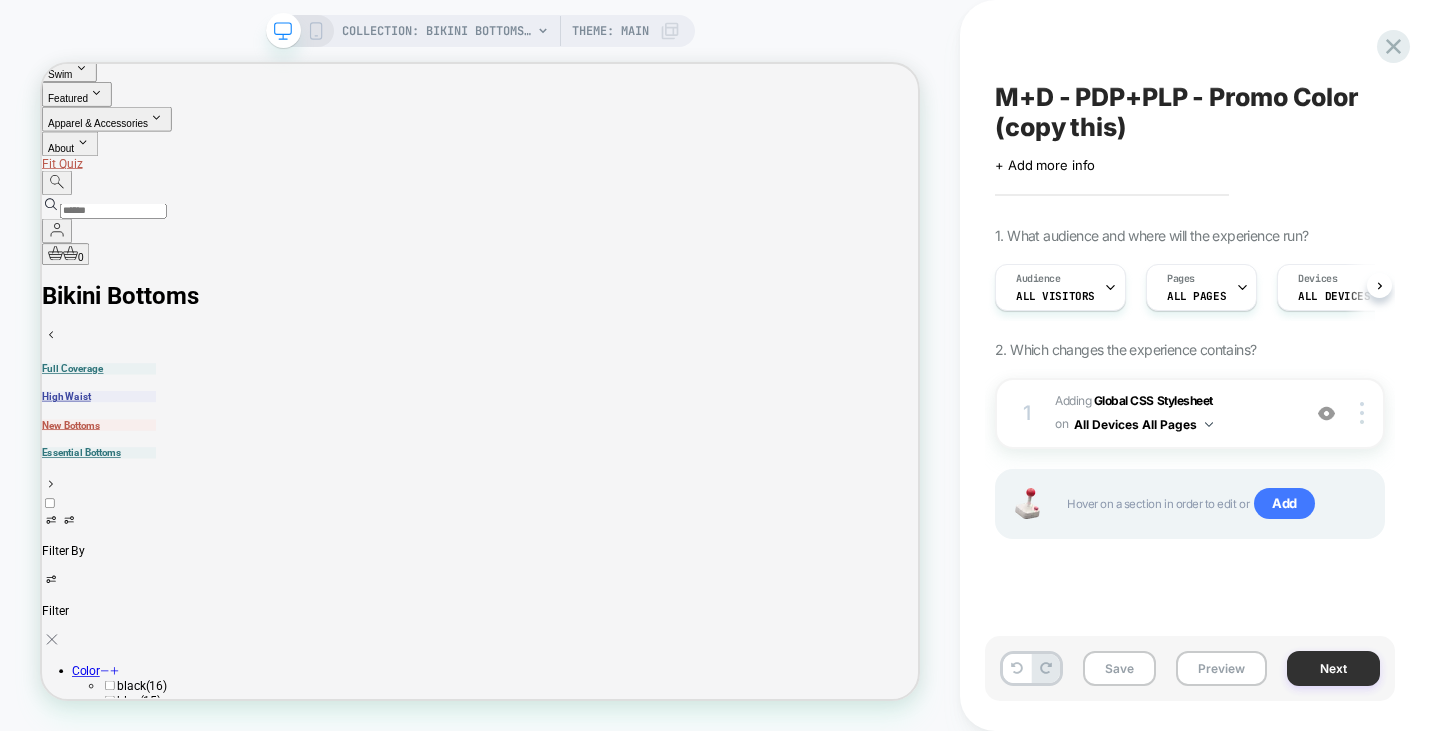 scroll, scrollTop: 0, scrollLeft: 1, axis: horizontal 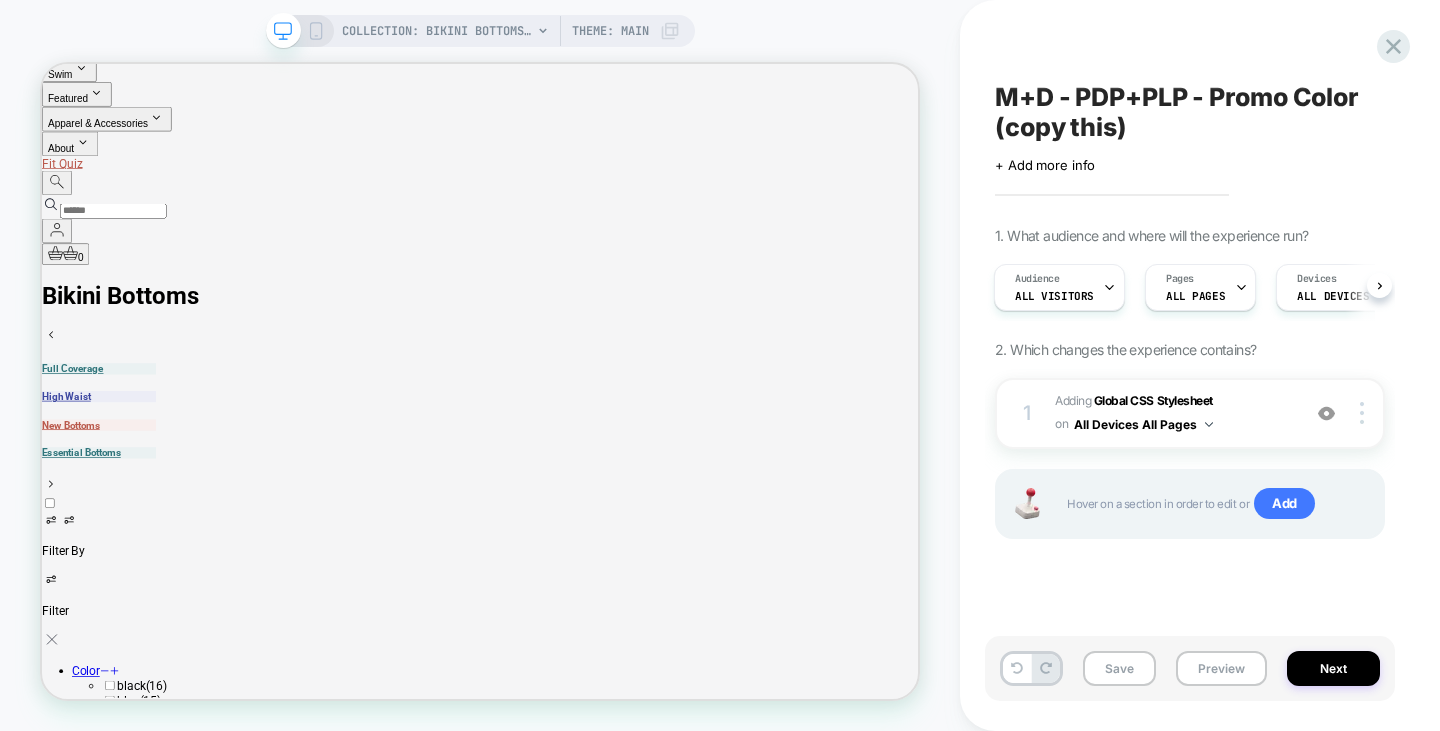 click on "M+D - PDP+PLP - Promo Color (copy this)" at bounding box center [1190, 112] 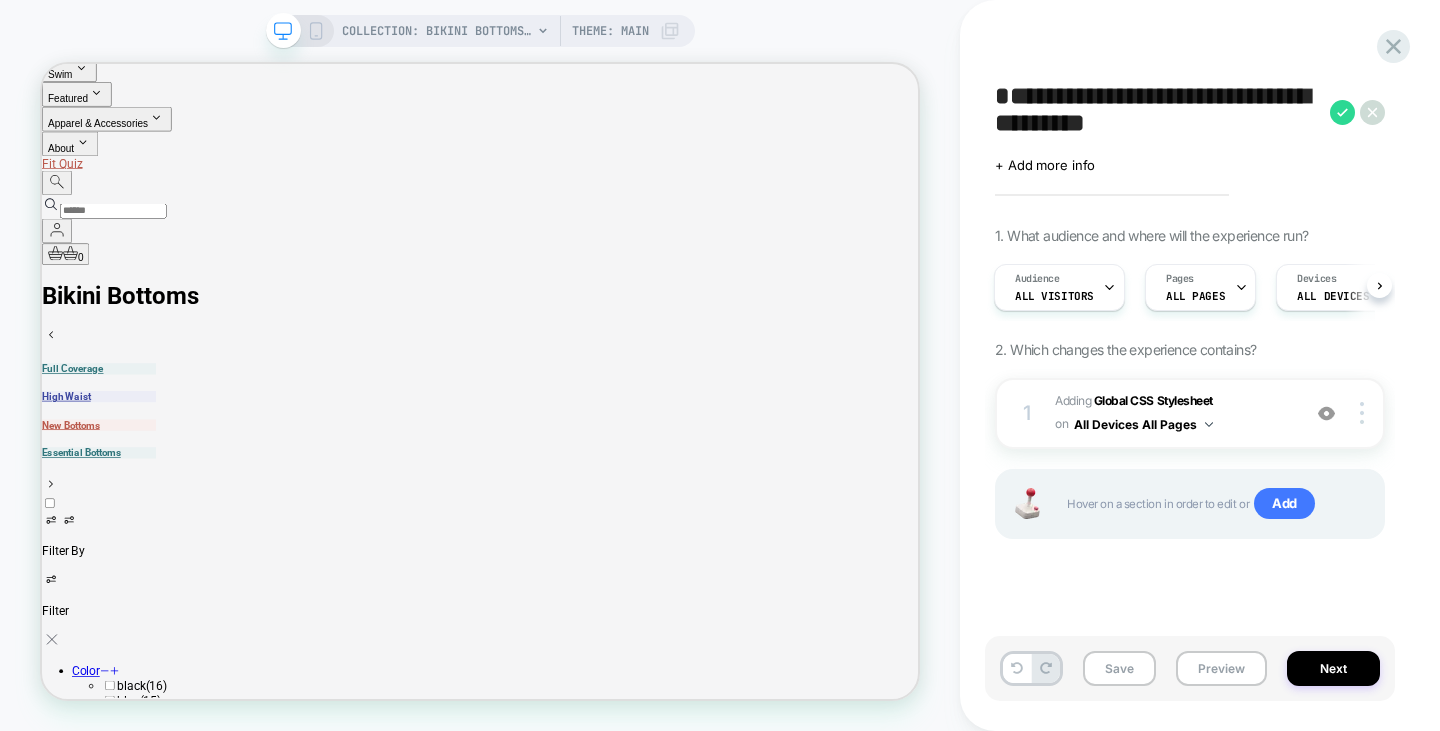 drag, startPoint x: 1197, startPoint y: 128, endPoint x: 1069, endPoint y: 132, distance: 128.06248 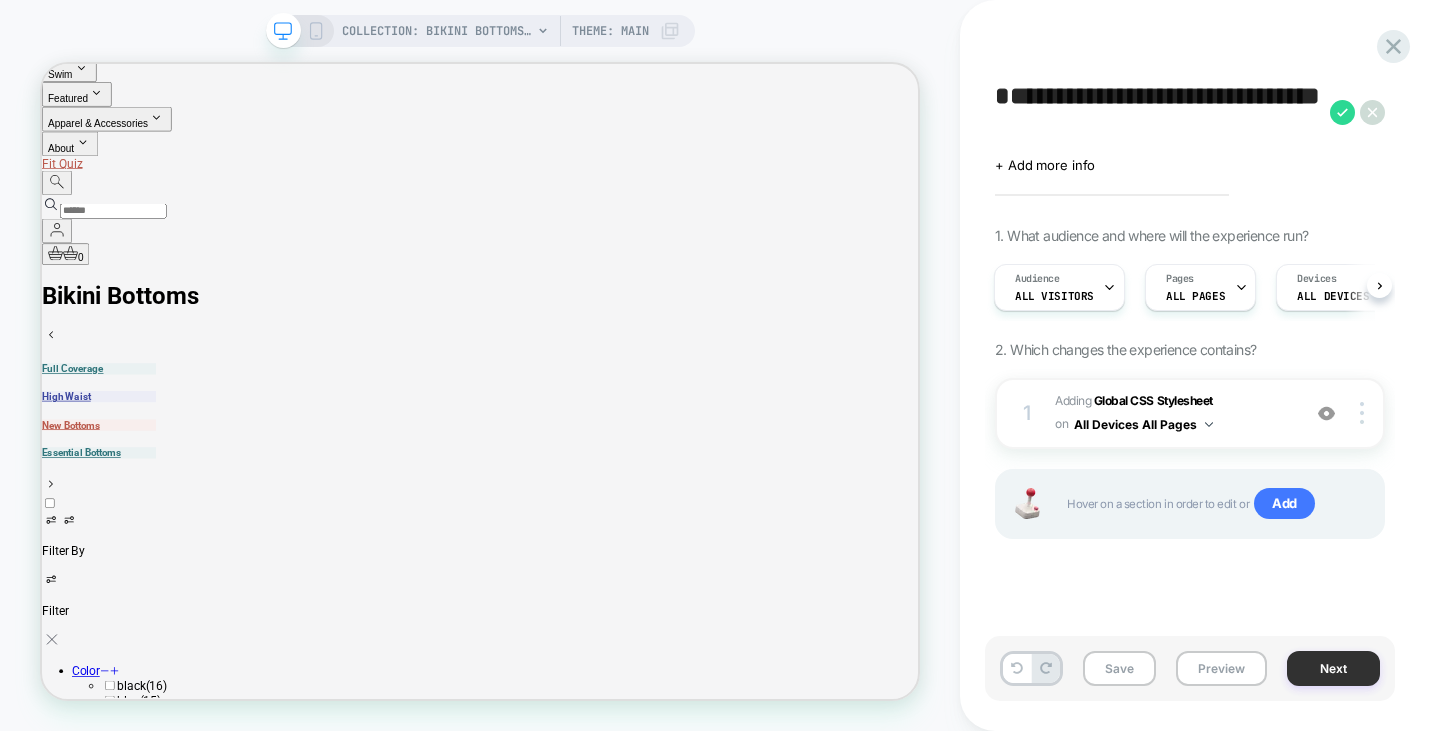 type on "**********" 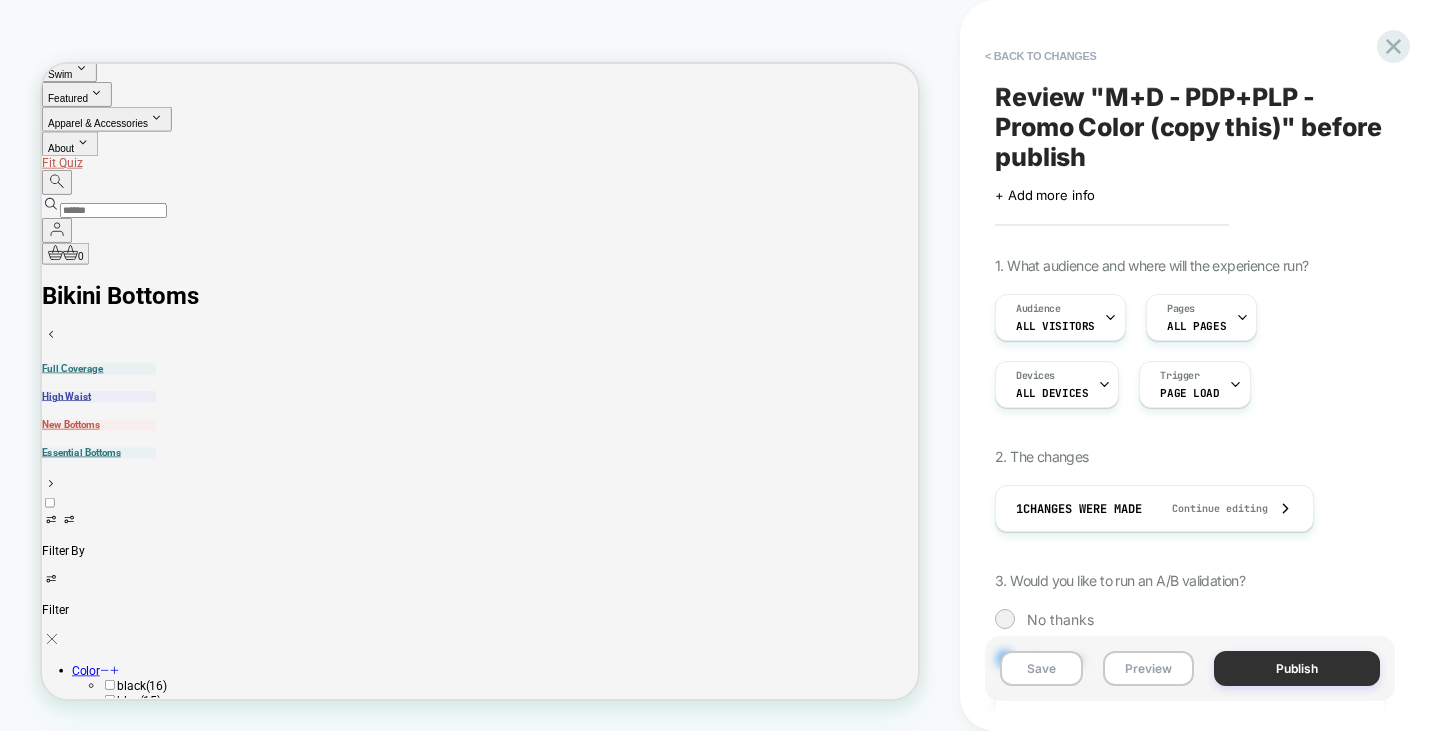 scroll, scrollTop: 0, scrollLeft: 2, axis: horizontal 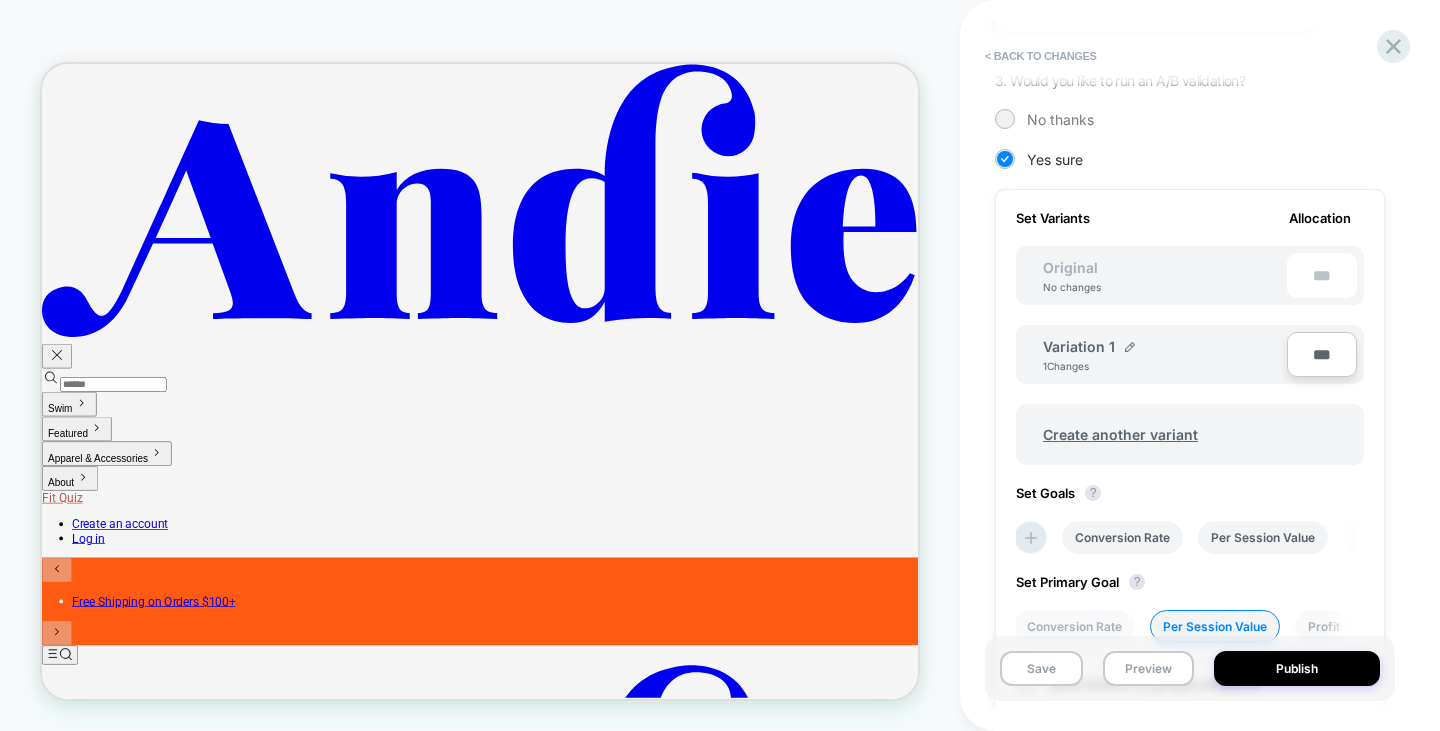 type on "***" 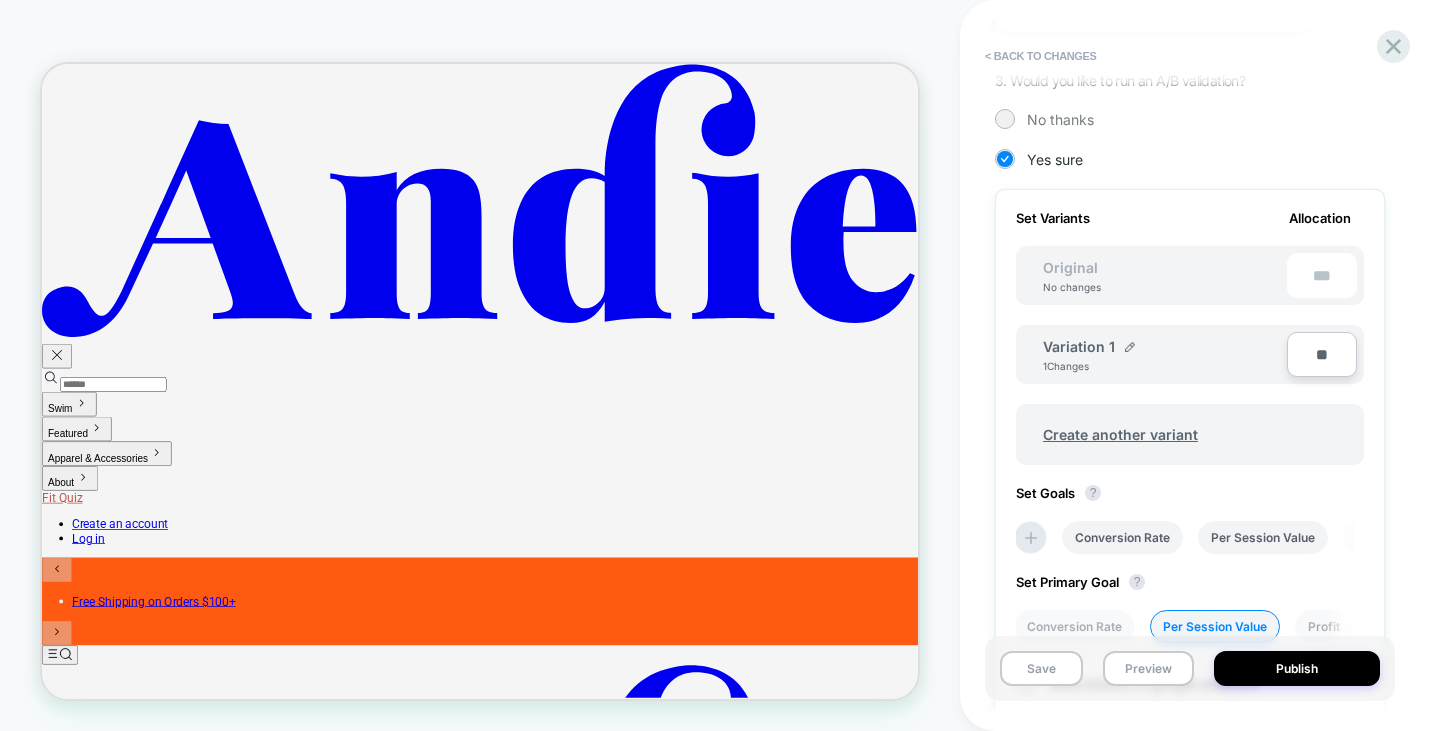 type on "***" 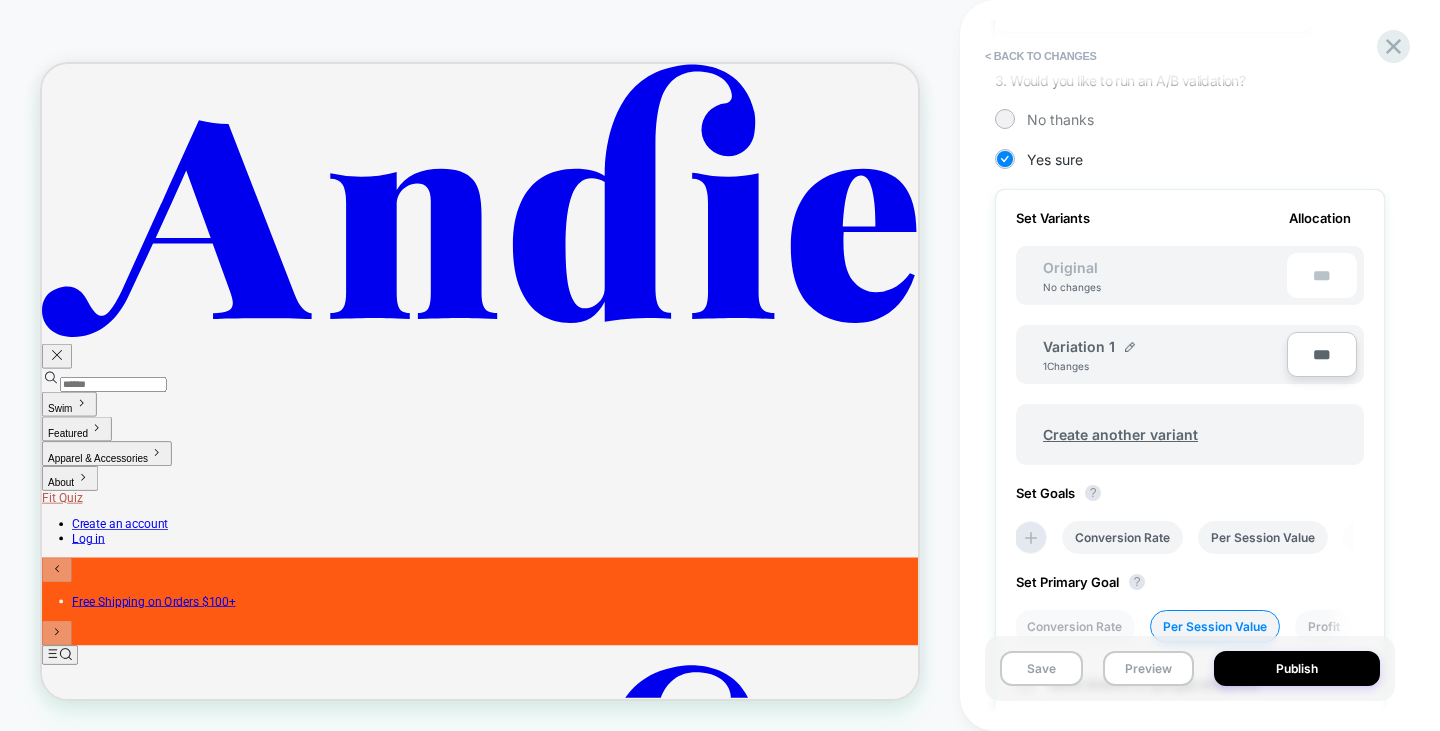 type on "***" 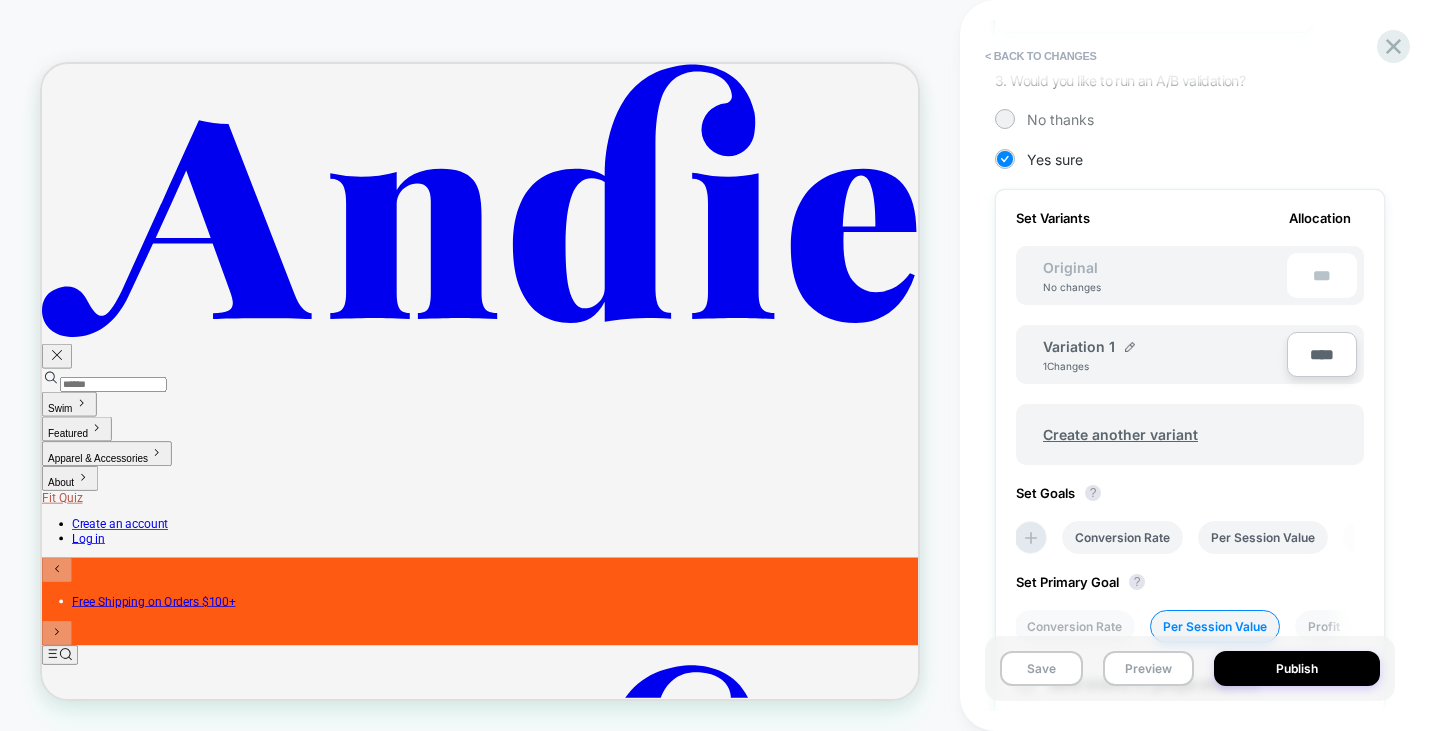 type on "**" 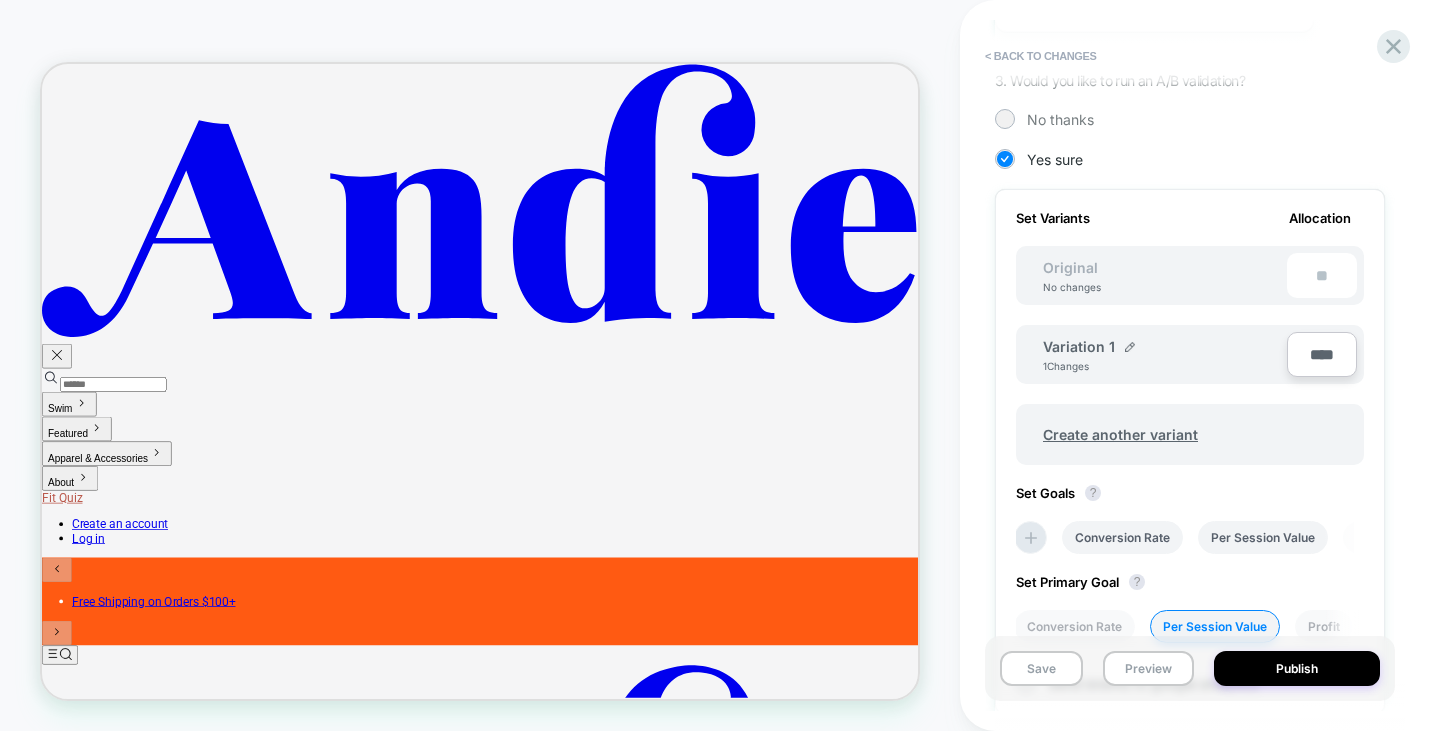 type on "****" 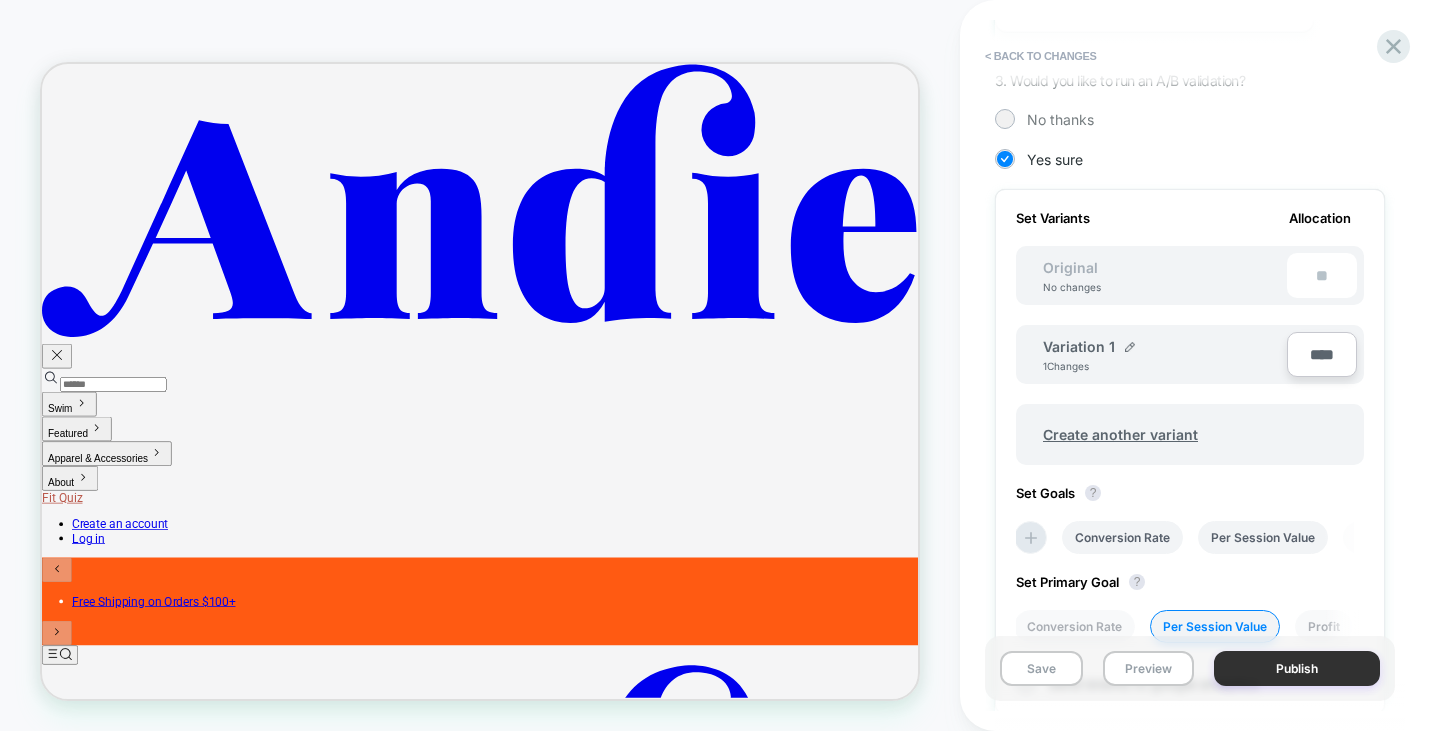 click on "Publish" at bounding box center (1297, 668) 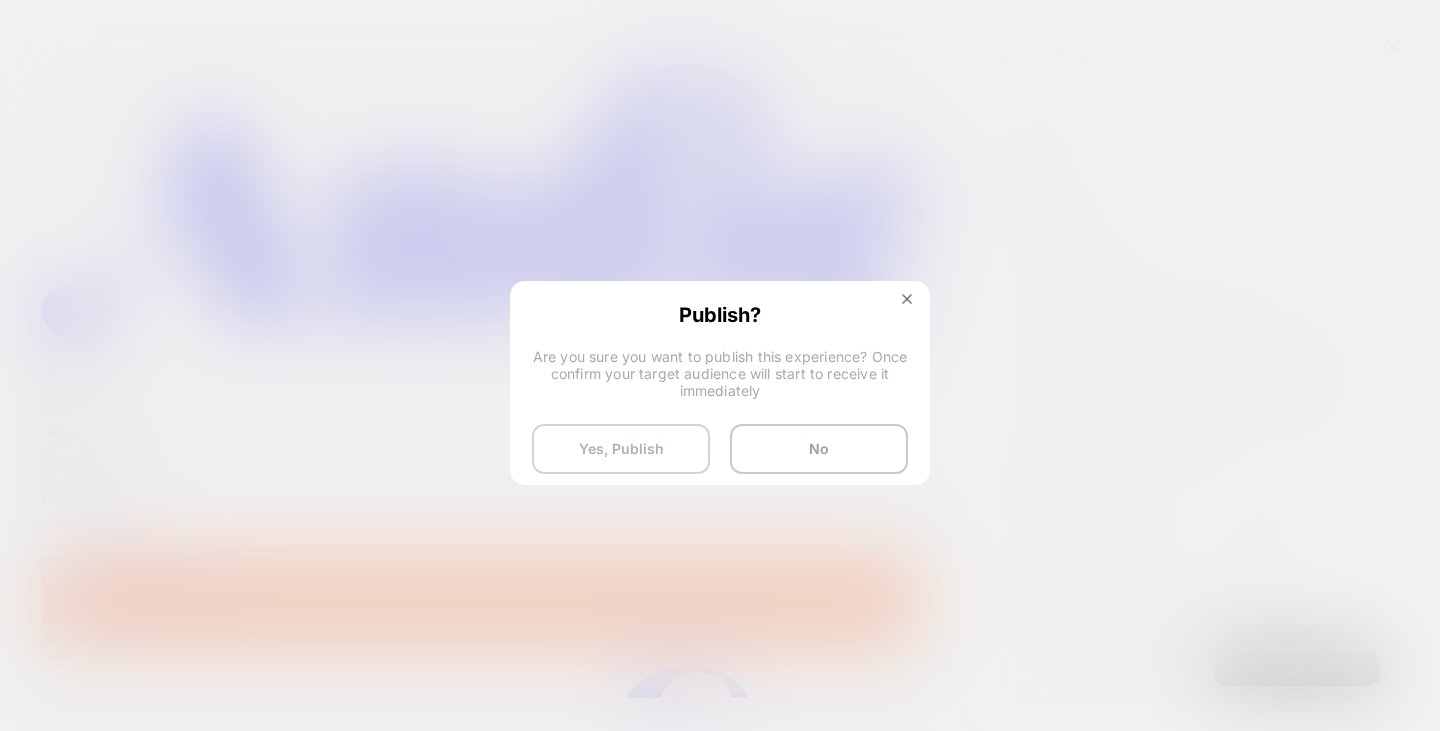 click on "Yes, Publish" at bounding box center (621, 449) 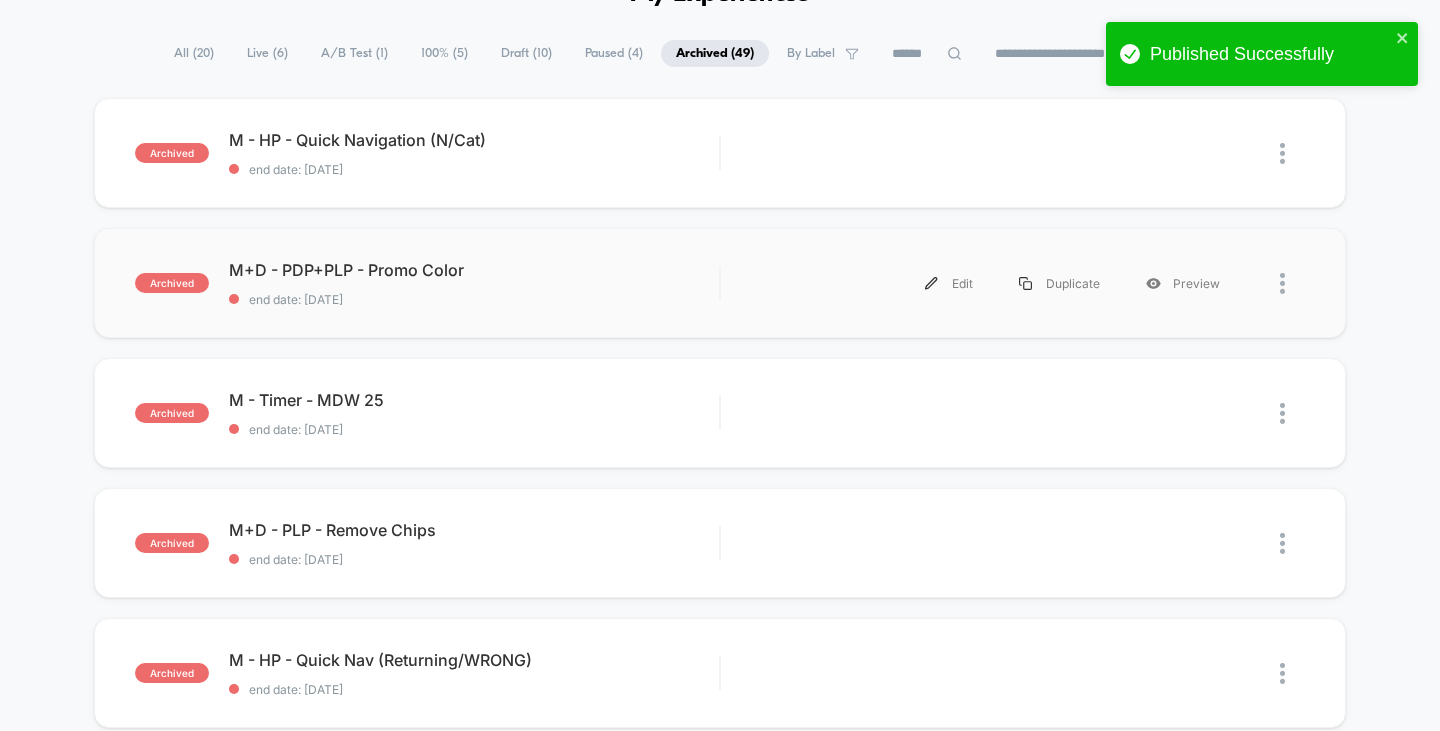 scroll, scrollTop: 300, scrollLeft: 0, axis: vertical 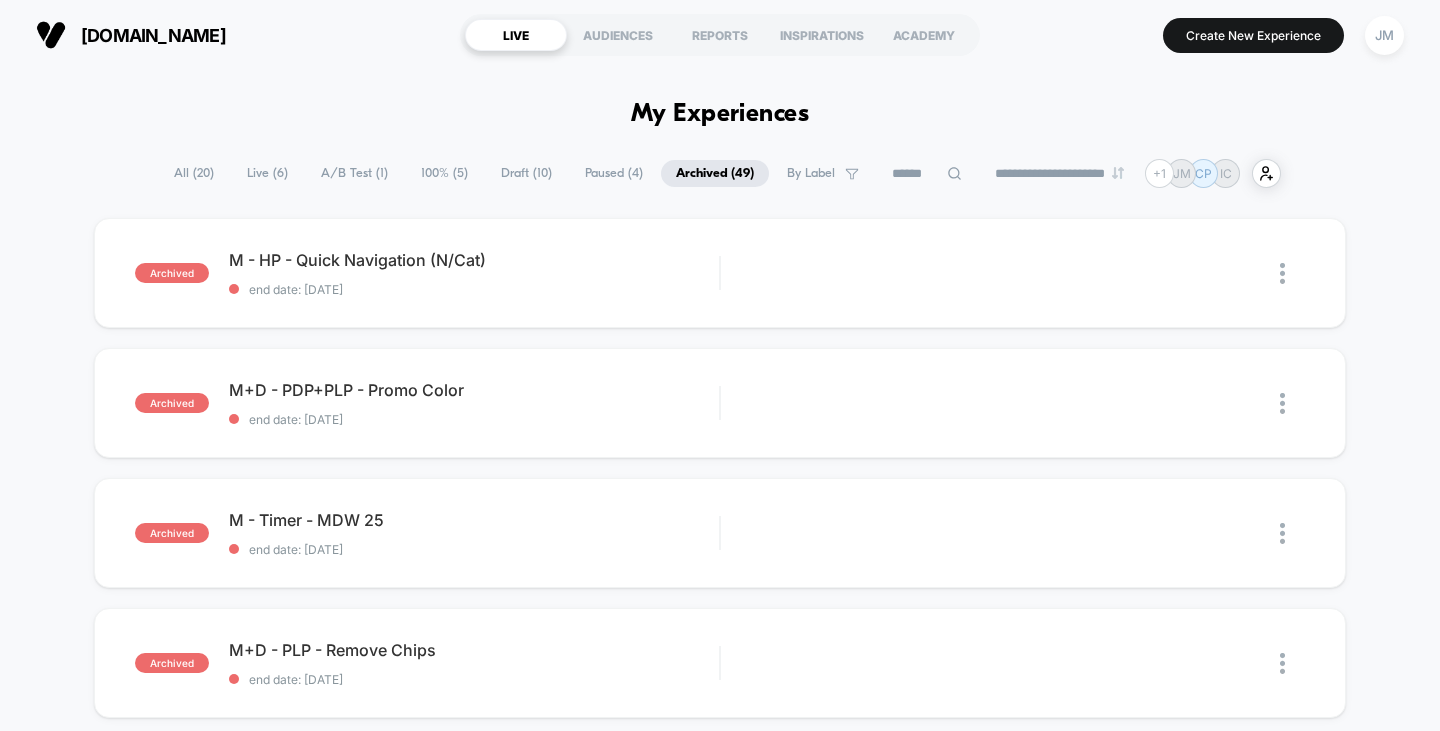click on "All ( 20 )" at bounding box center [194, 173] 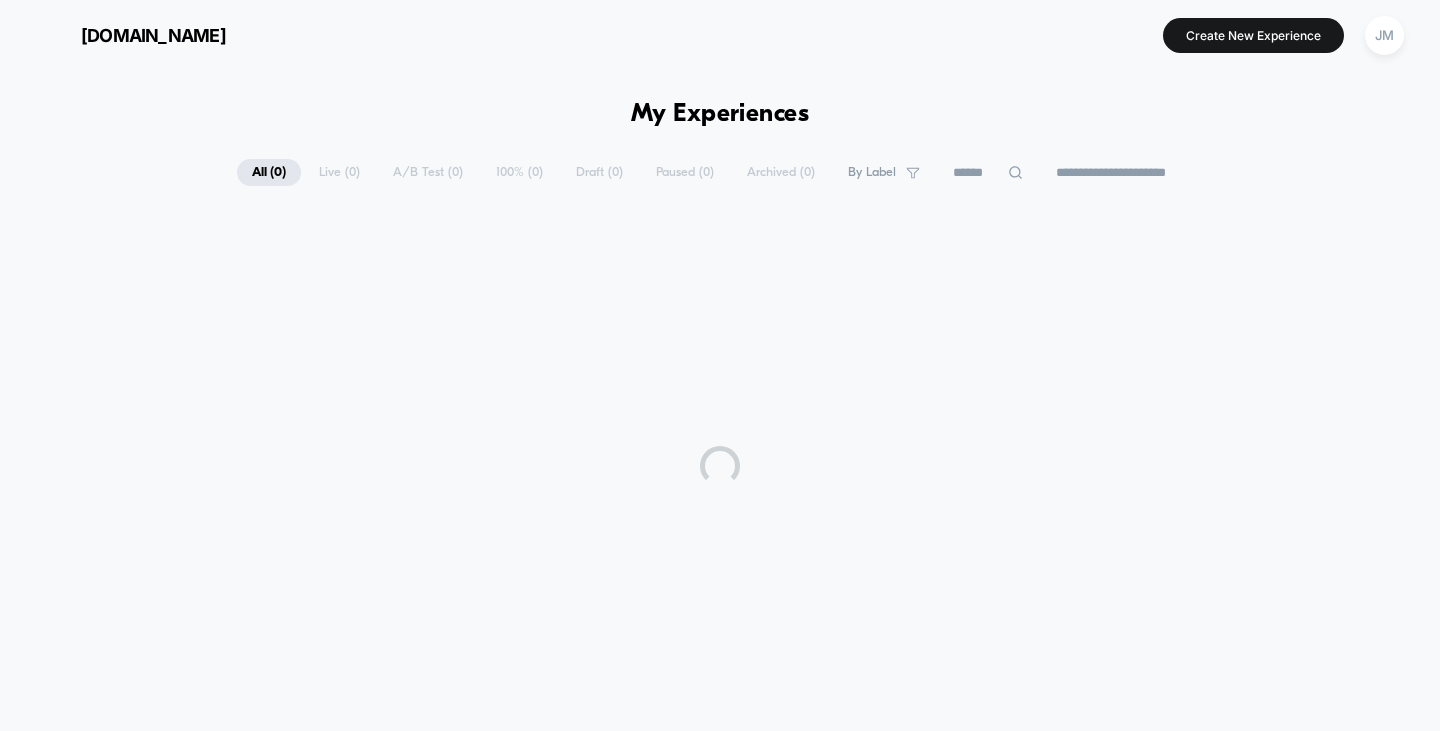 scroll, scrollTop: 0, scrollLeft: 0, axis: both 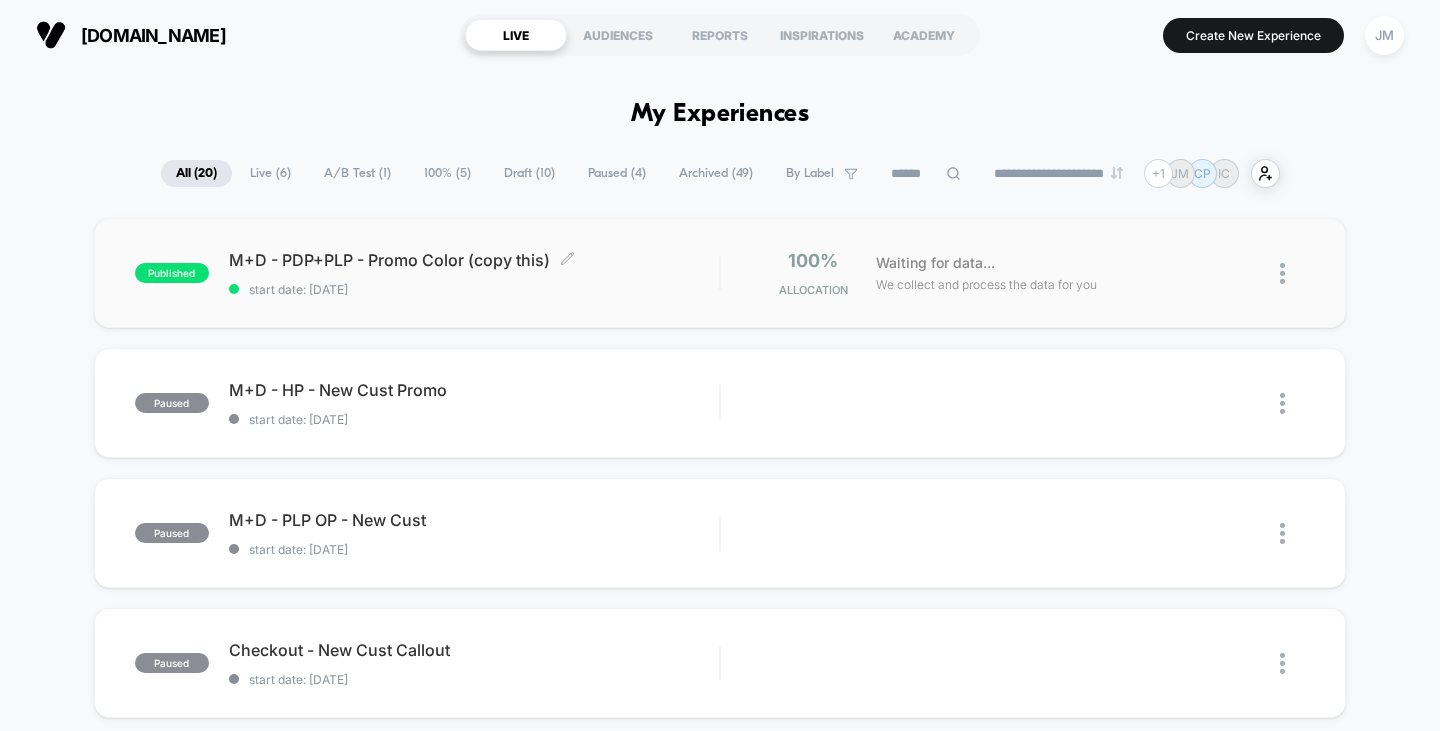 click on "M+D - PDP+PLP - Promo Color (copy this) Click to edit experience details" at bounding box center (474, 260) 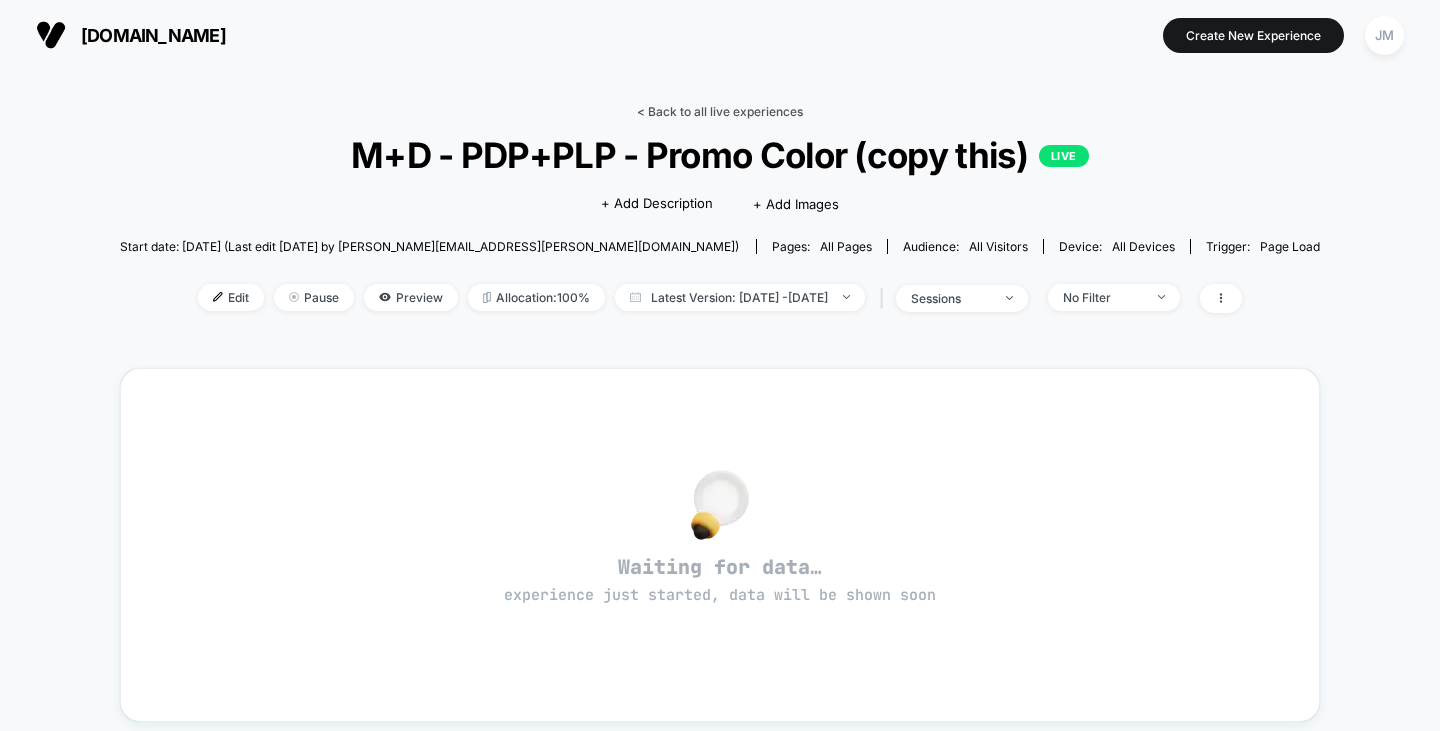 click on "< Back to all live experiences" at bounding box center (720, 111) 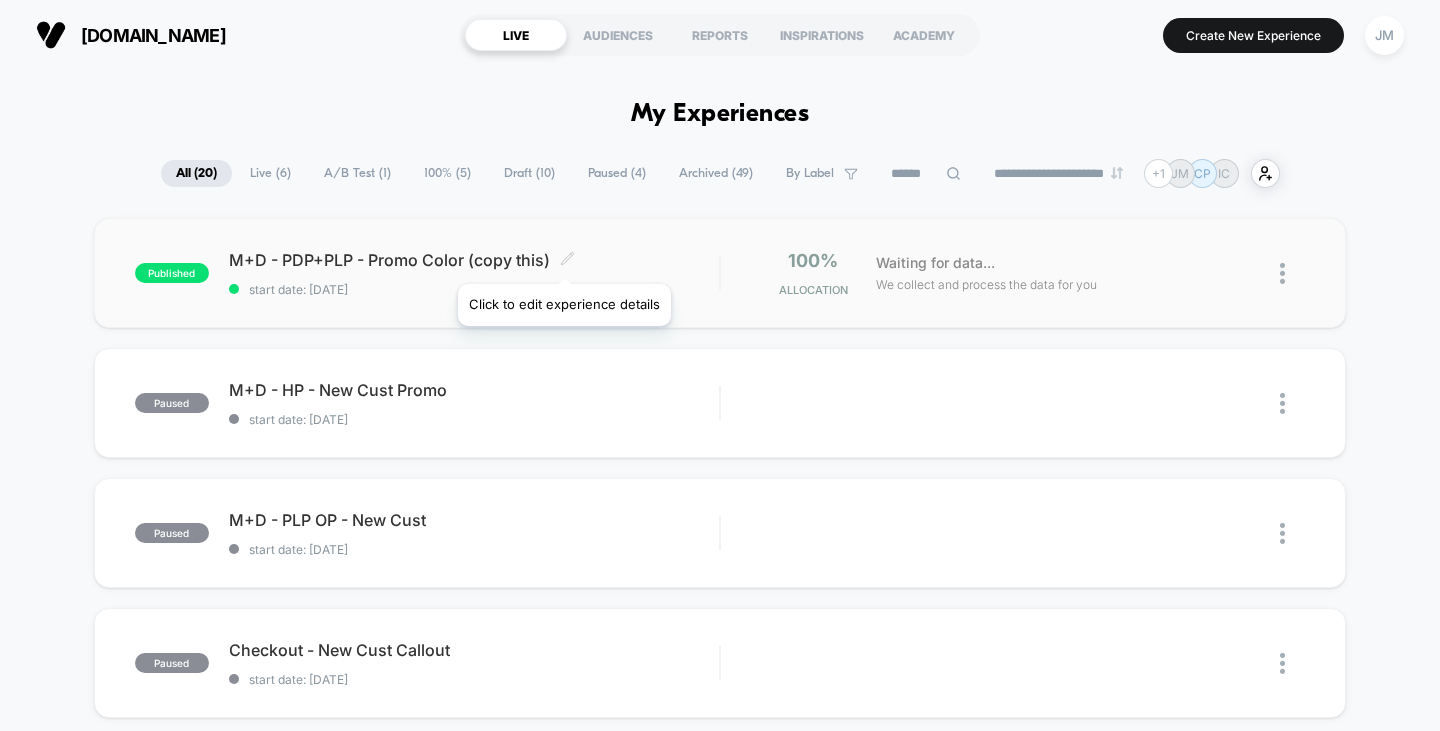 click 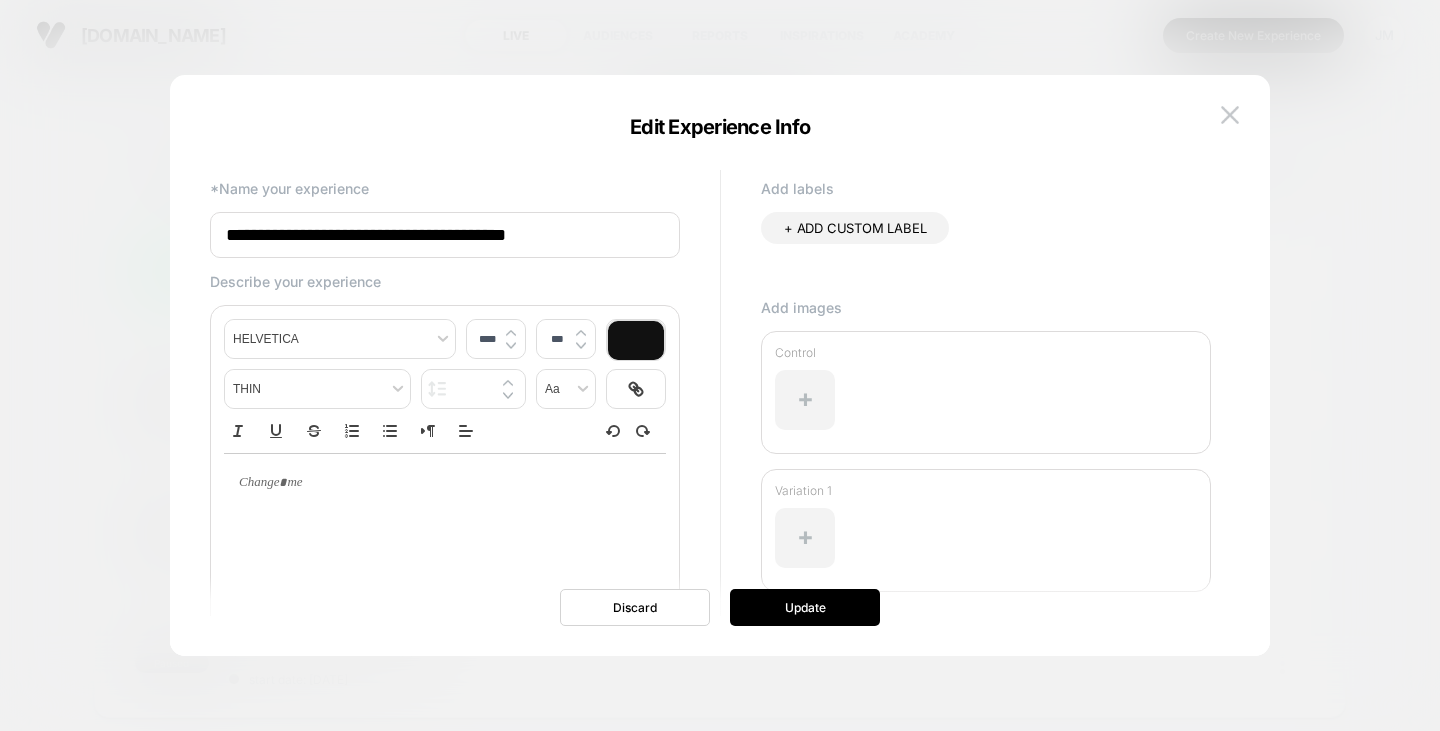 drag, startPoint x: 584, startPoint y: 242, endPoint x: 389, endPoint y: 245, distance: 195.02307 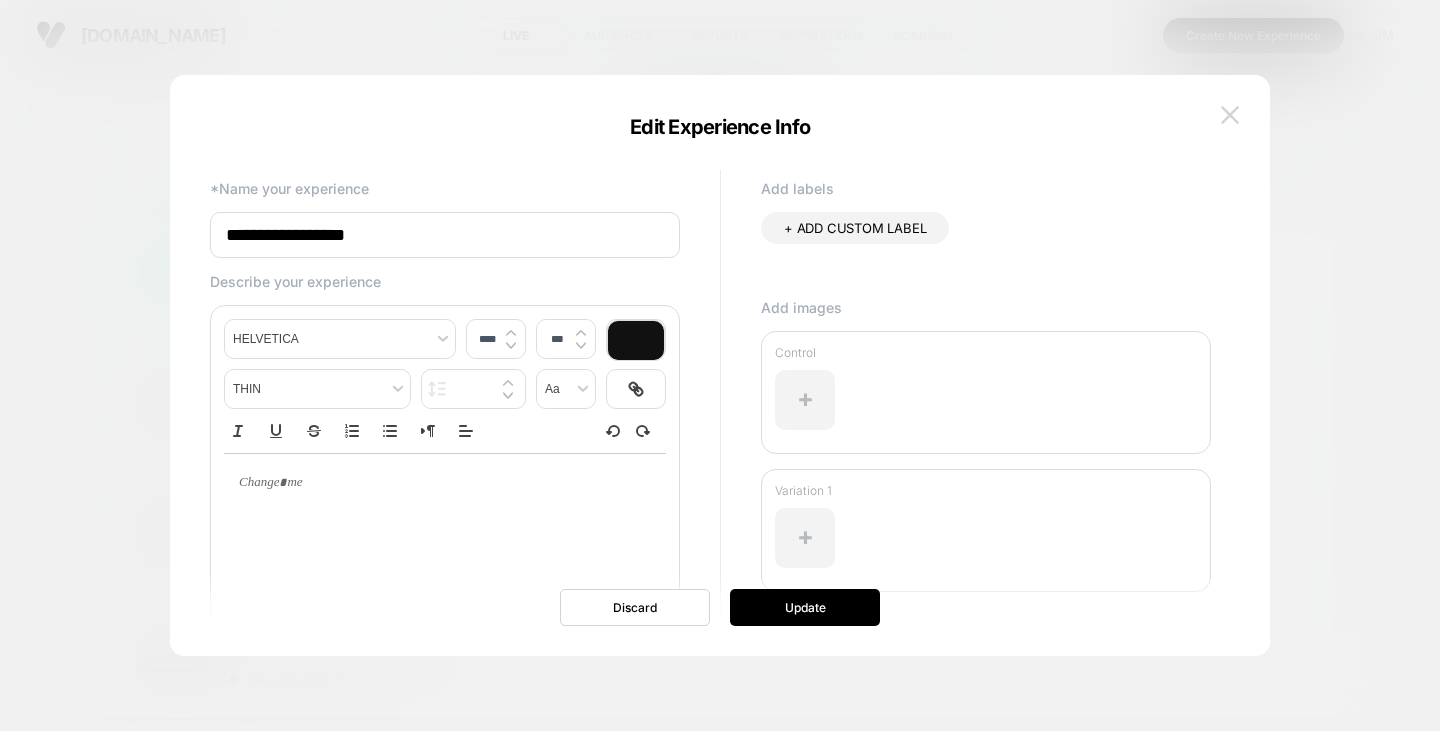 type on "**********" 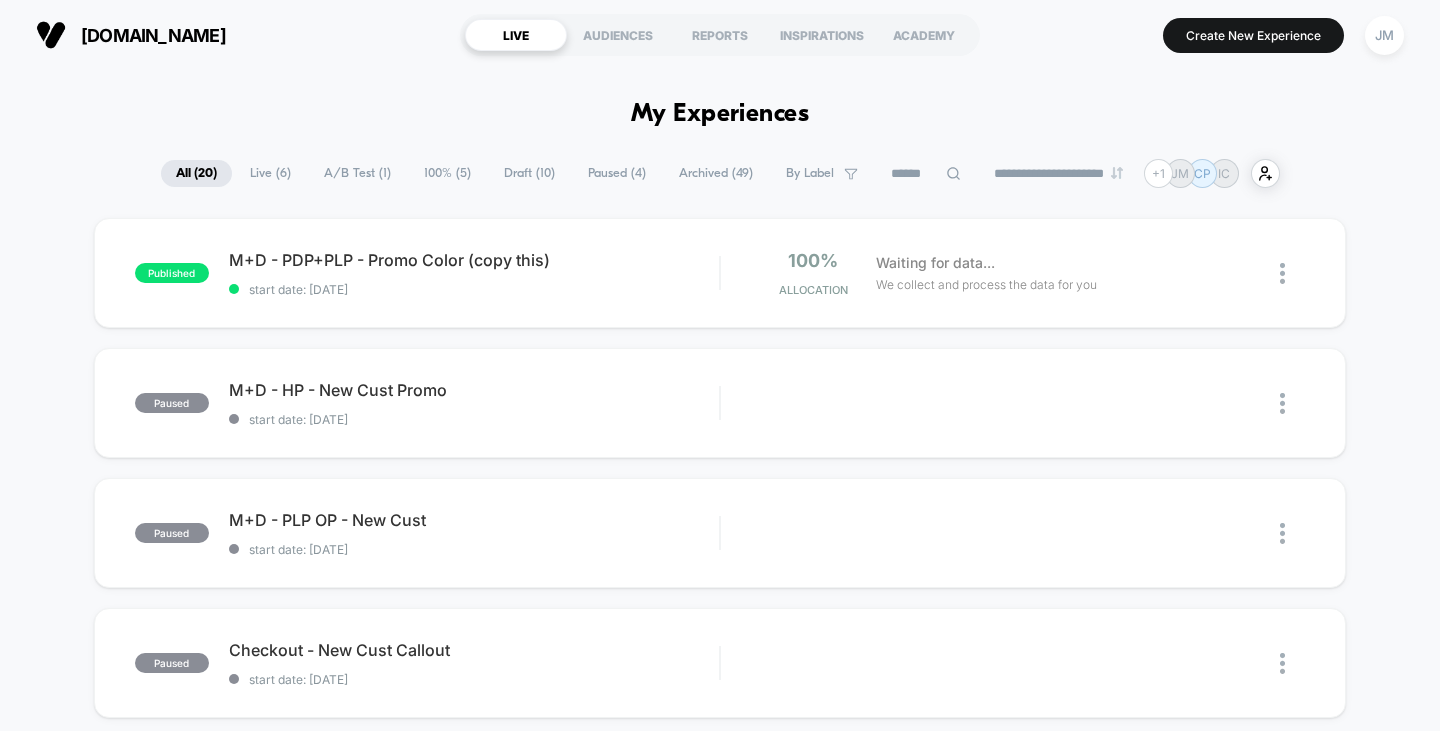 click on "Draft ( 10 )" at bounding box center [529, 173] 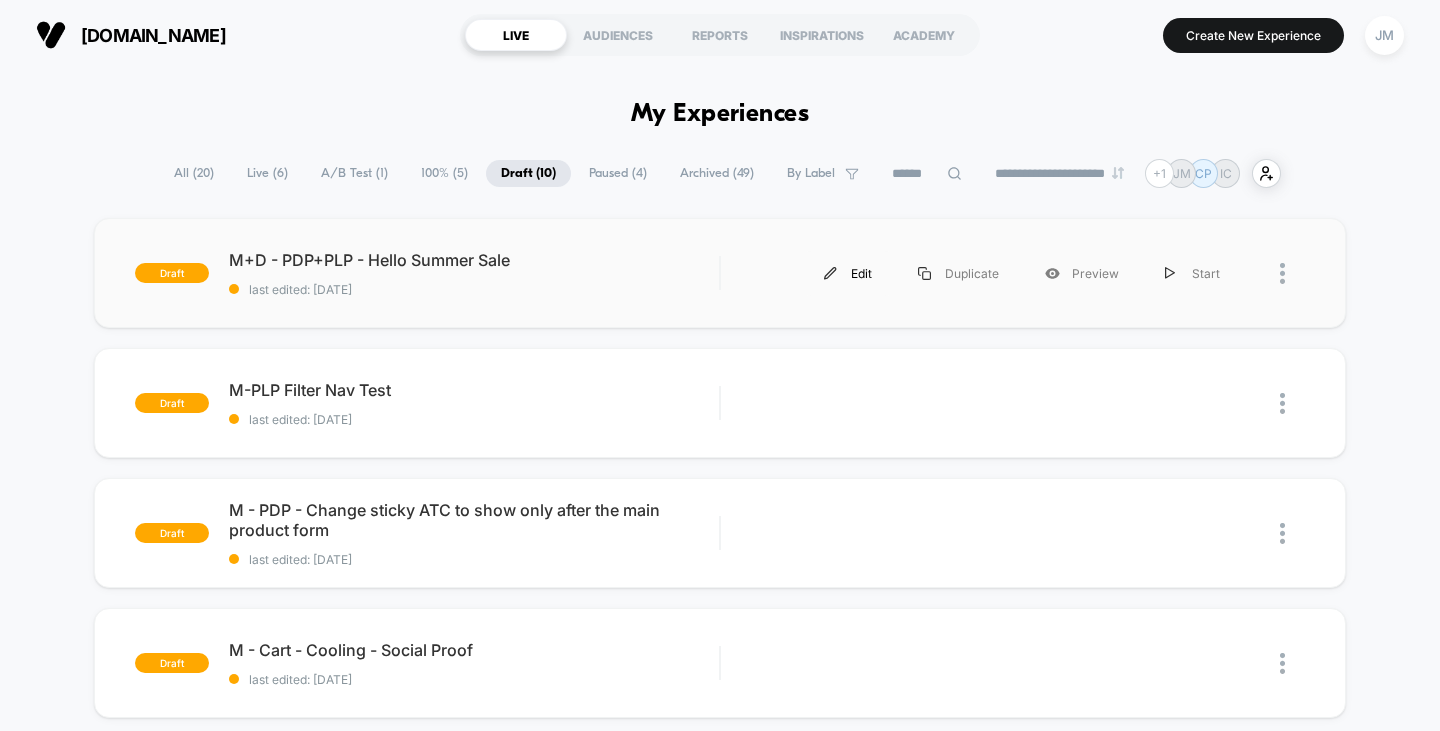 click on "Edit" at bounding box center [848, 273] 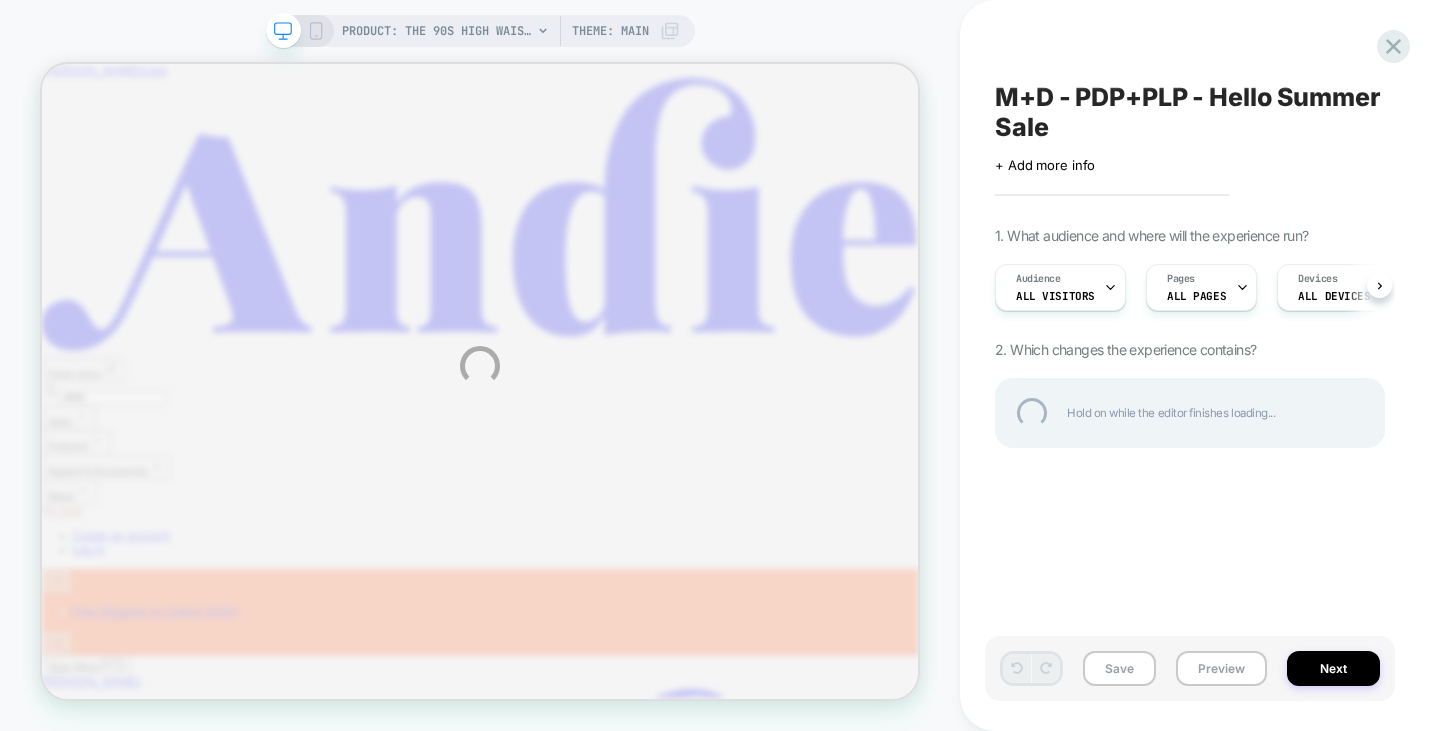 scroll, scrollTop: 0, scrollLeft: 0, axis: both 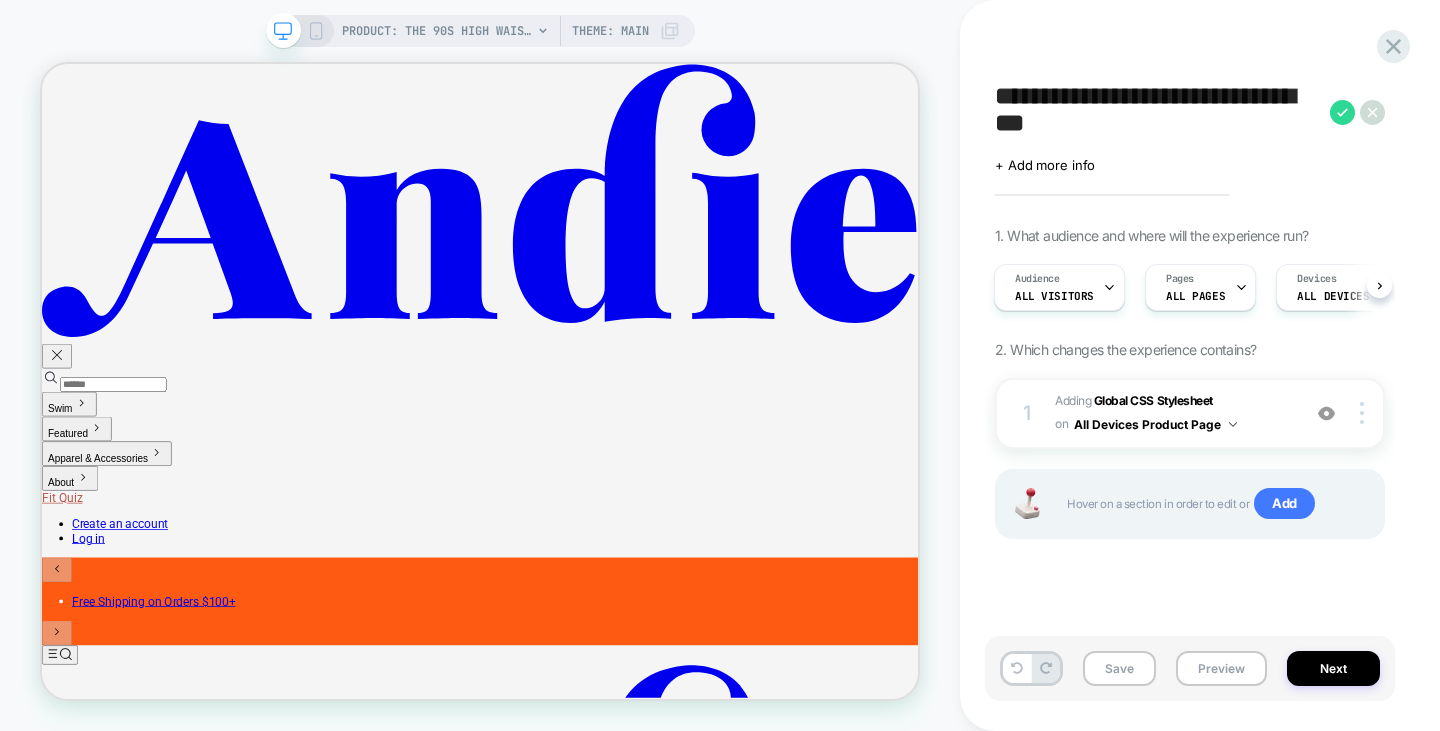 drag, startPoint x: 1133, startPoint y: 129, endPoint x: 1217, endPoint y: 98, distance: 89.537704 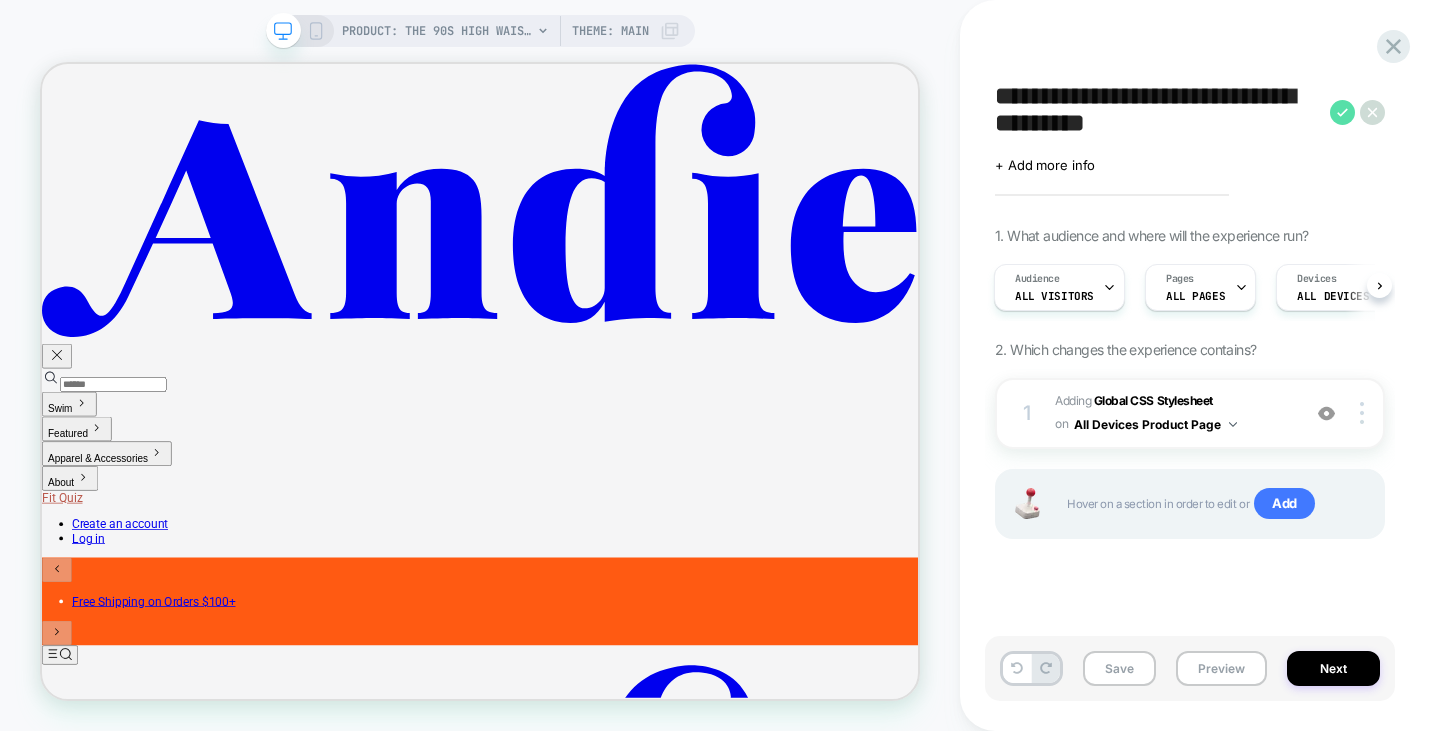 type on "**********" 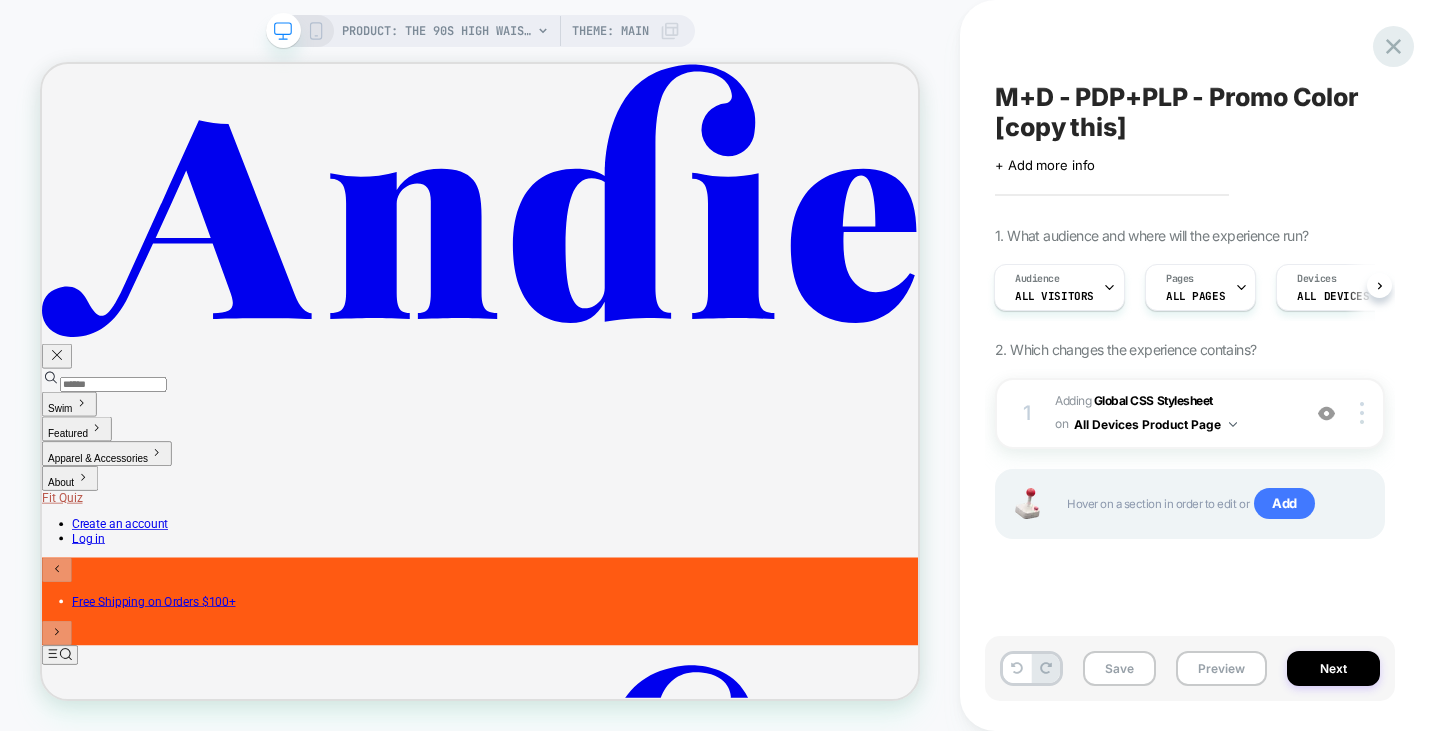 click 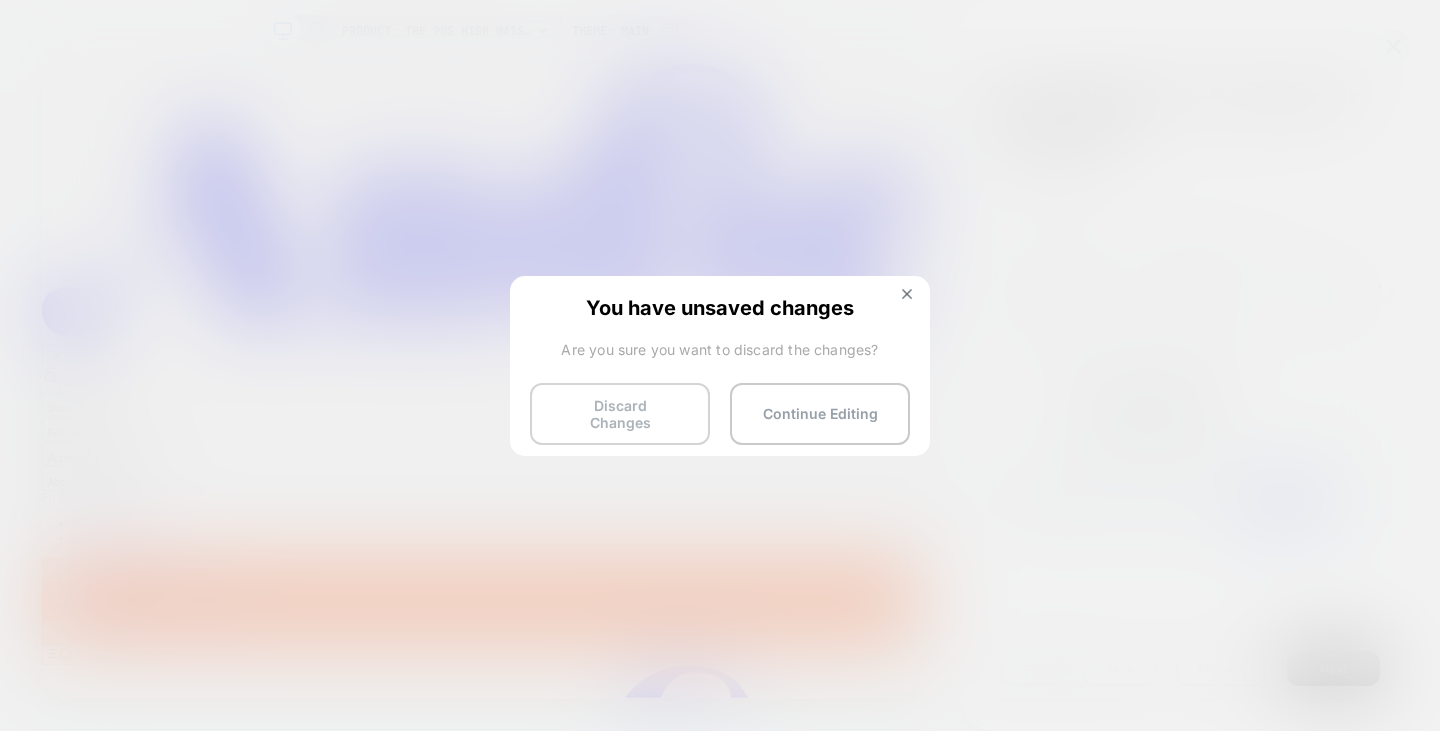 click on "Discard Changes" at bounding box center [620, 414] 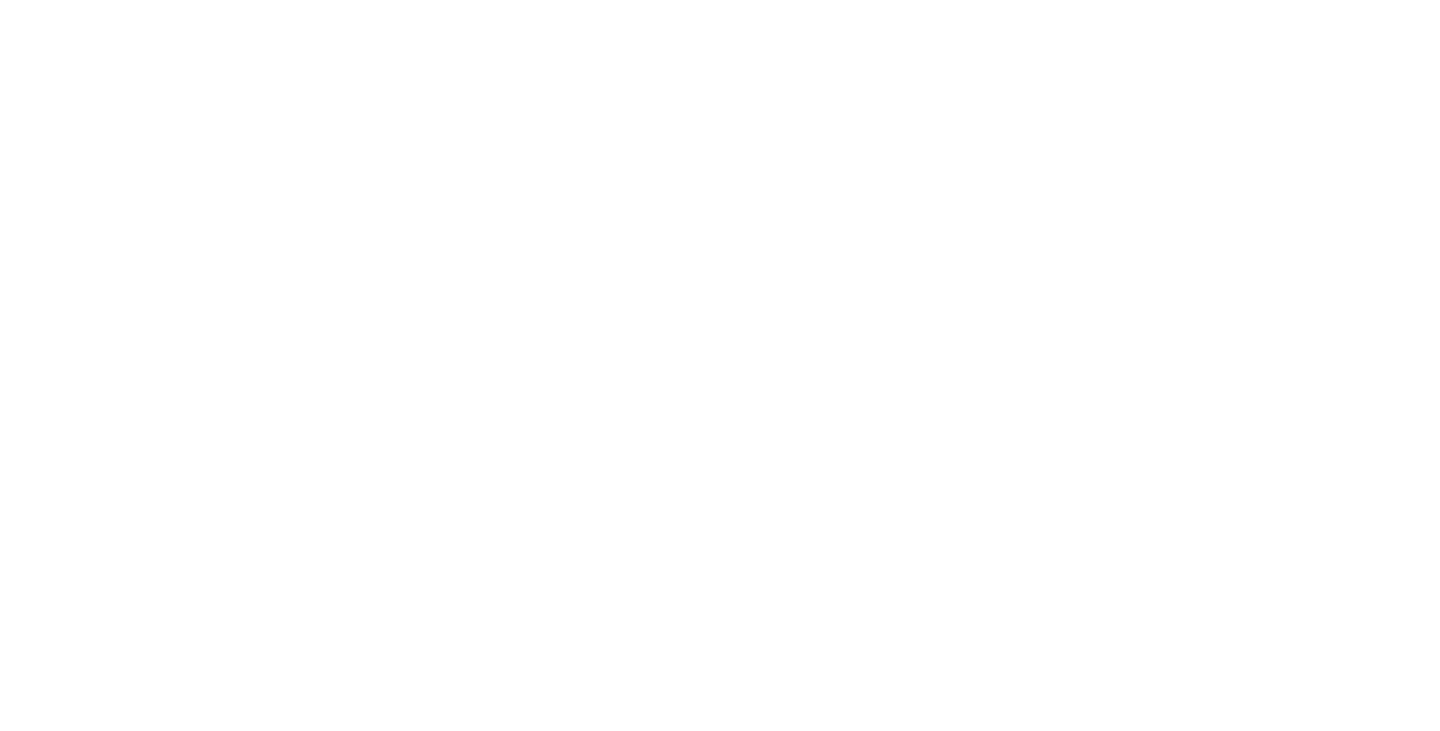 scroll, scrollTop: 0, scrollLeft: 0, axis: both 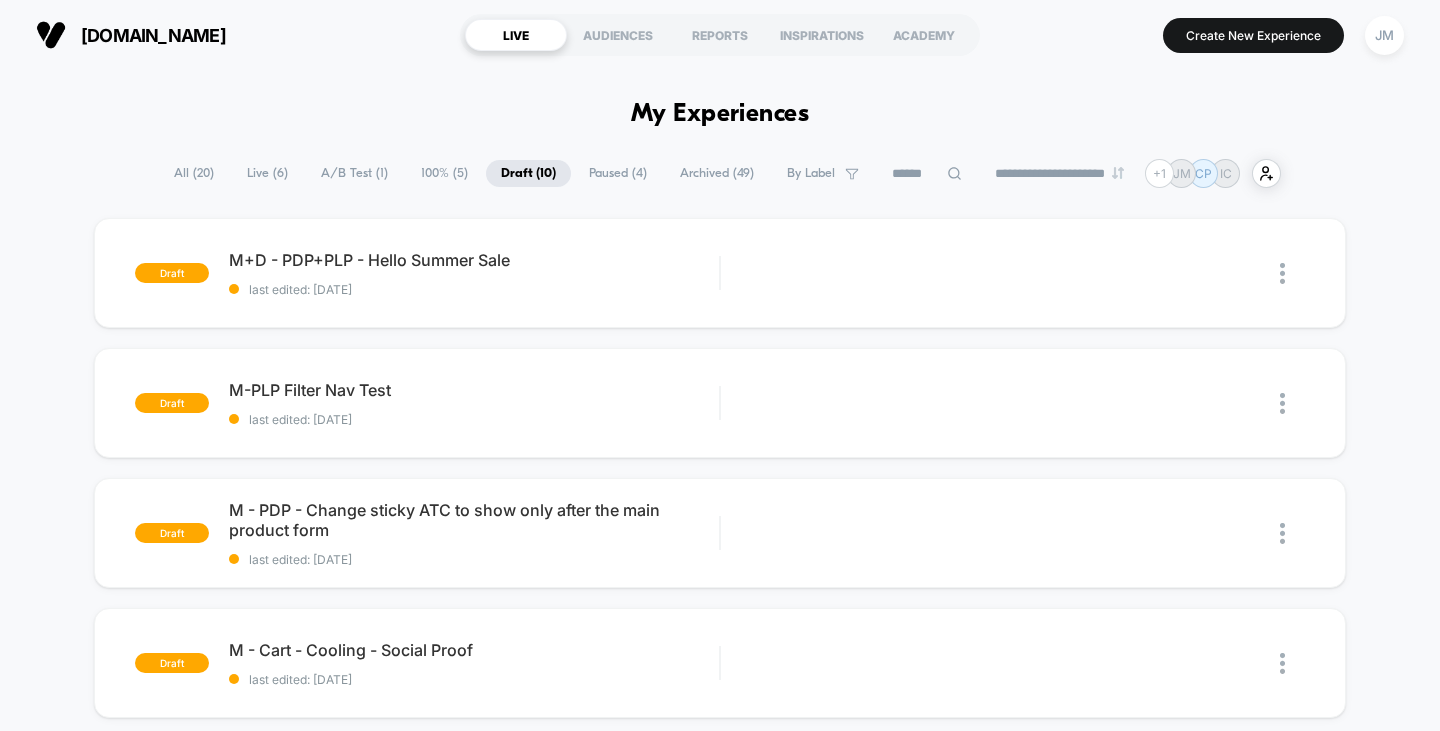 click on "All ( 20 )" at bounding box center (194, 173) 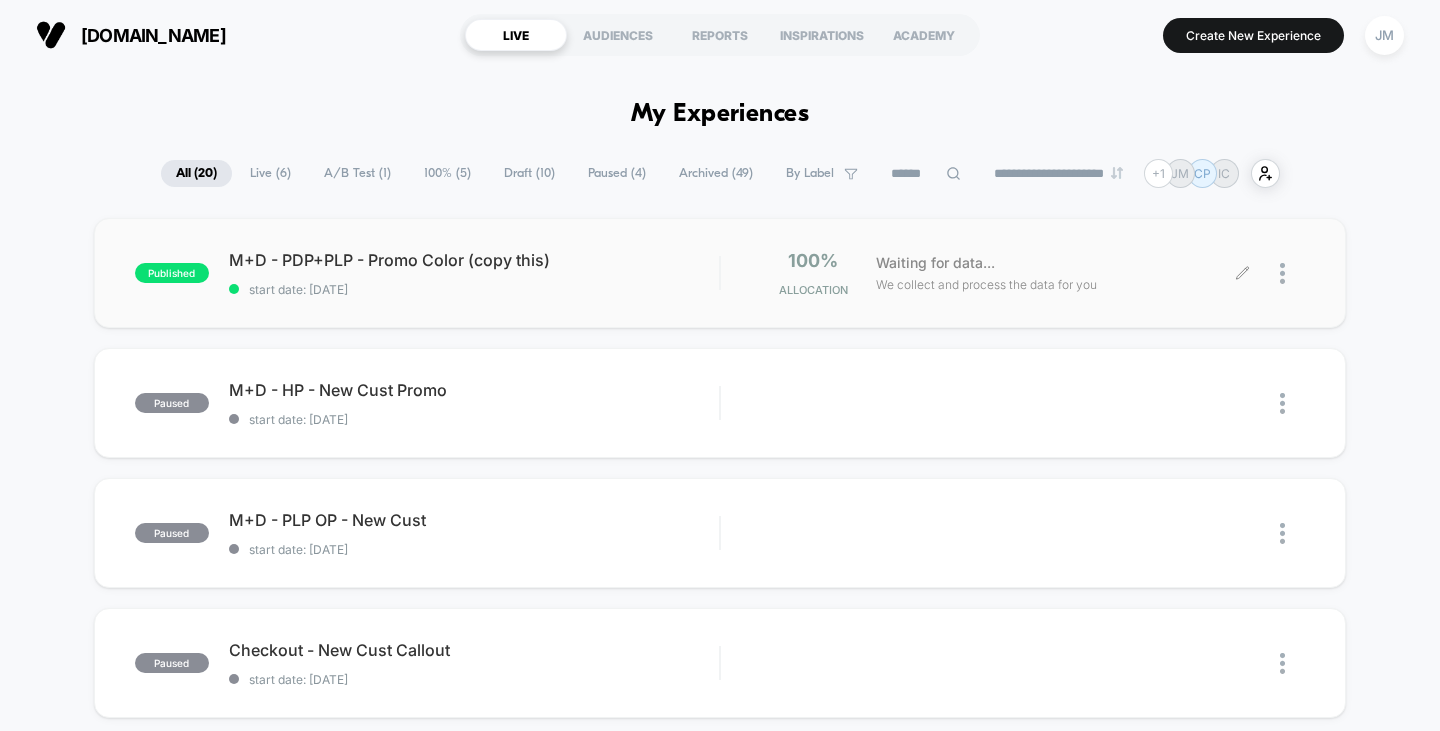 click 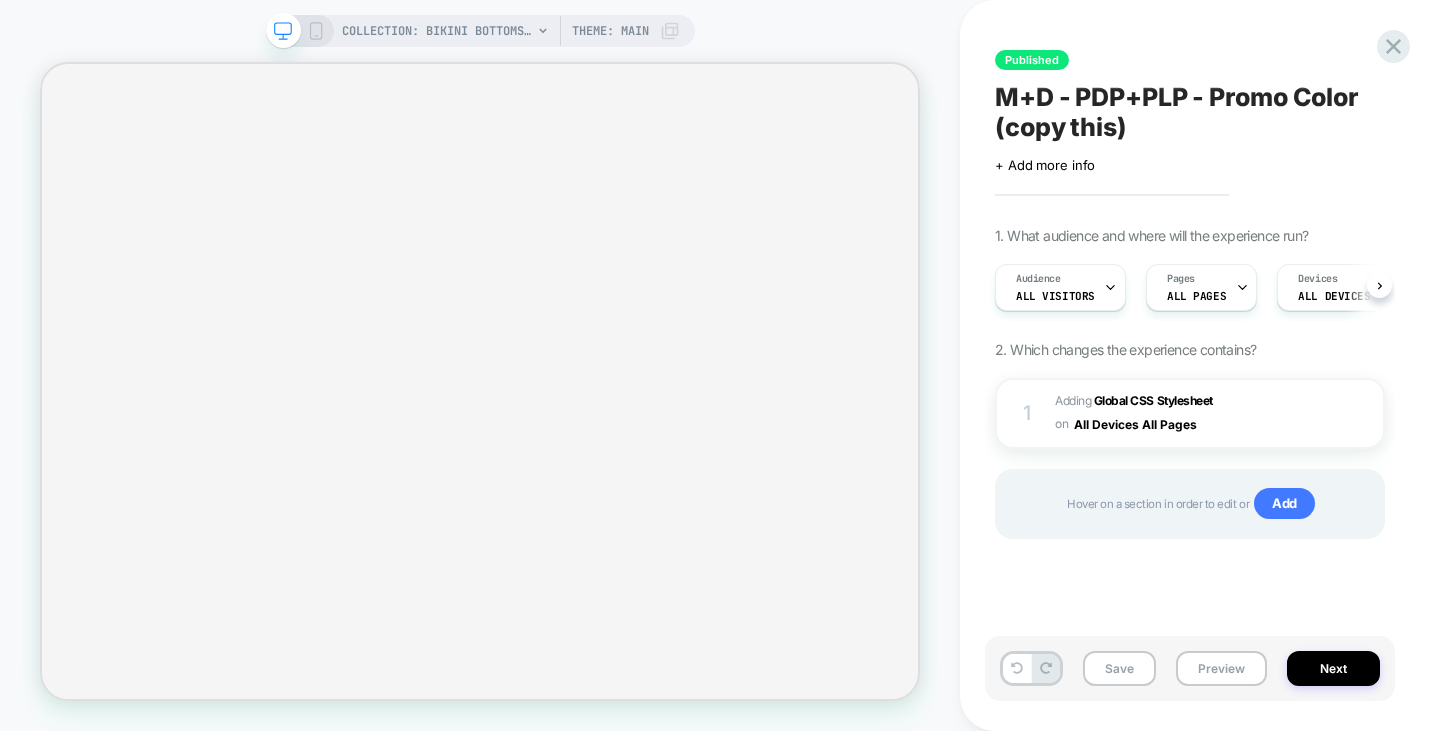 scroll, scrollTop: 0, scrollLeft: 1, axis: horizontal 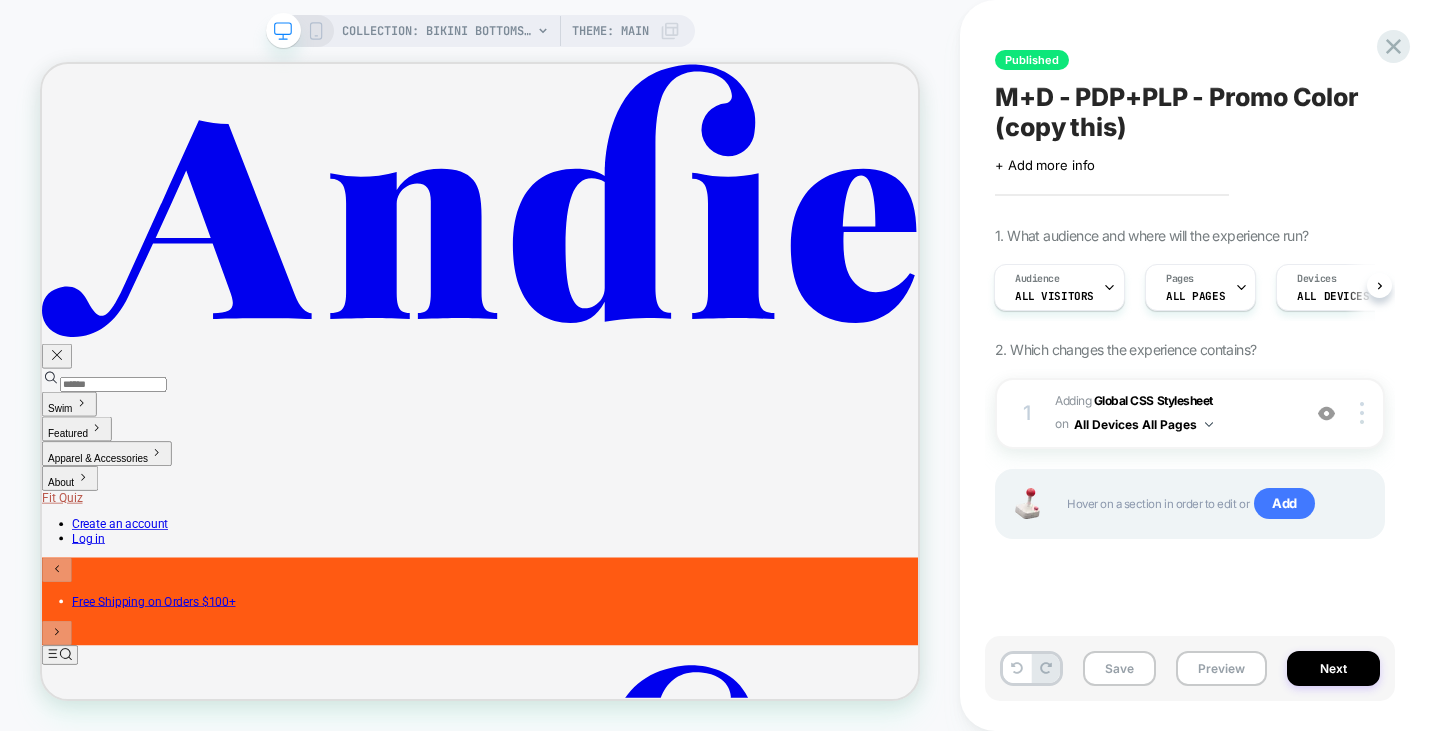 drag, startPoint x: 1214, startPoint y: 95, endPoint x: 1264, endPoint y: 117, distance: 54.626 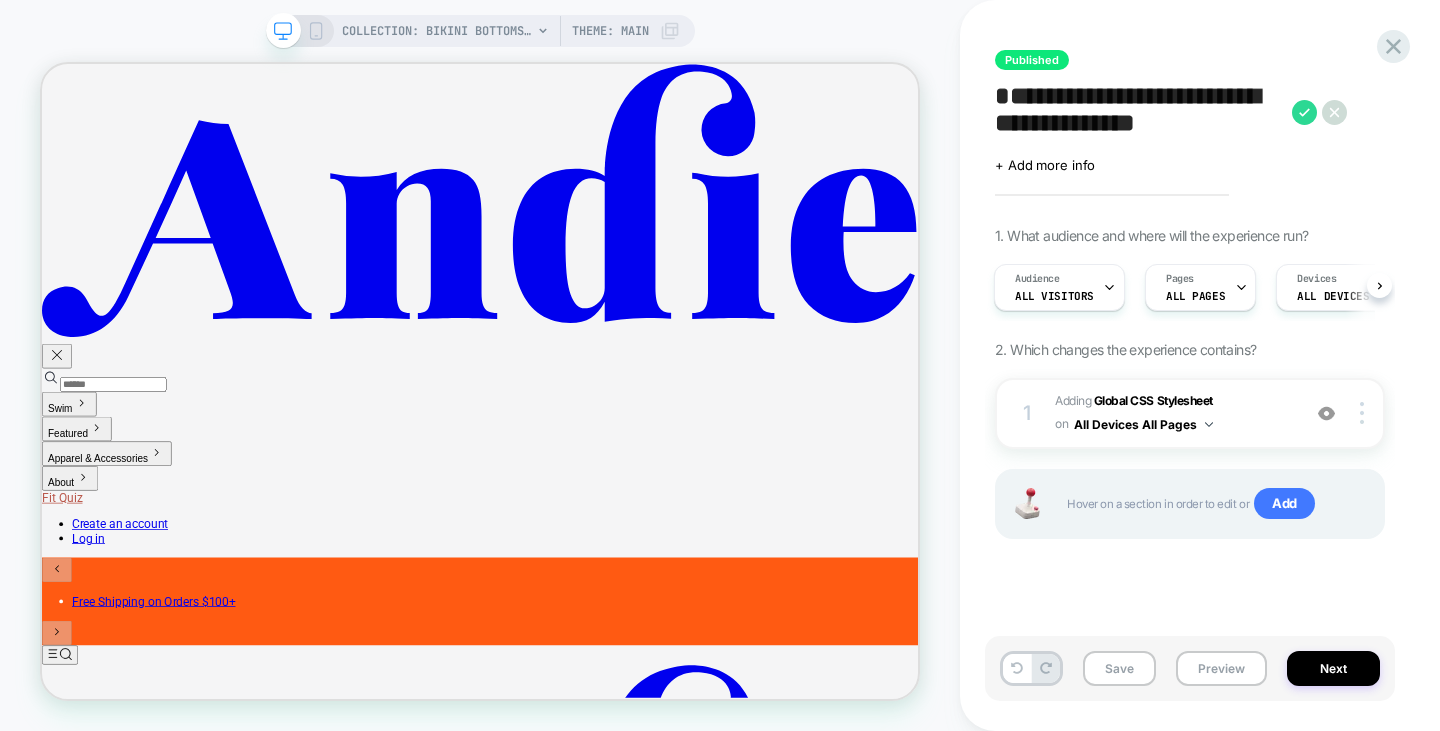 scroll, scrollTop: 0, scrollLeft: 0, axis: both 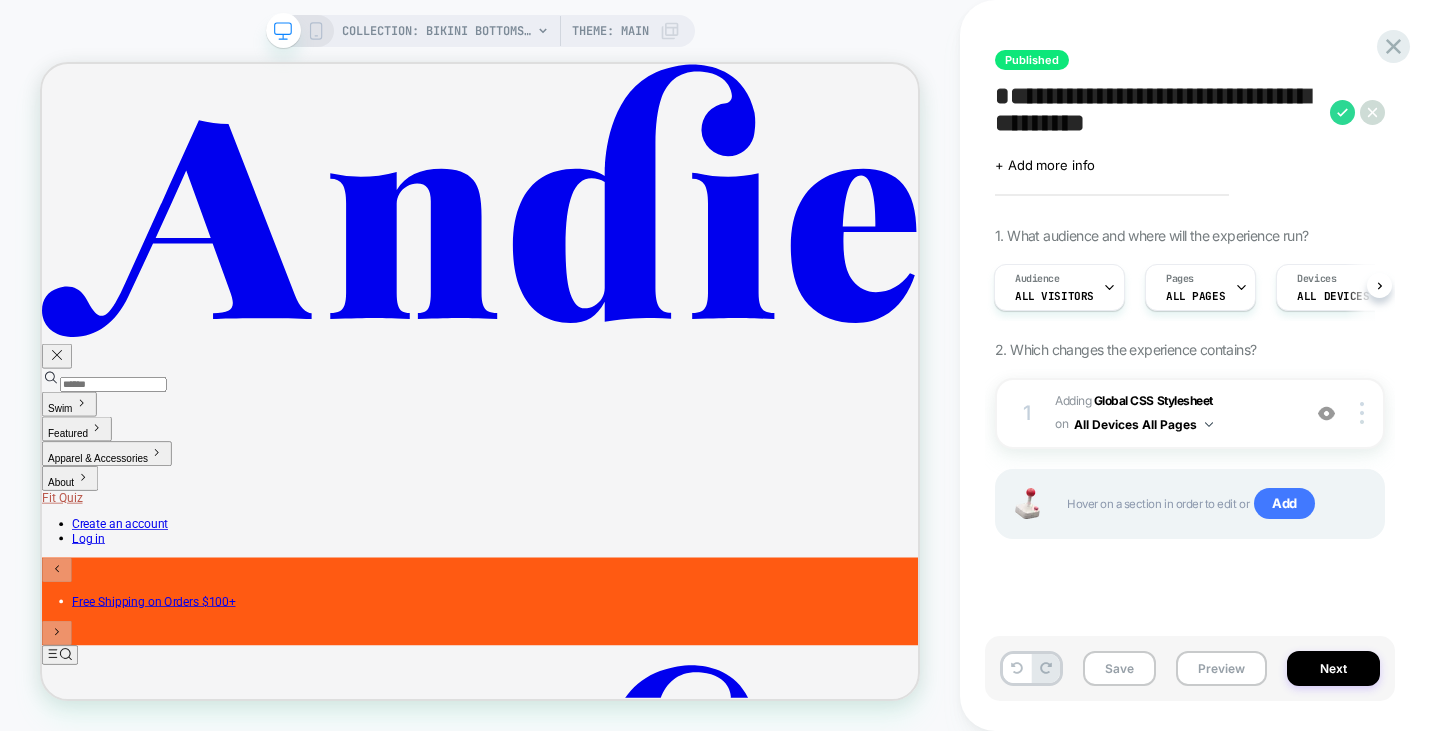 click on "**********" at bounding box center (1157, 112) 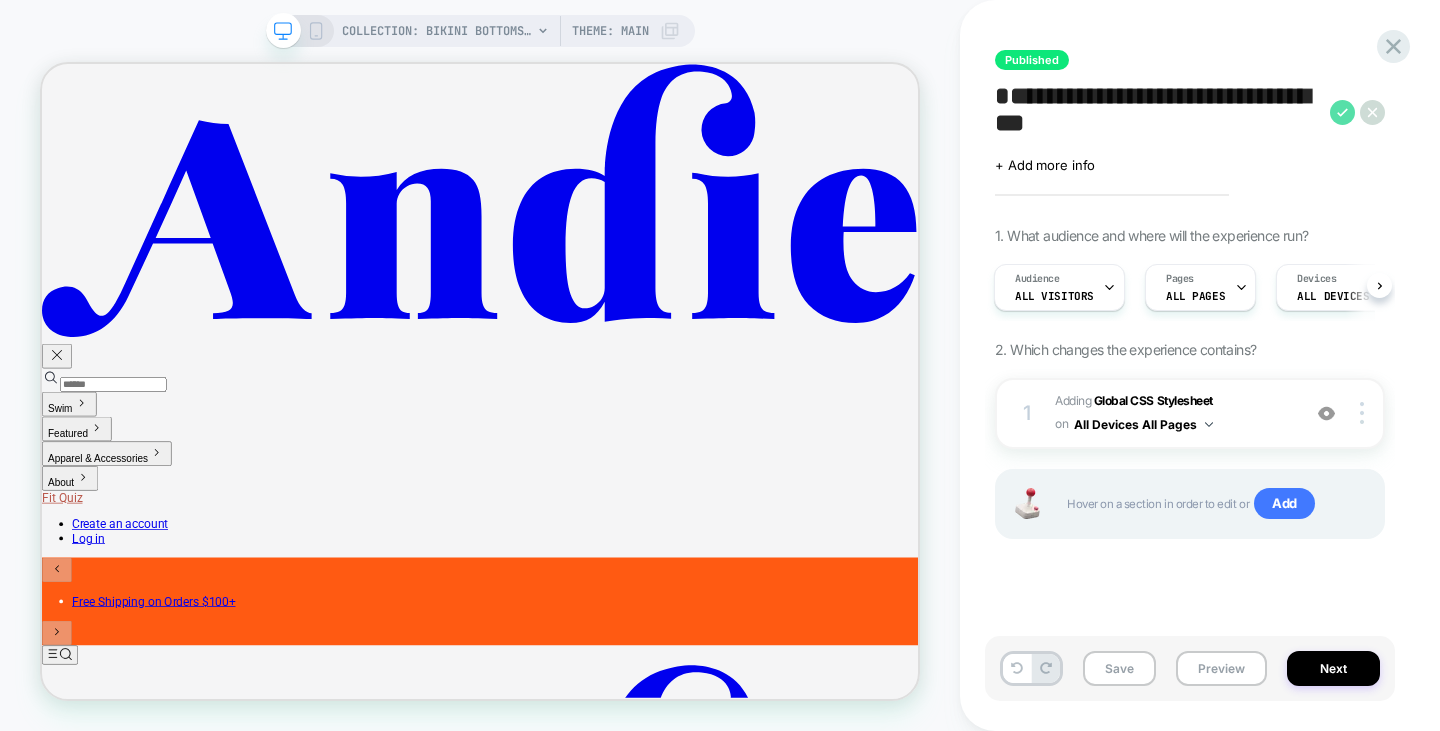 type on "**********" 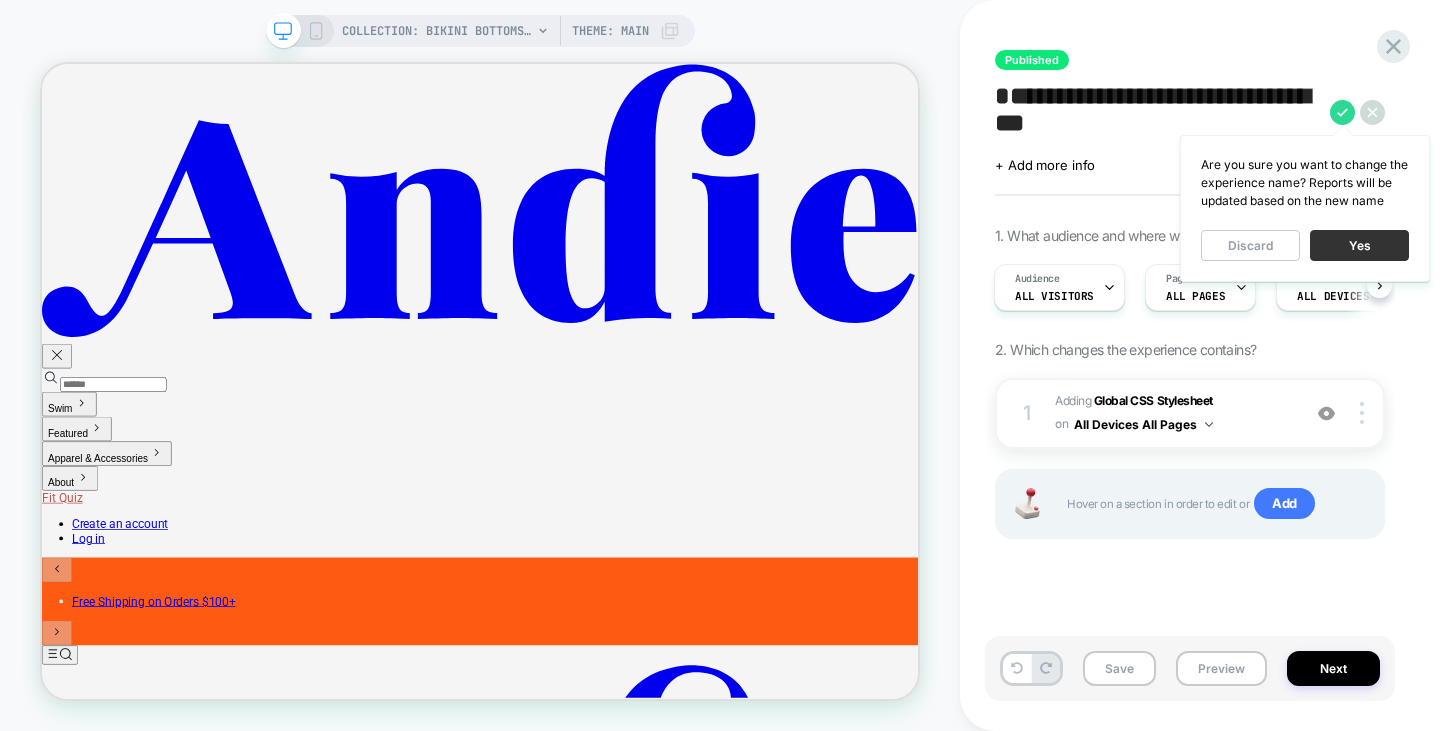 click on "Yes" at bounding box center (1359, 245) 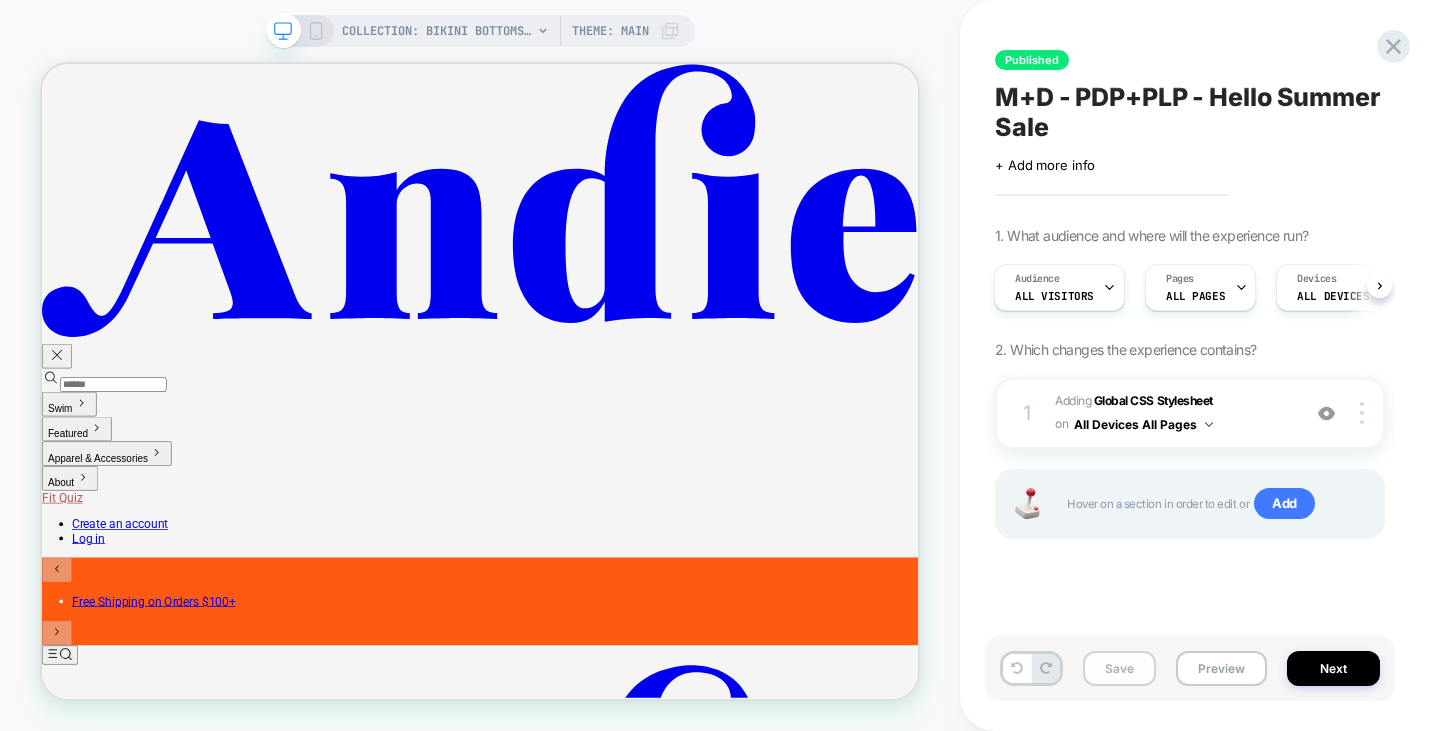 click on "Save" at bounding box center [1119, 668] 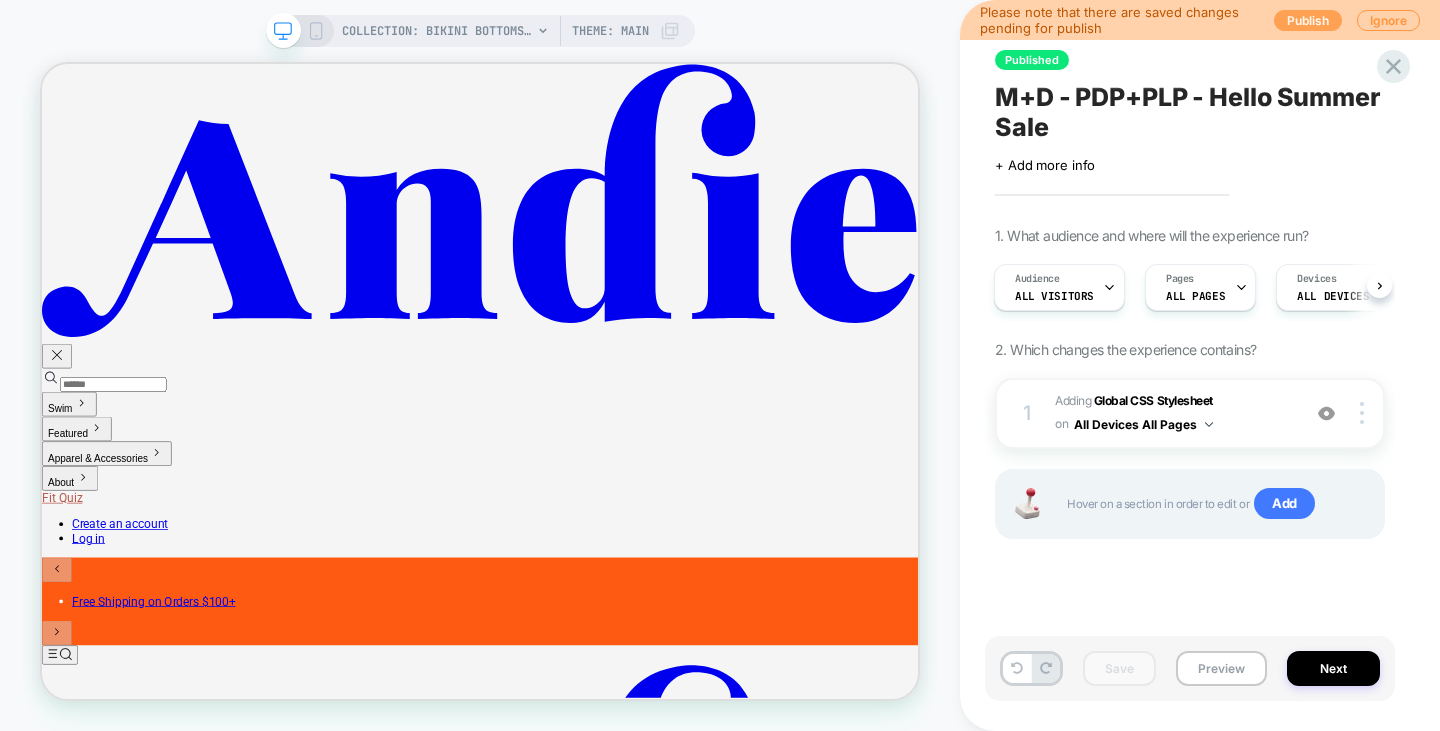click on "Publish" at bounding box center [1308, 20] 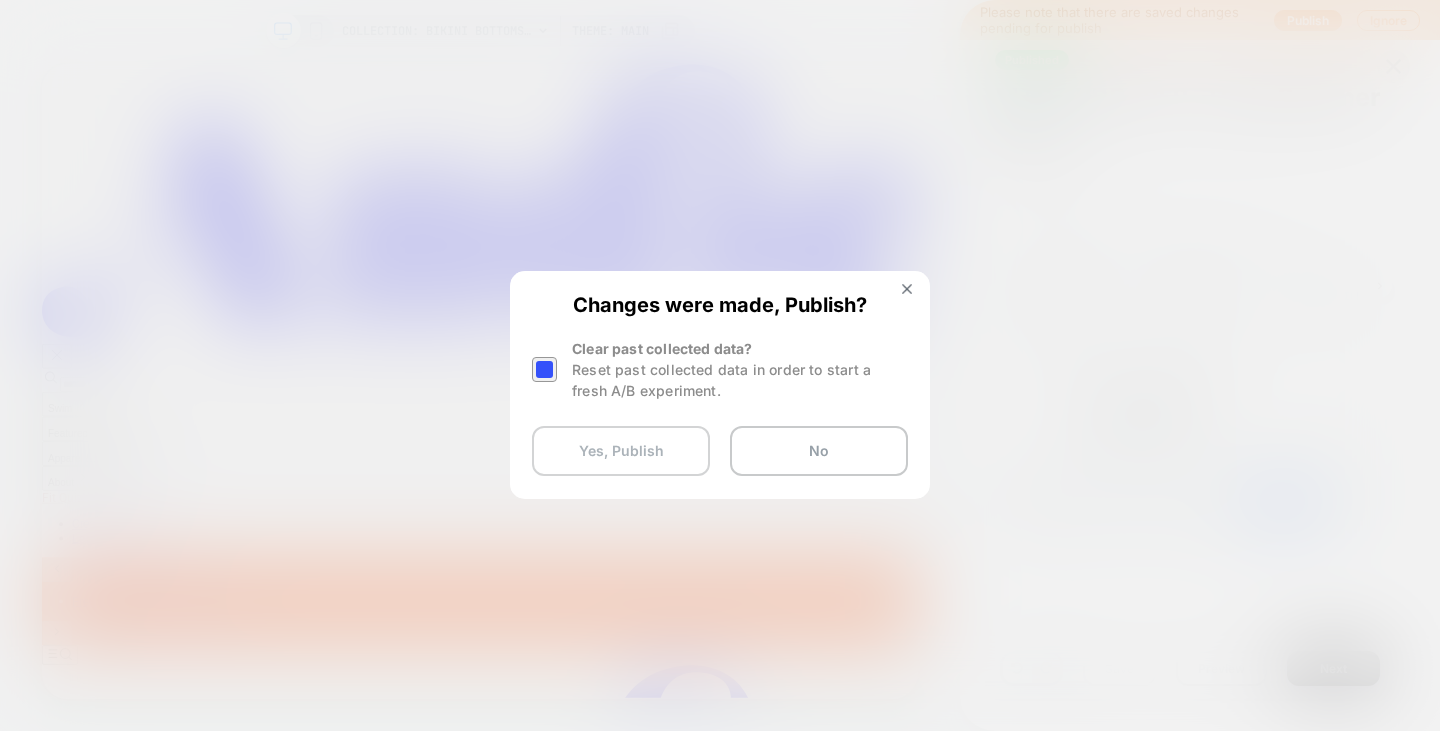 click on "Yes, Publish" at bounding box center (621, 451) 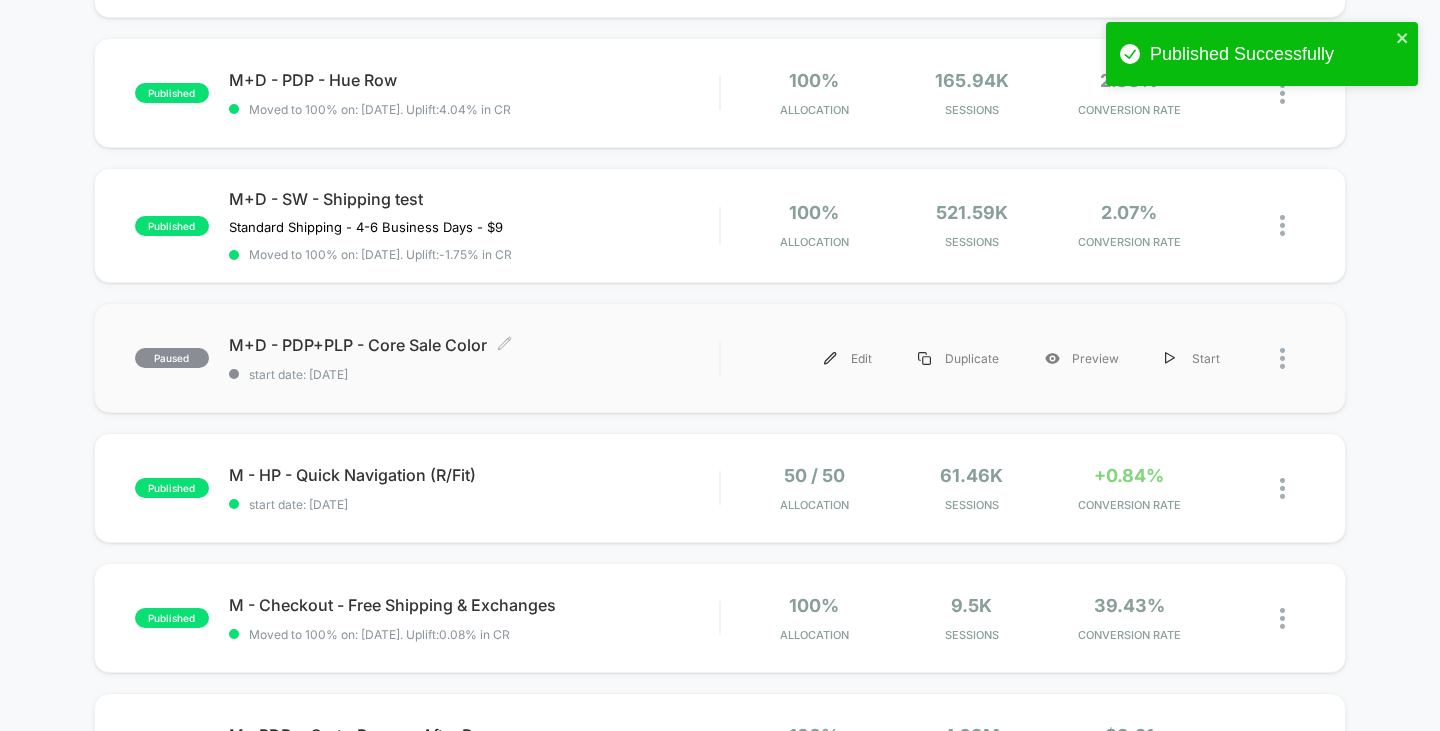 scroll, scrollTop: 1300, scrollLeft: 0, axis: vertical 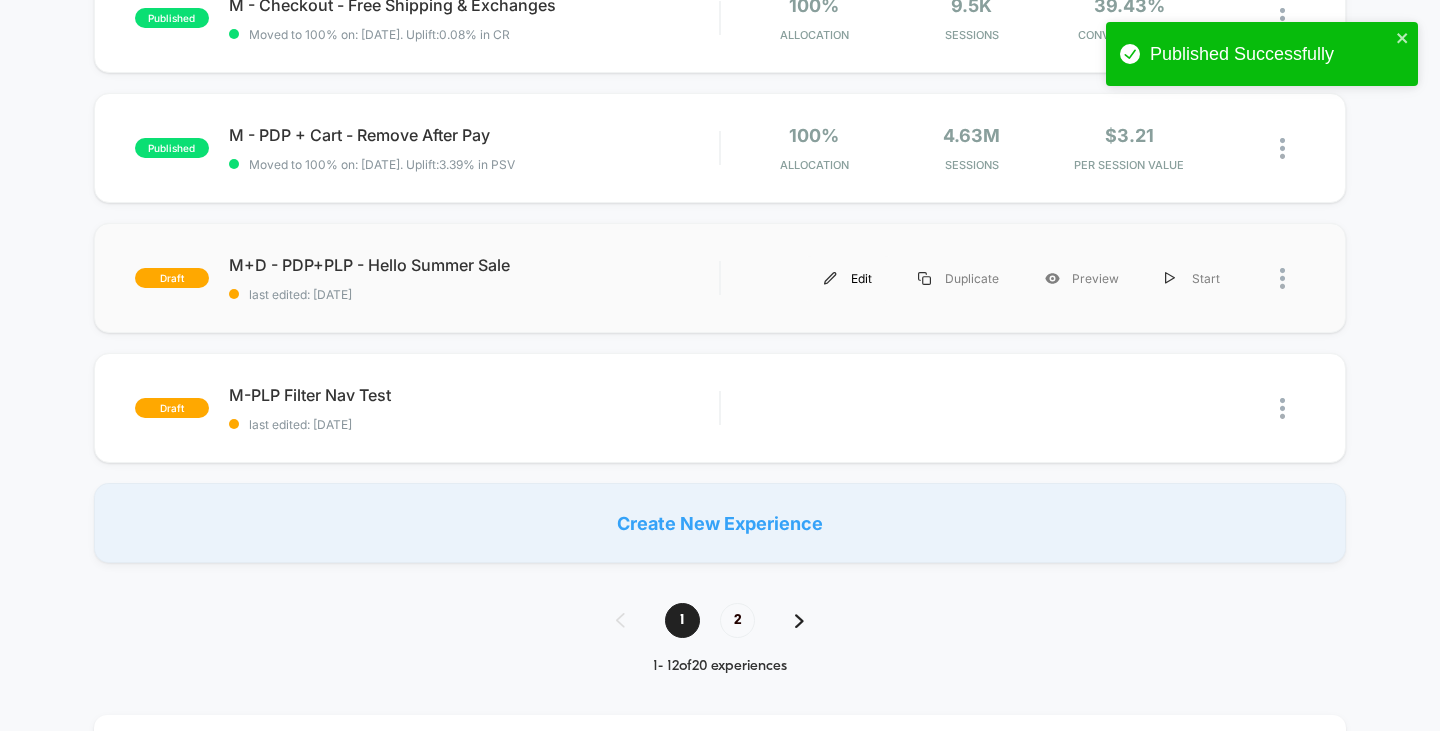 click at bounding box center [830, 278] 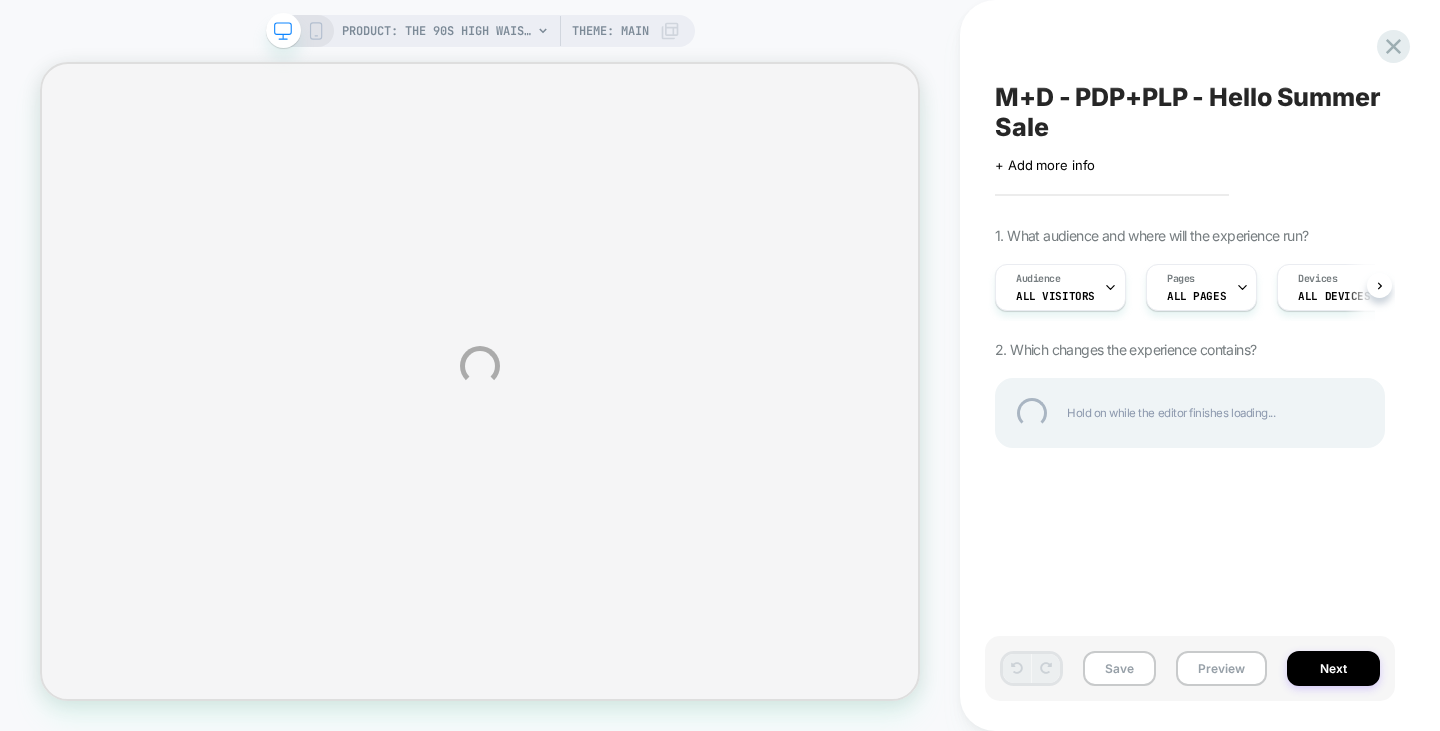 click on "M+D - PDP+PLP - Hello Summer Sale" at bounding box center (1190, 112) 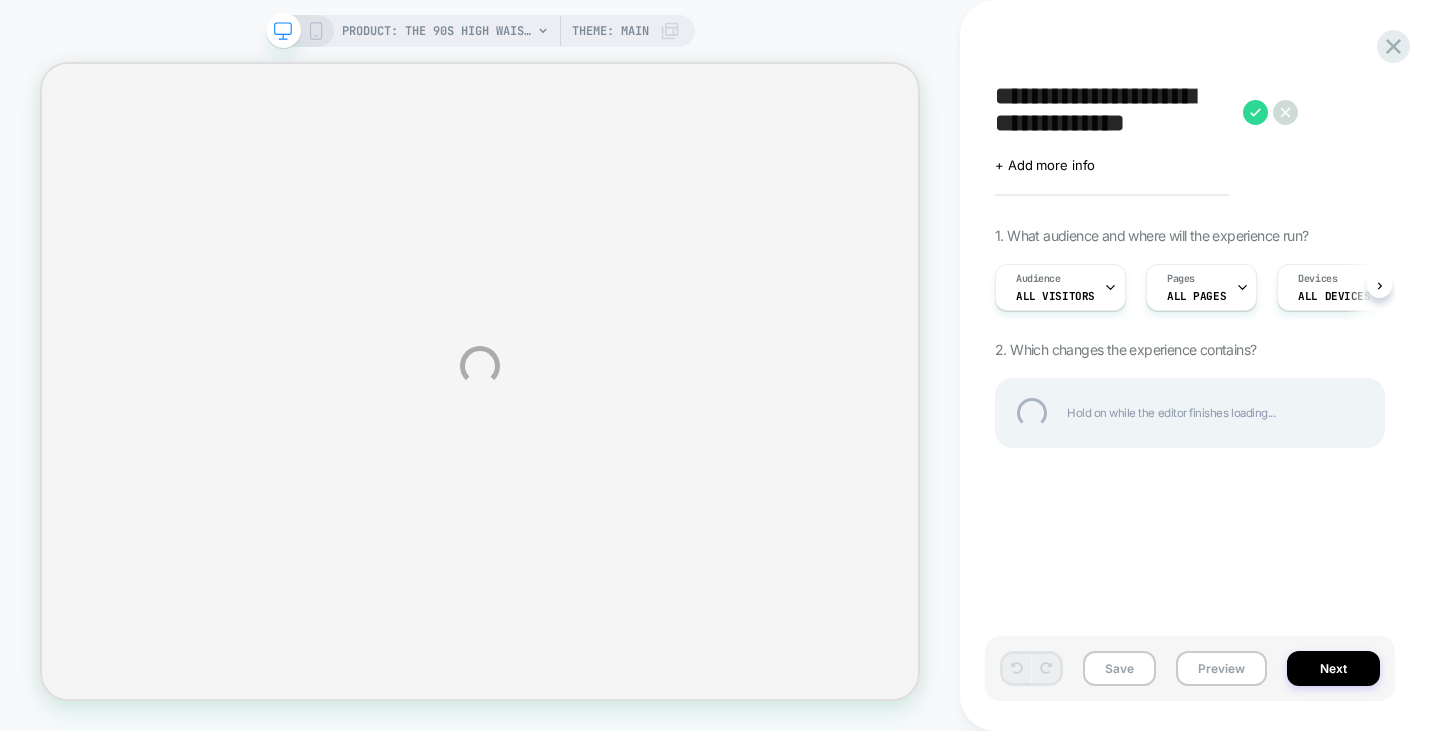 click on "**********" at bounding box center [1114, 112] 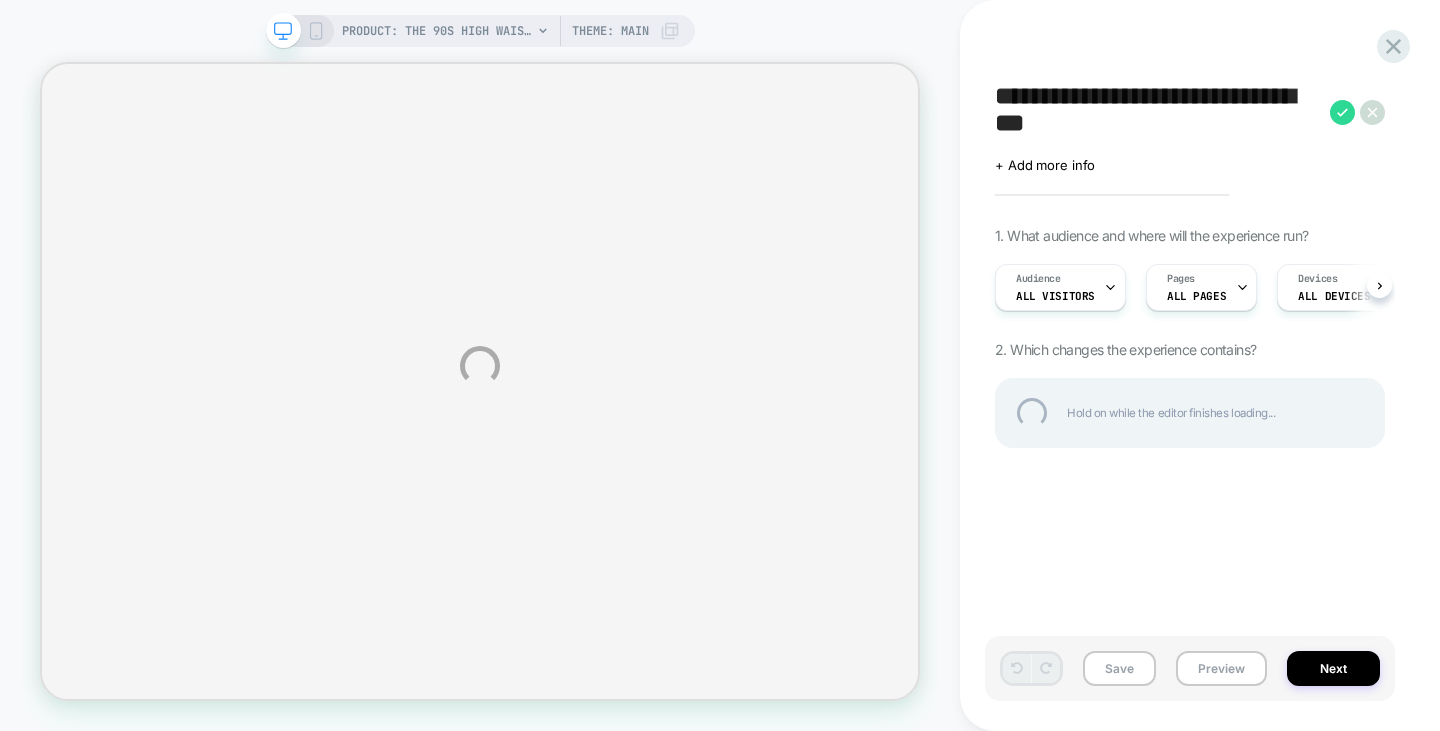 click on "**********" at bounding box center [1157, 112] 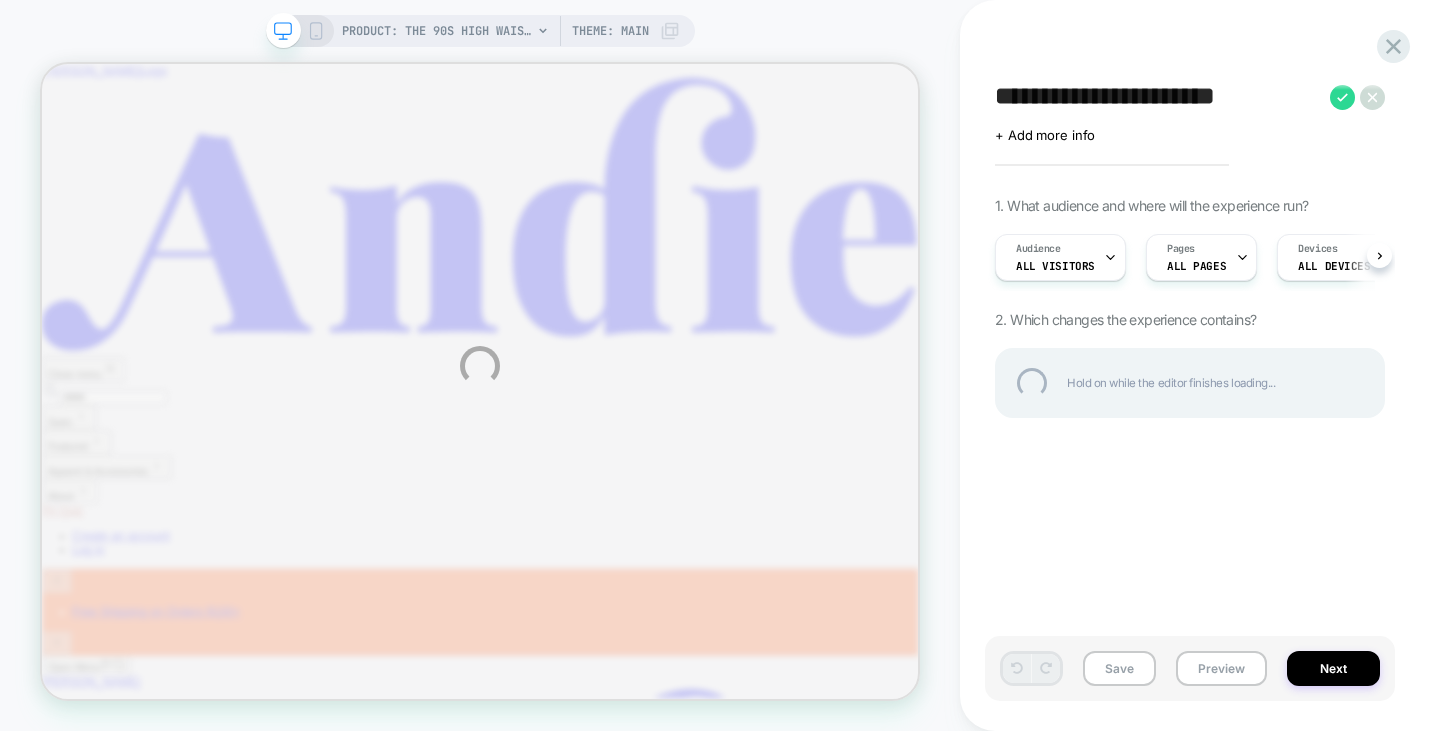 scroll, scrollTop: 0, scrollLeft: 0, axis: both 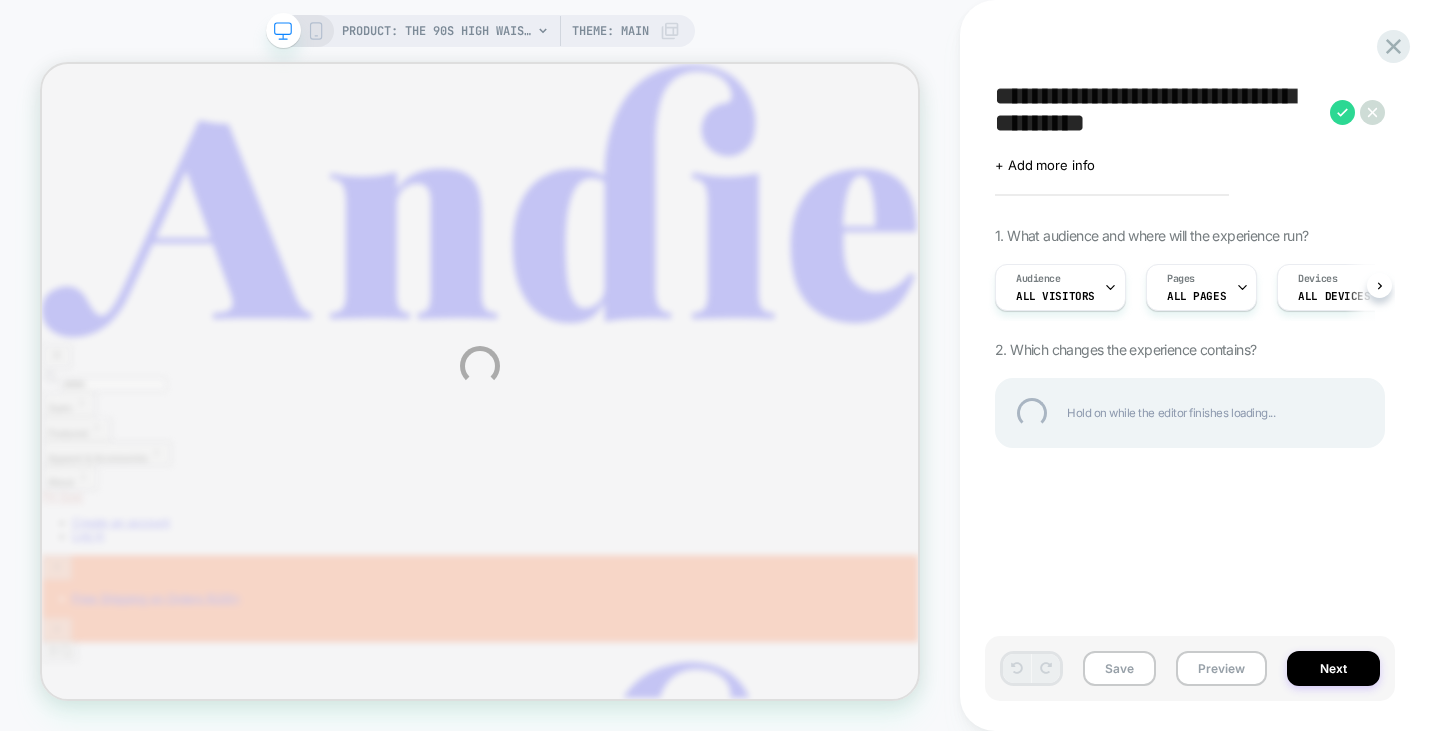 type on "**********" 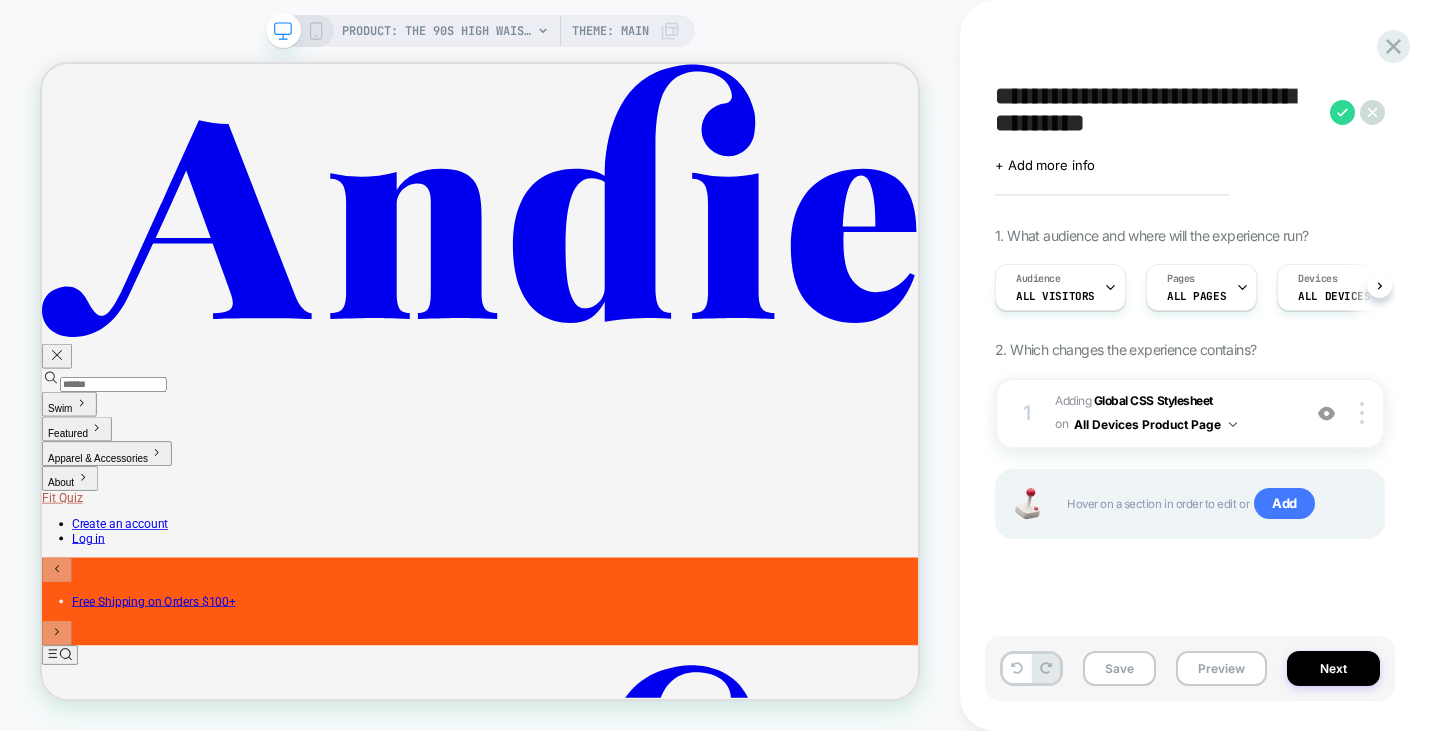 click 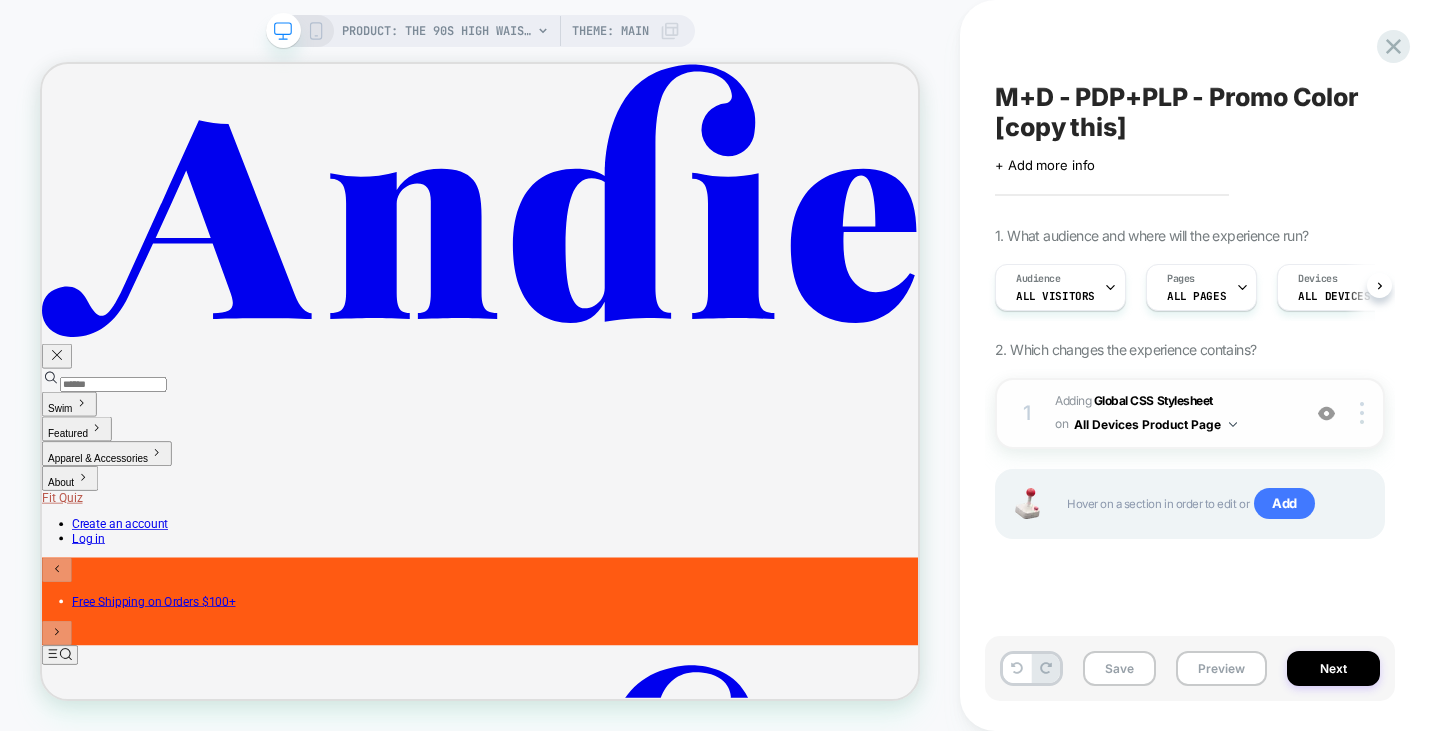 scroll, scrollTop: 0, scrollLeft: 1, axis: horizontal 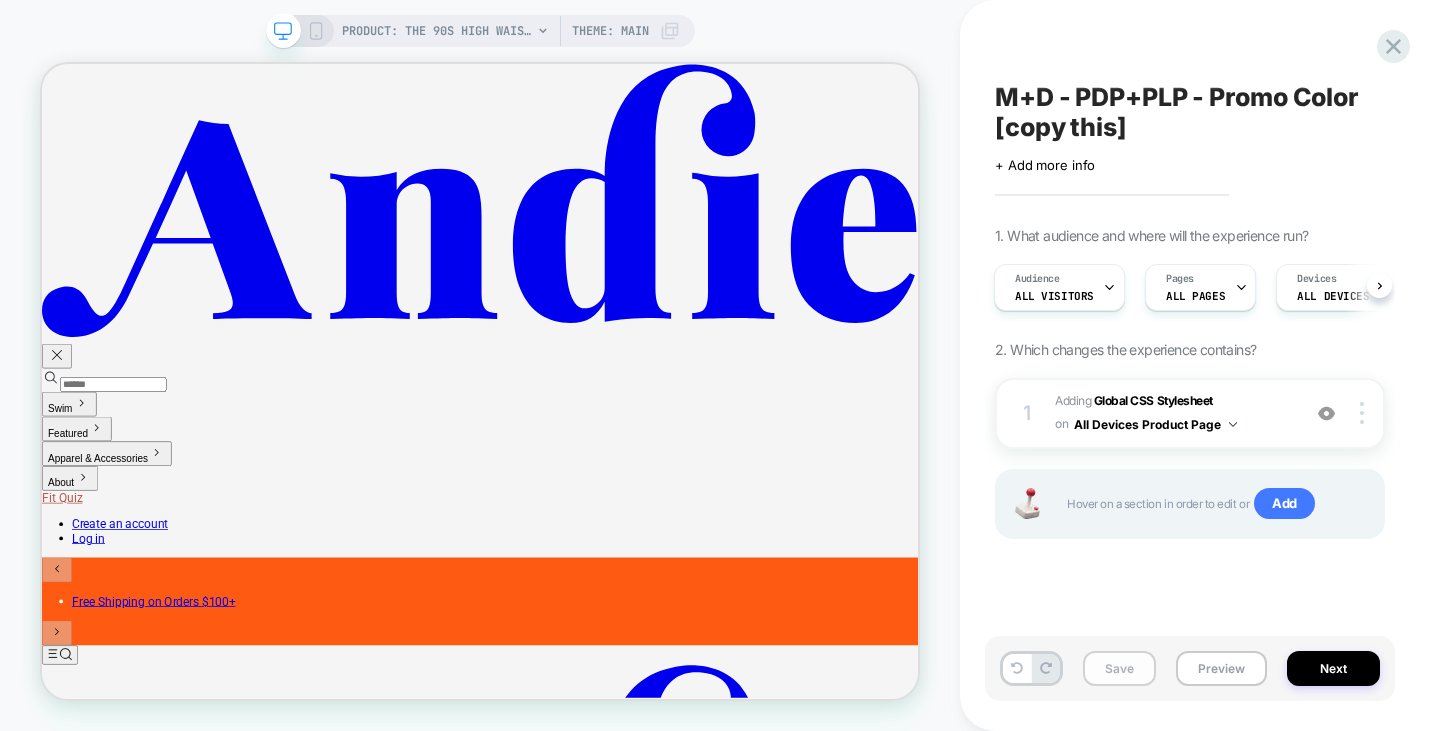 click on "Save" at bounding box center (1119, 668) 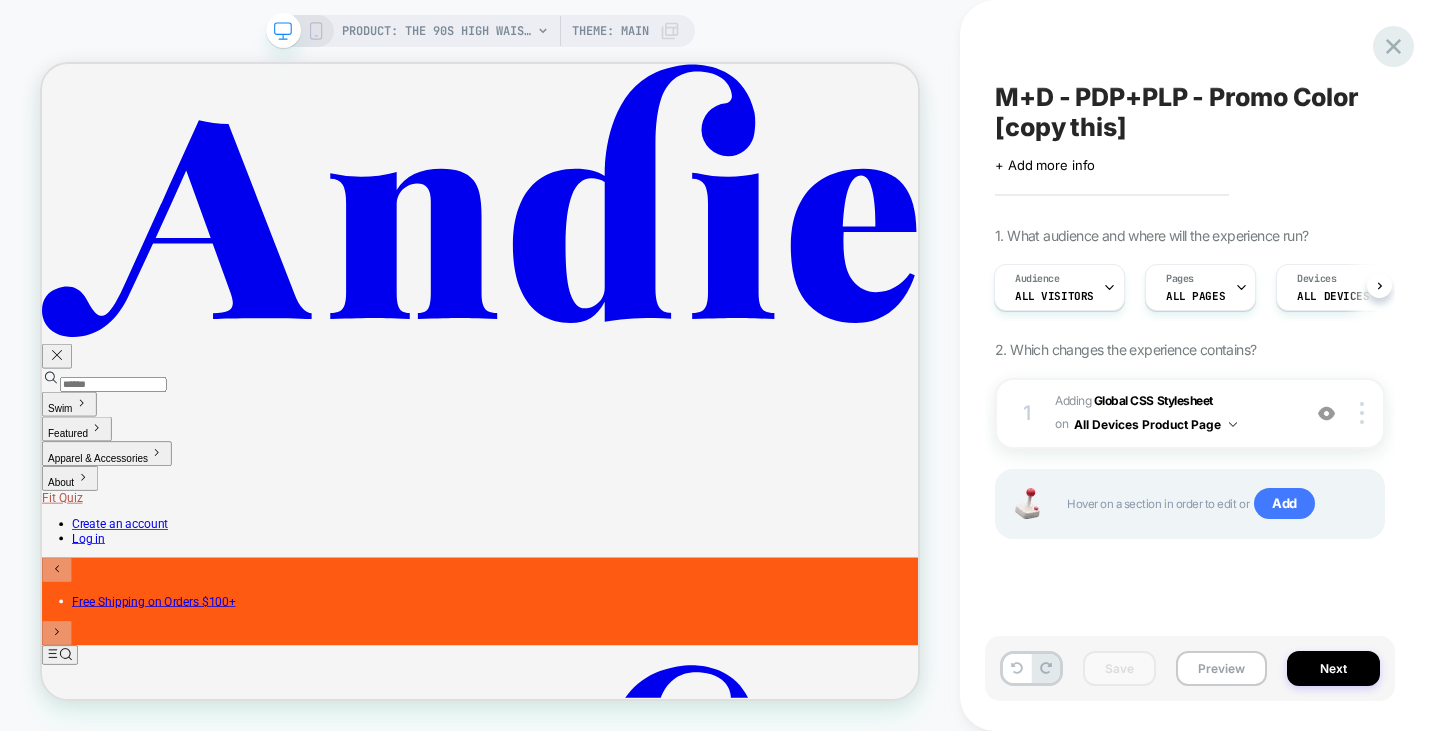 click 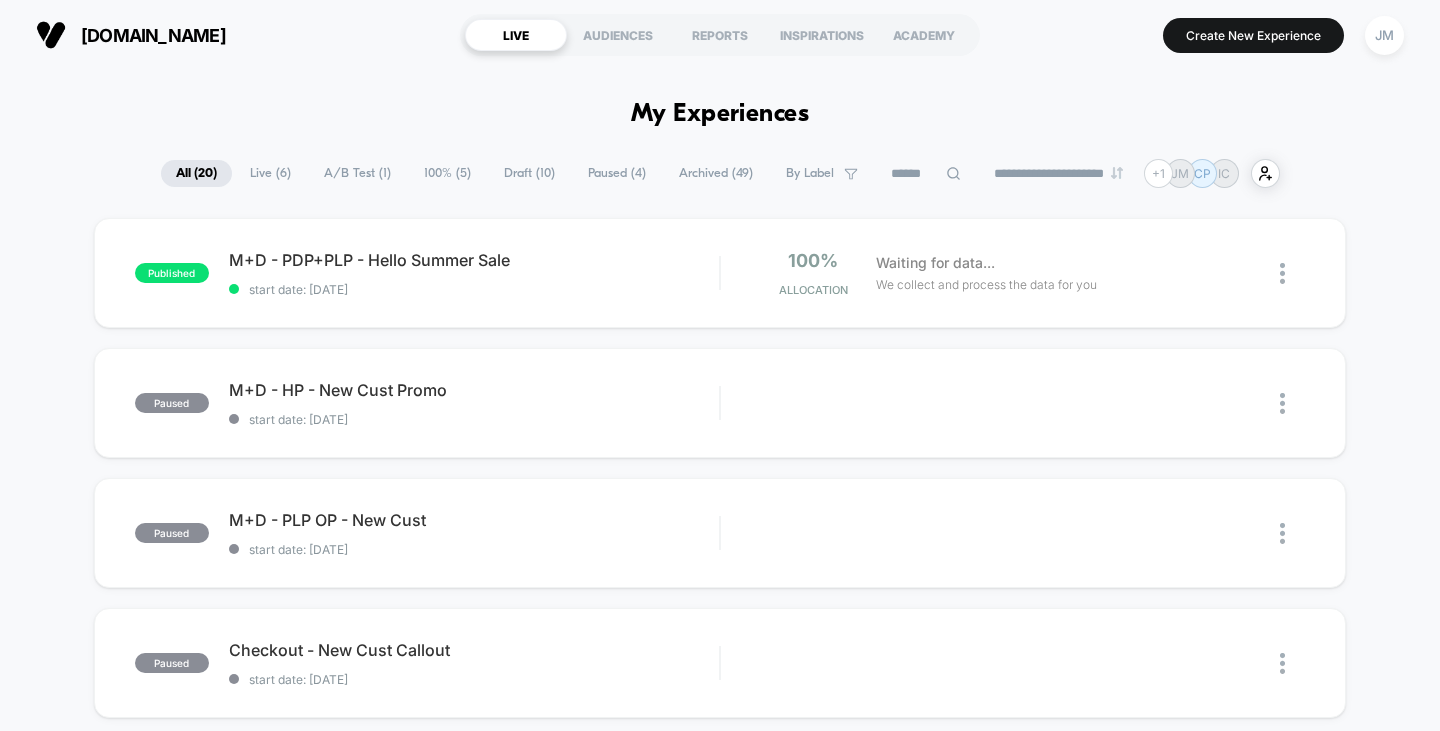 click on "Live ( 6 )" at bounding box center [270, 173] 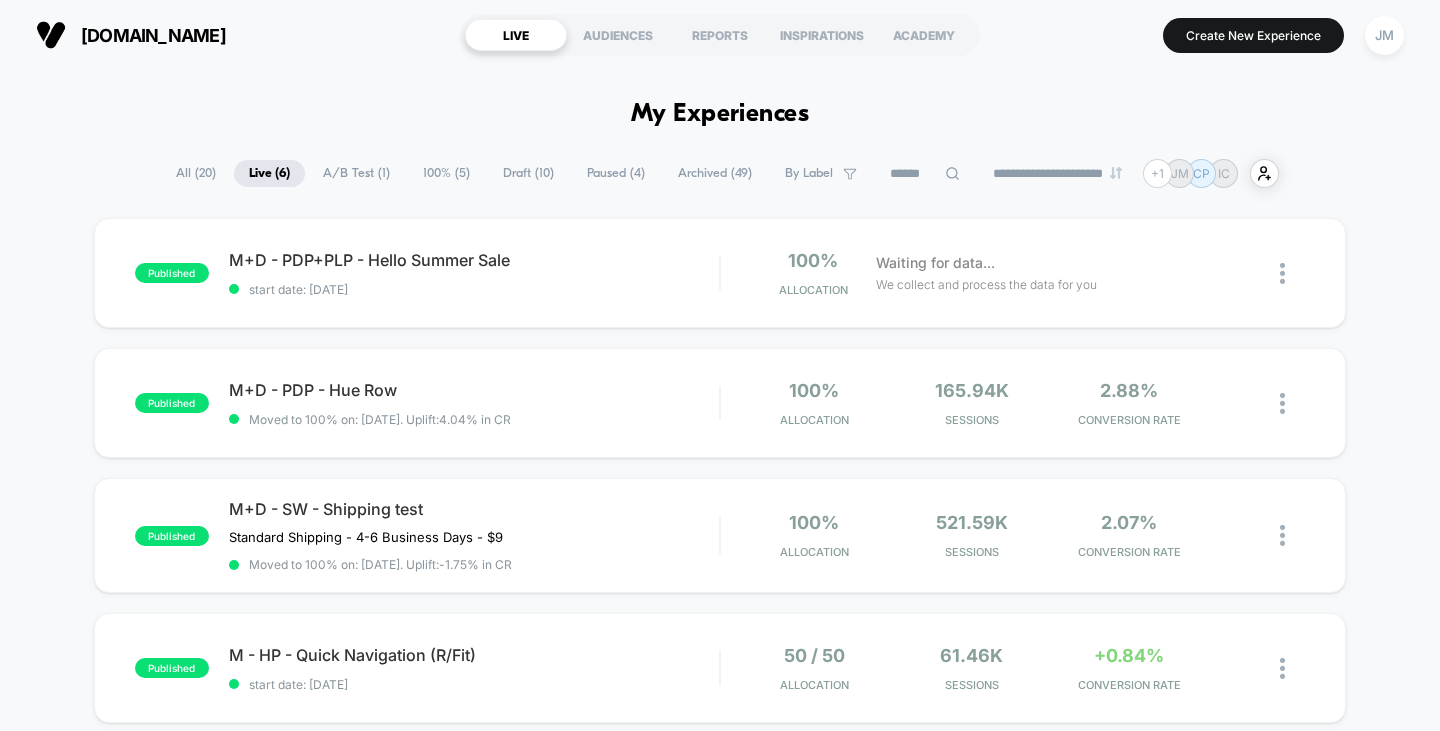 scroll, scrollTop: 100, scrollLeft: 0, axis: vertical 